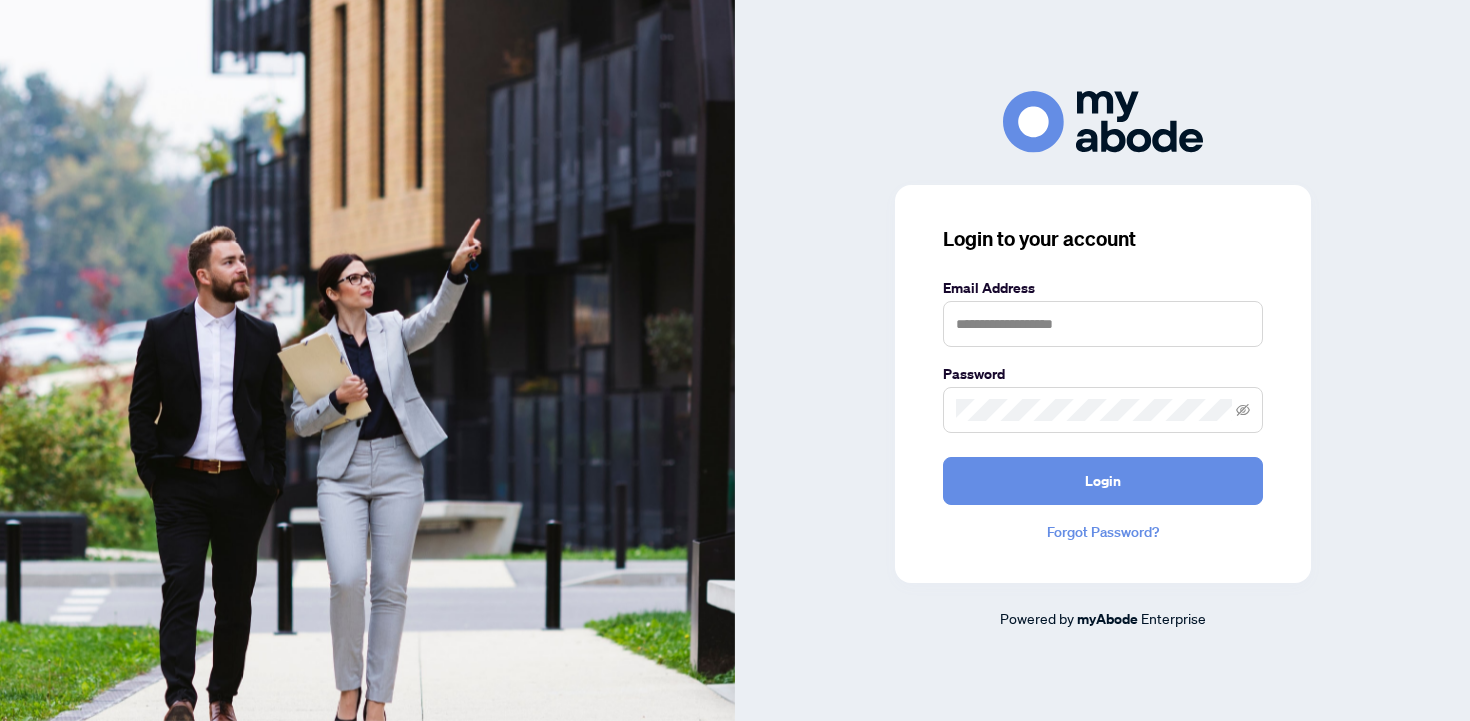 scroll, scrollTop: 0, scrollLeft: 0, axis: both 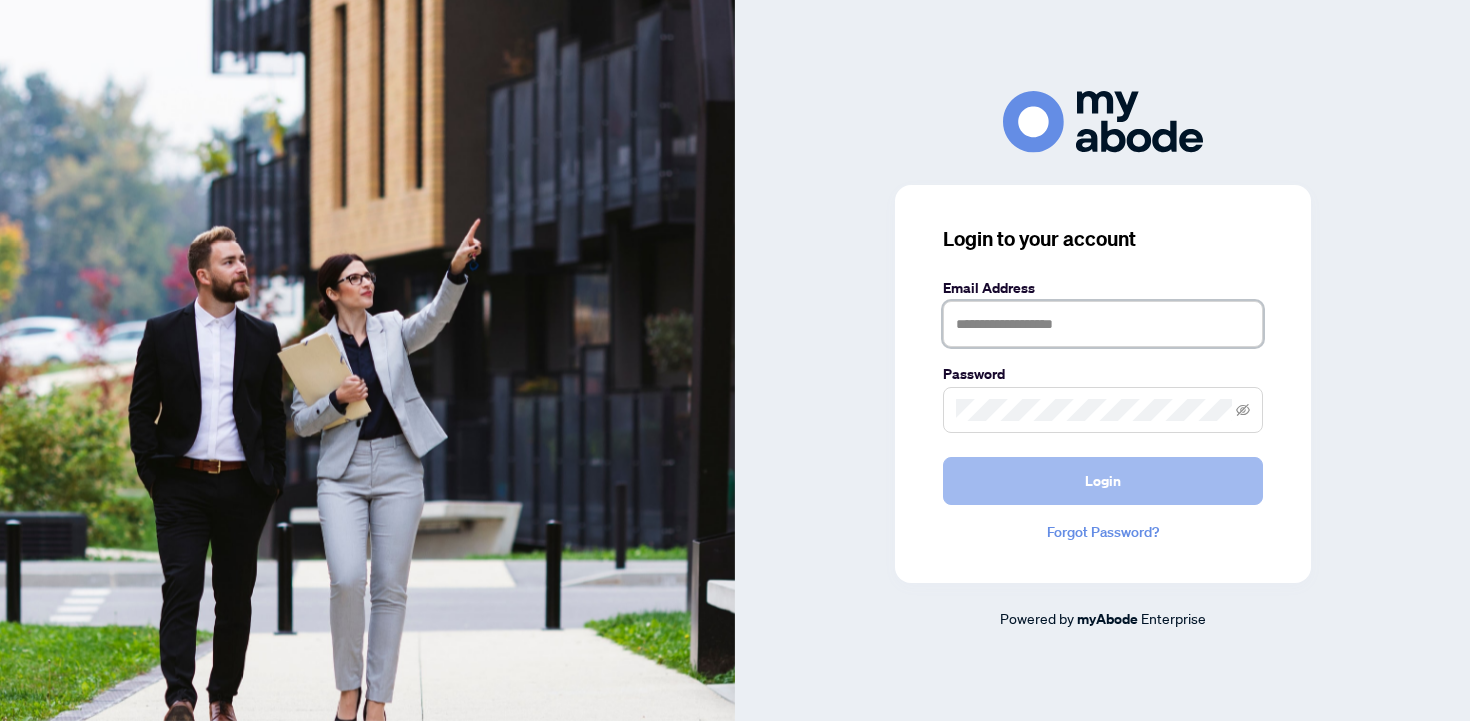 type on "**********" 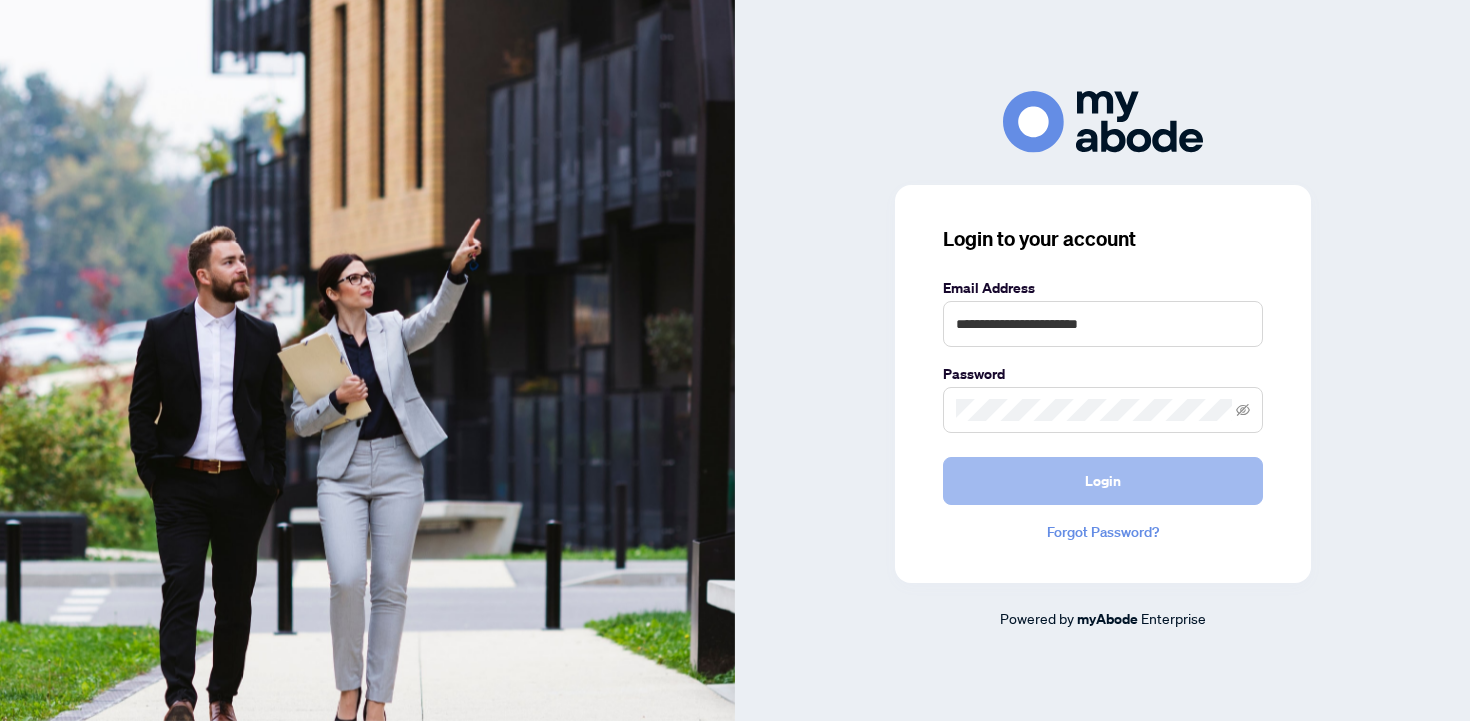 click on "Login" at bounding box center [1103, 481] 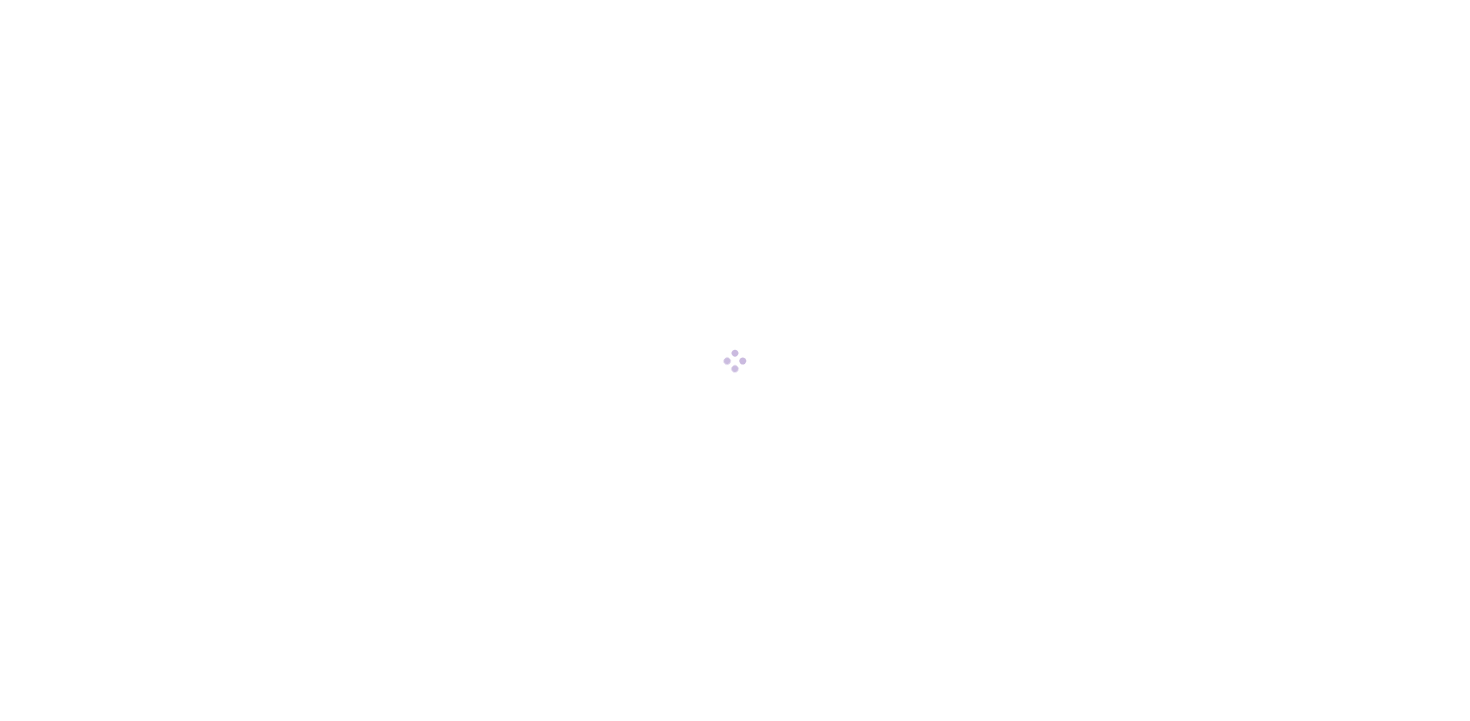 scroll, scrollTop: 0, scrollLeft: 0, axis: both 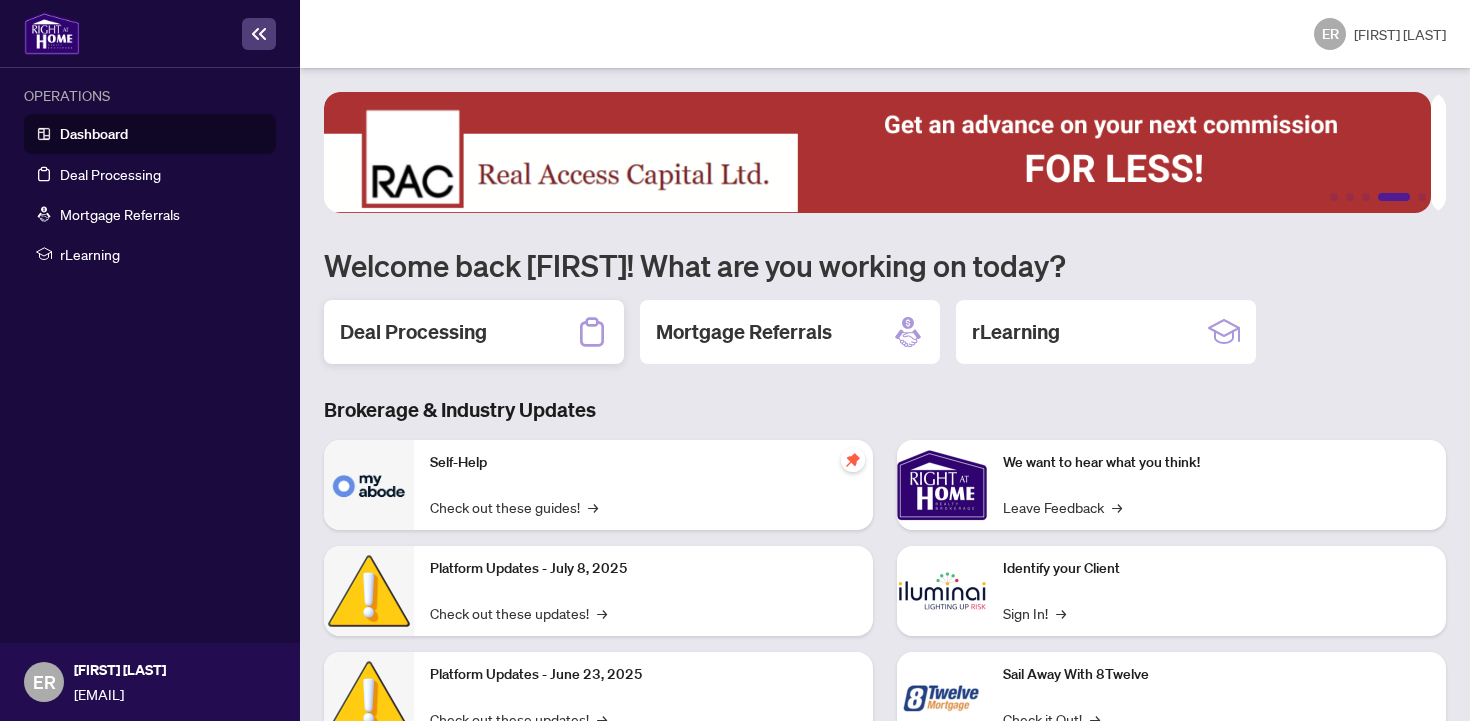 click on "Deal Processing" at bounding box center [413, 332] 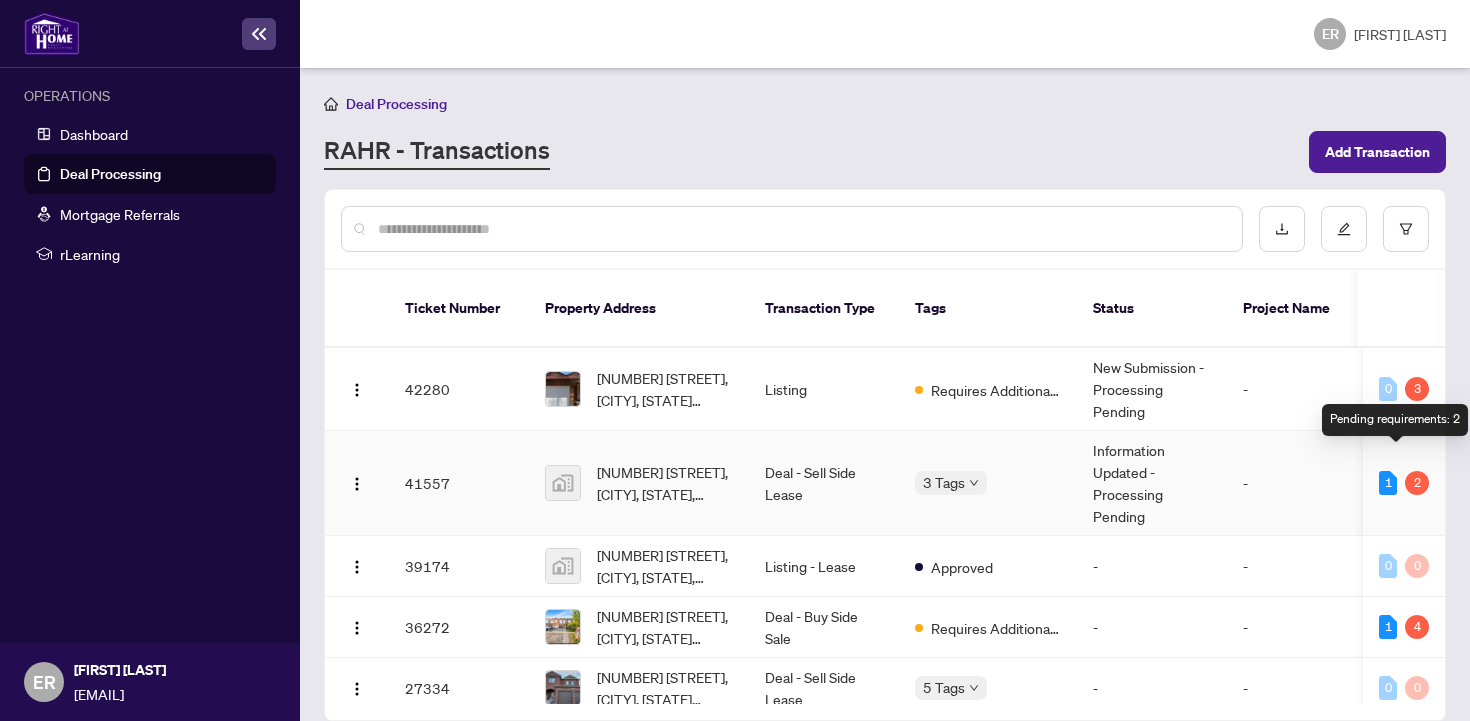 click on "2" at bounding box center (1417, 483) 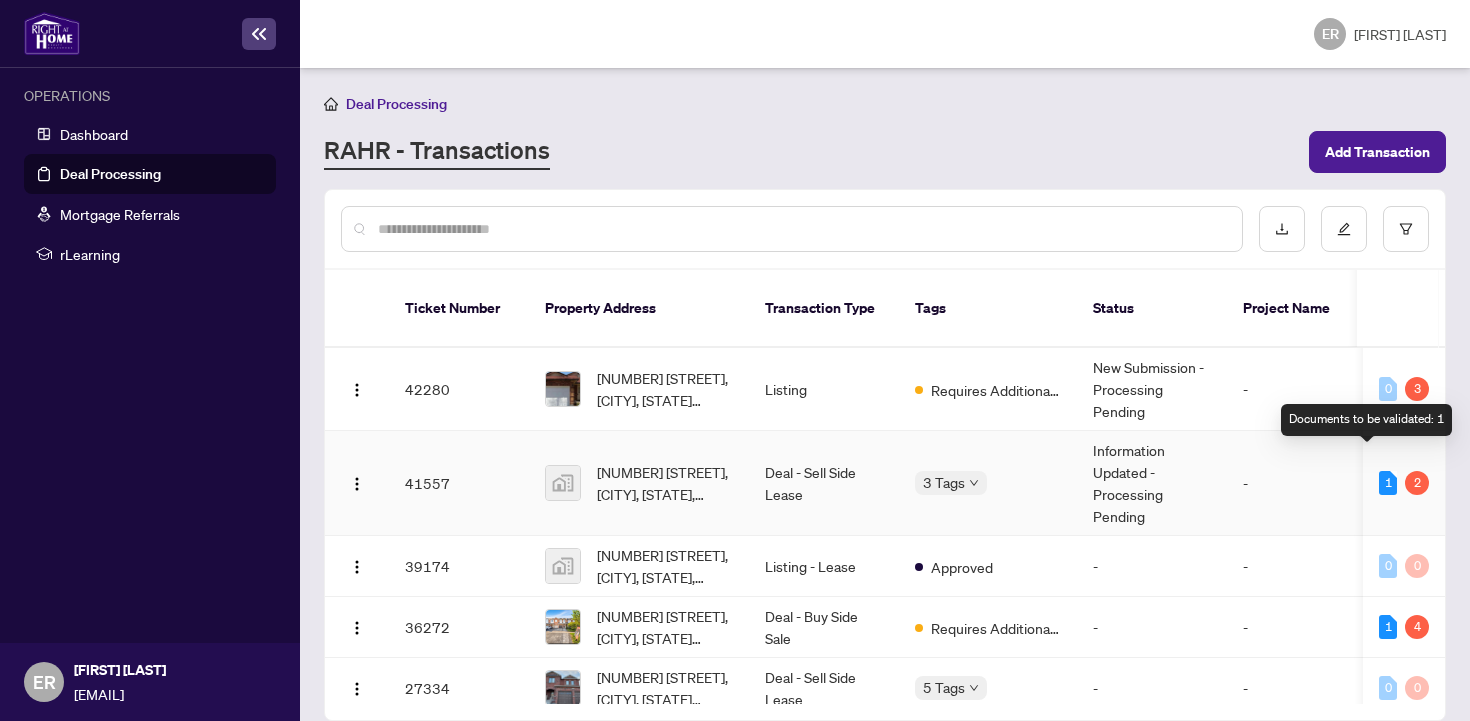 click on "1" at bounding box center (1388, 483) 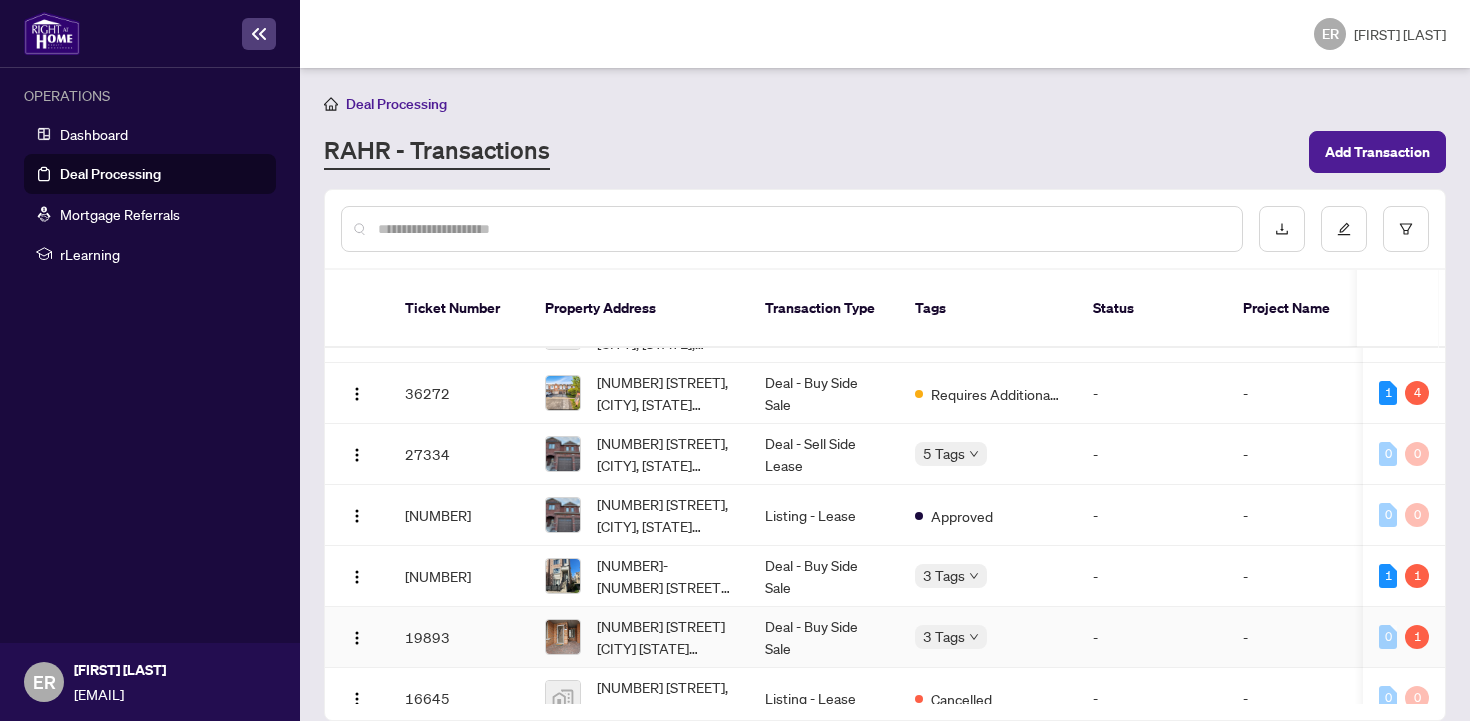 scroll, scrollTop: 0, scrollLeft: 0, axis: both 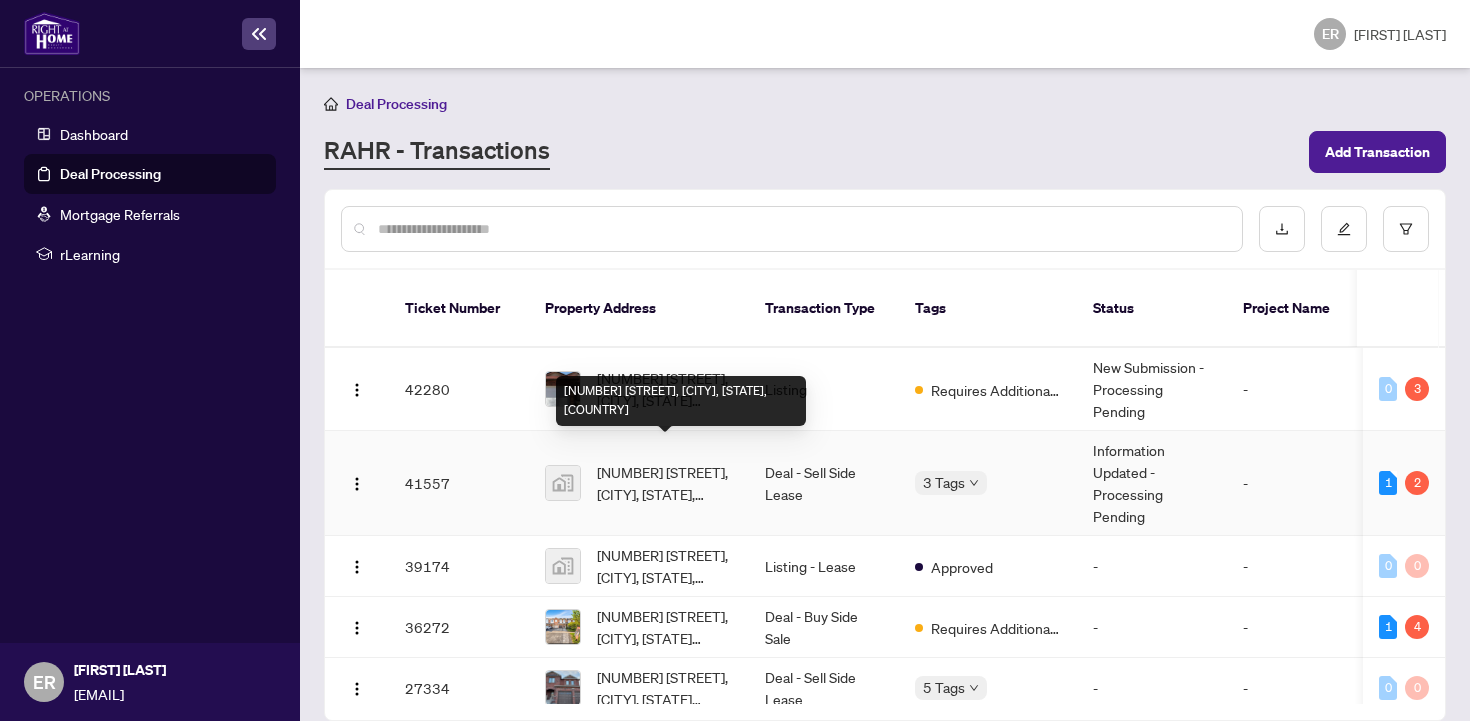 click on "[NUMBER] [STREET], [CITY], [STATE], [COUNTRY]" at bounding box center (665, 483) 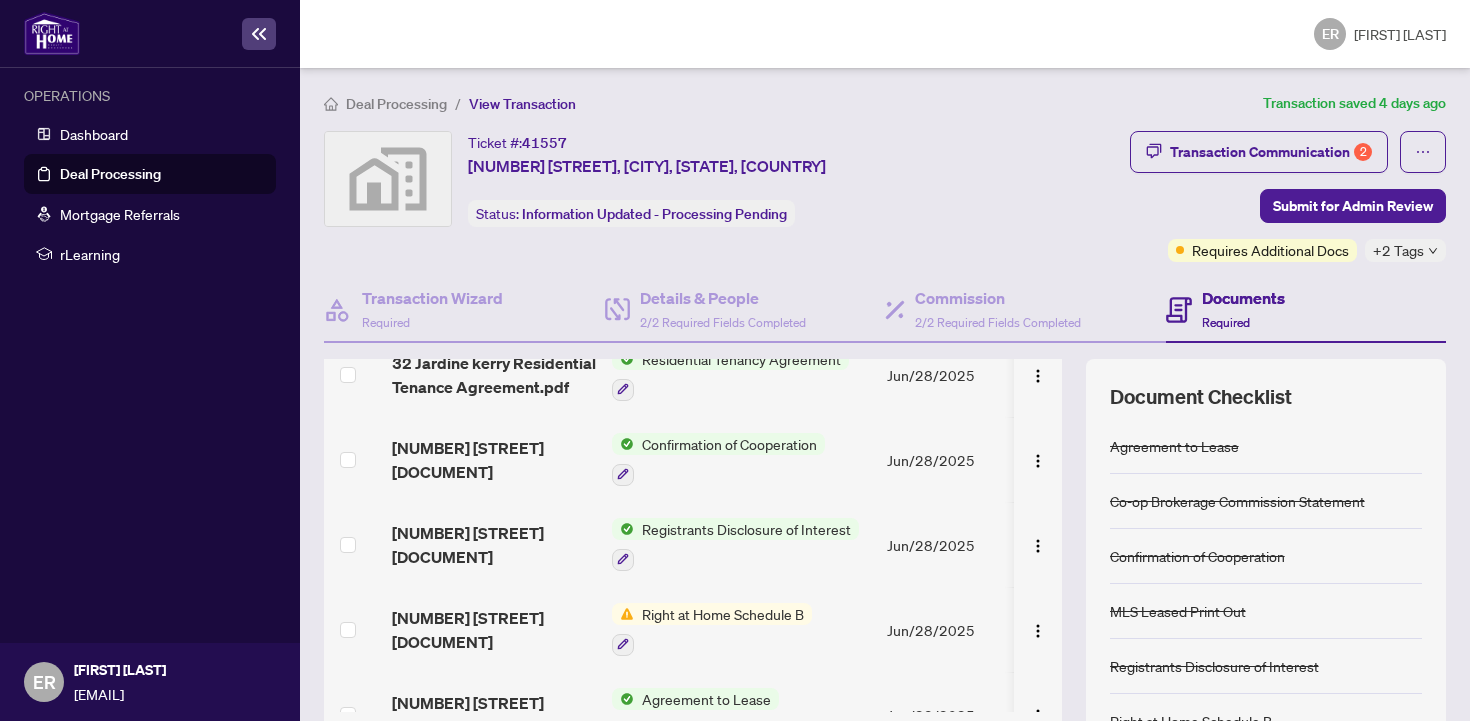 scroll, scrollTop: 777, scrollLeft: 0, axis: vertical 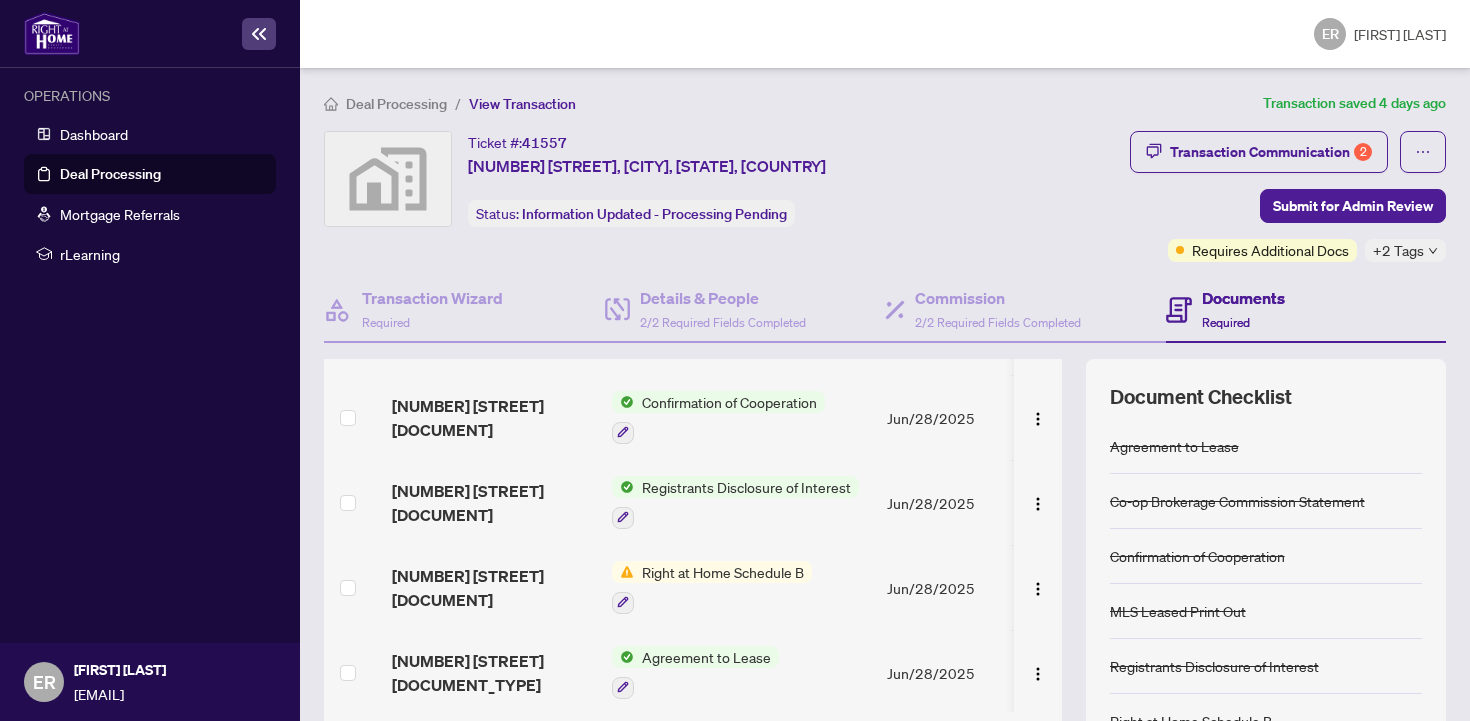 click 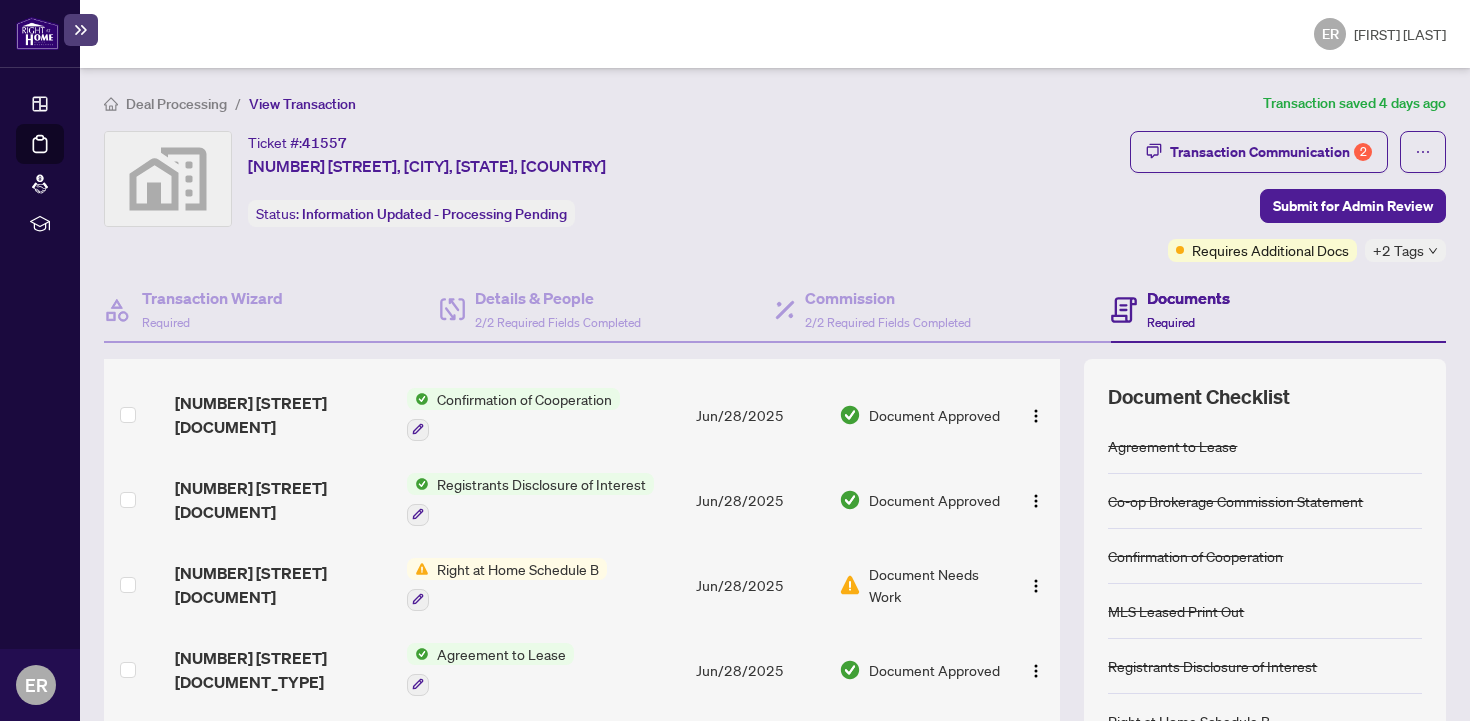 scroll, scrollTop: 753, scrollLeft: 0, axis: vertical 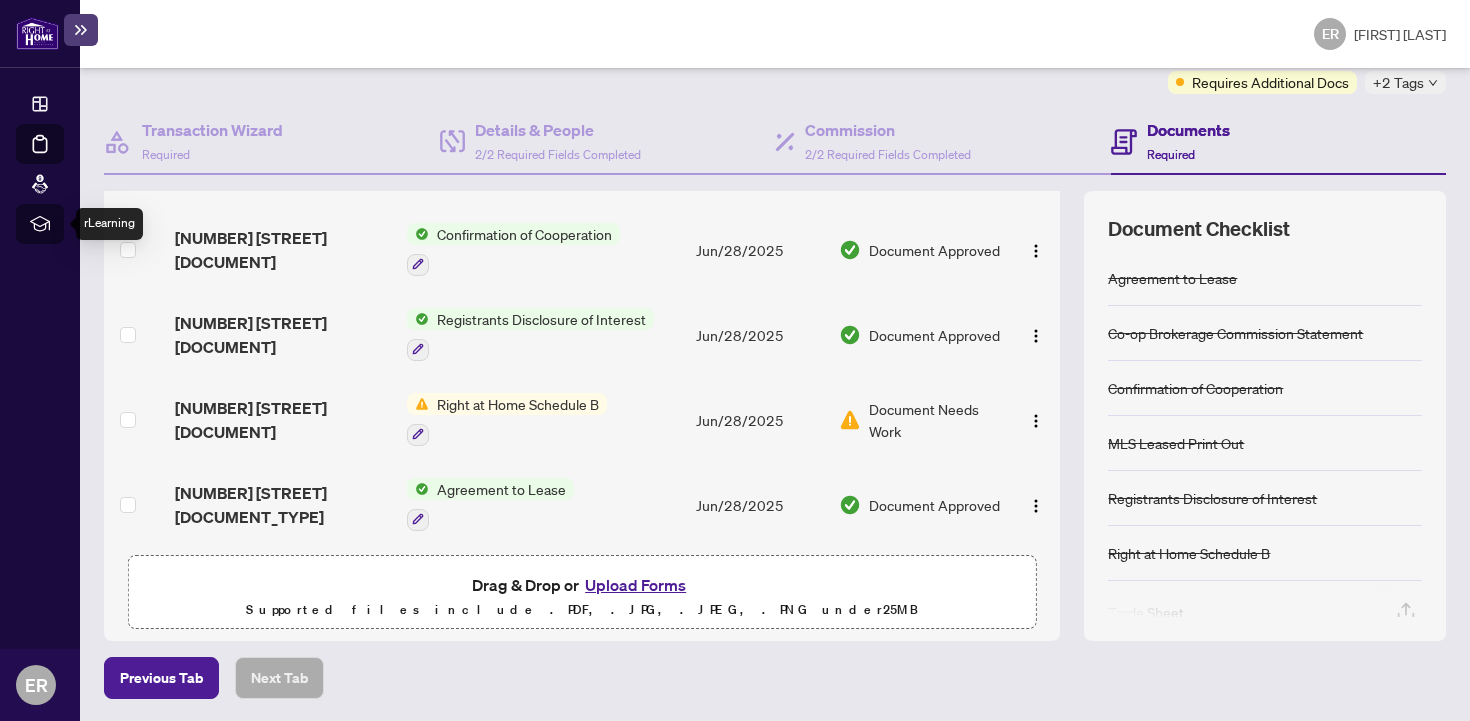 click on "rLearning" at bounding box center [58, 227] 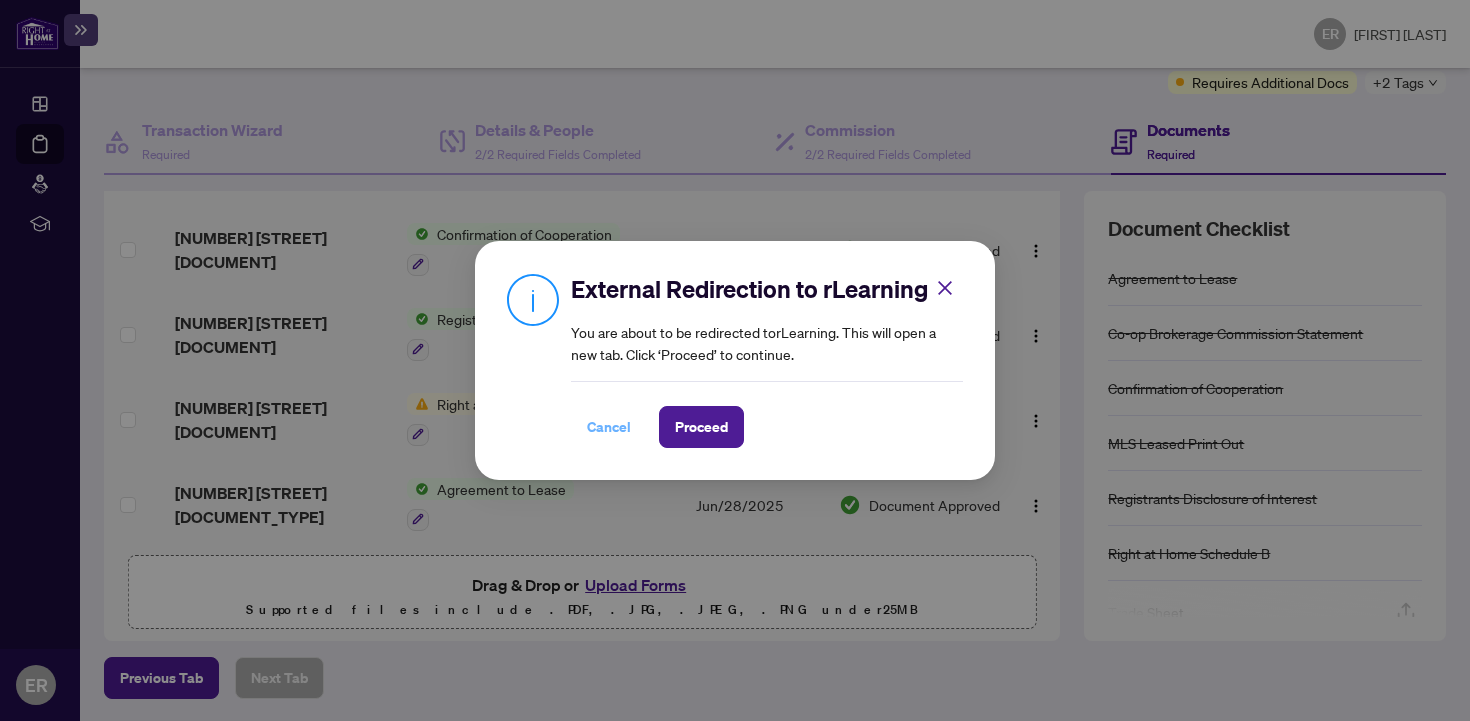 click on "Cancel" at bounding box center [609, 427] 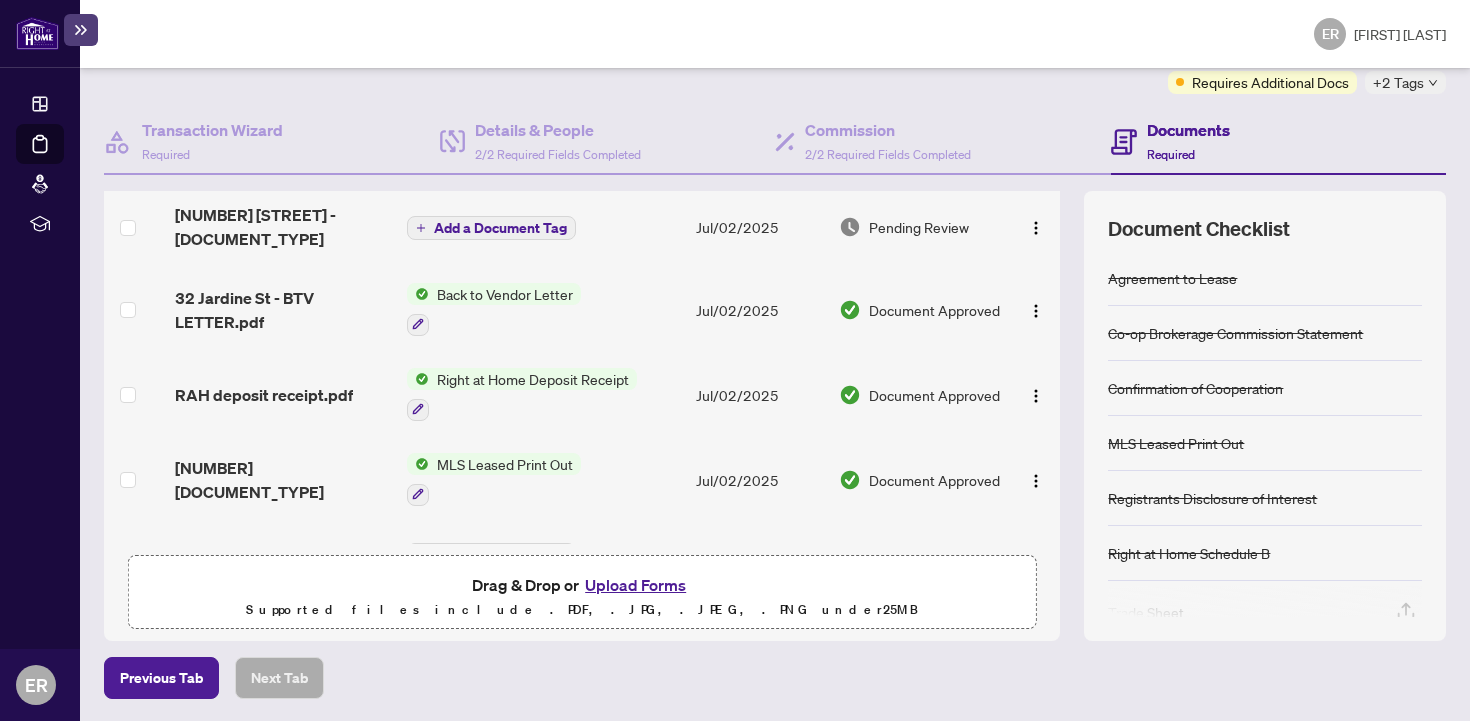 scroll, scrollTop: 0, scrollLeft: 0, axis: both 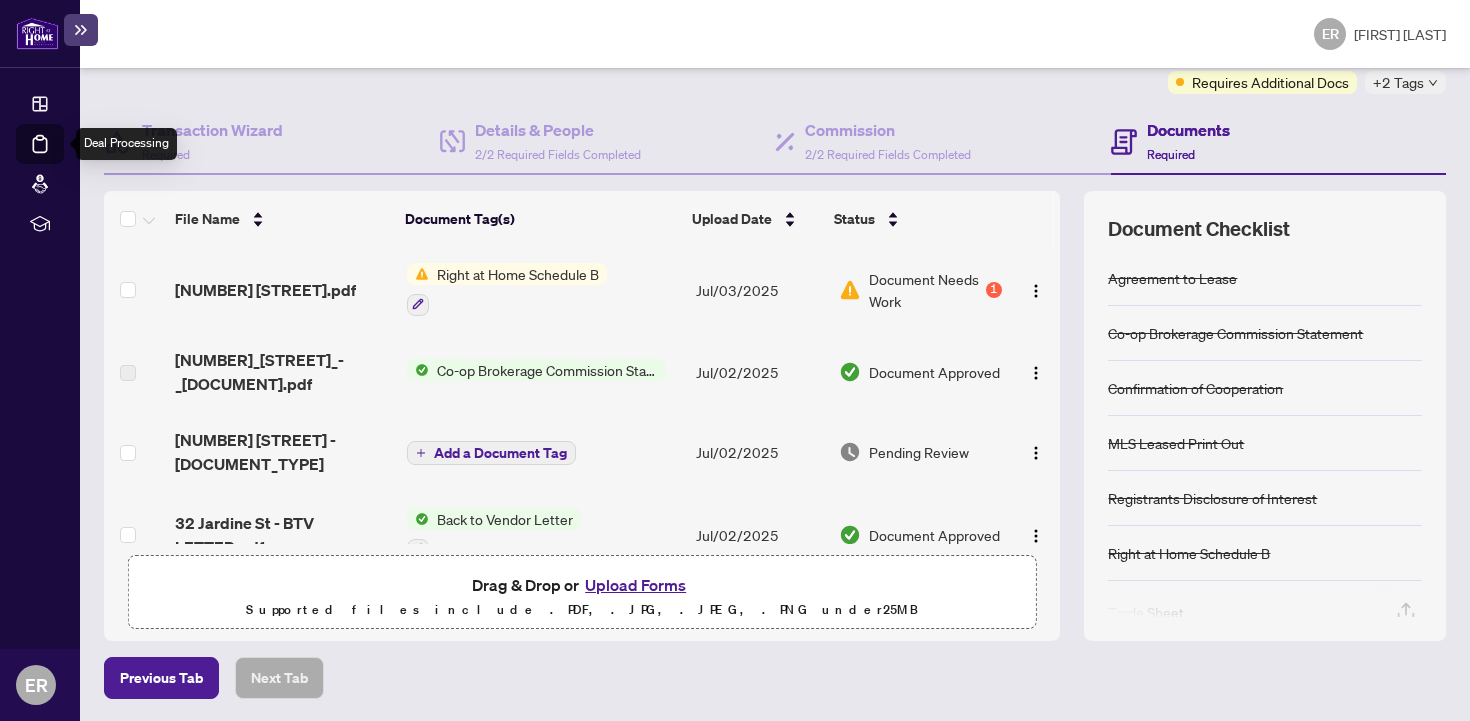 click on "Deal Processing" at bounding box center [63, 158] 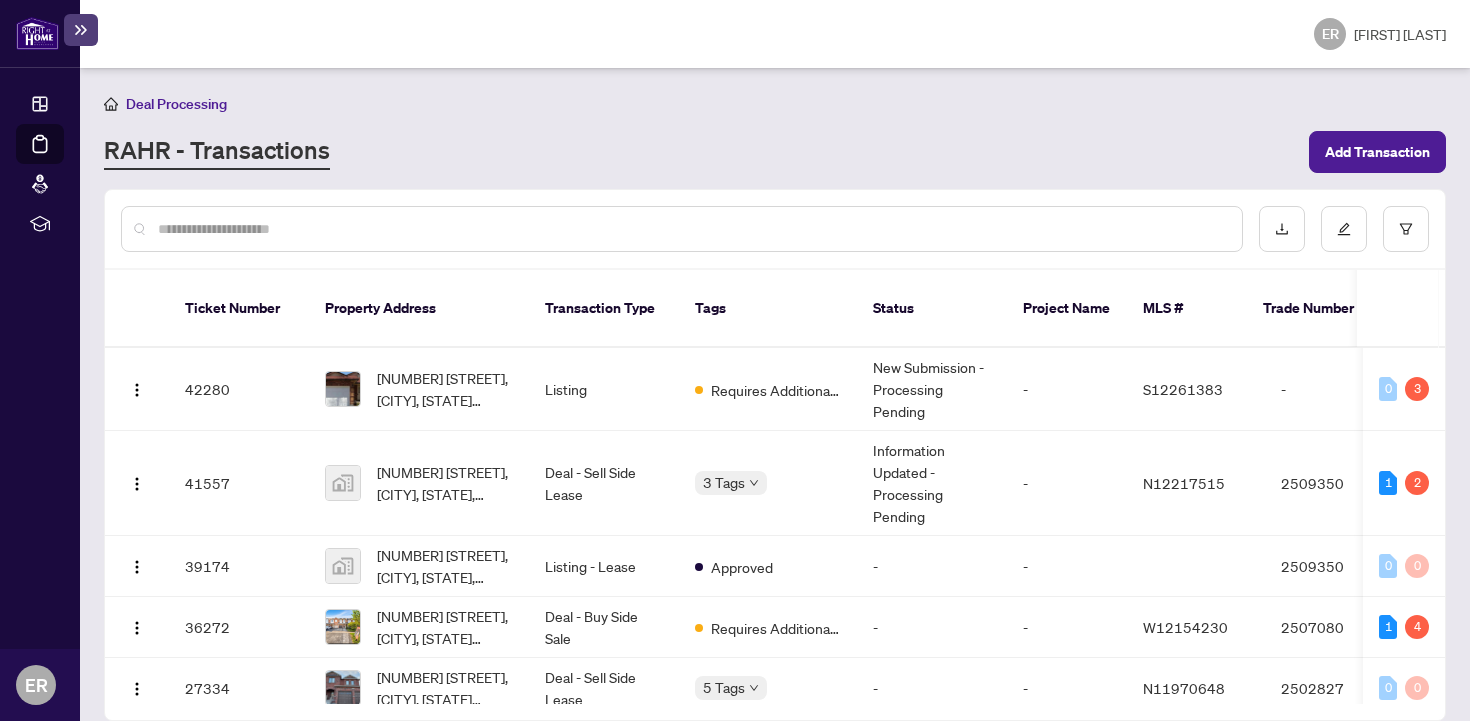 scroll, scrollTop: 1, scrollLeft: 0, axis: vertical 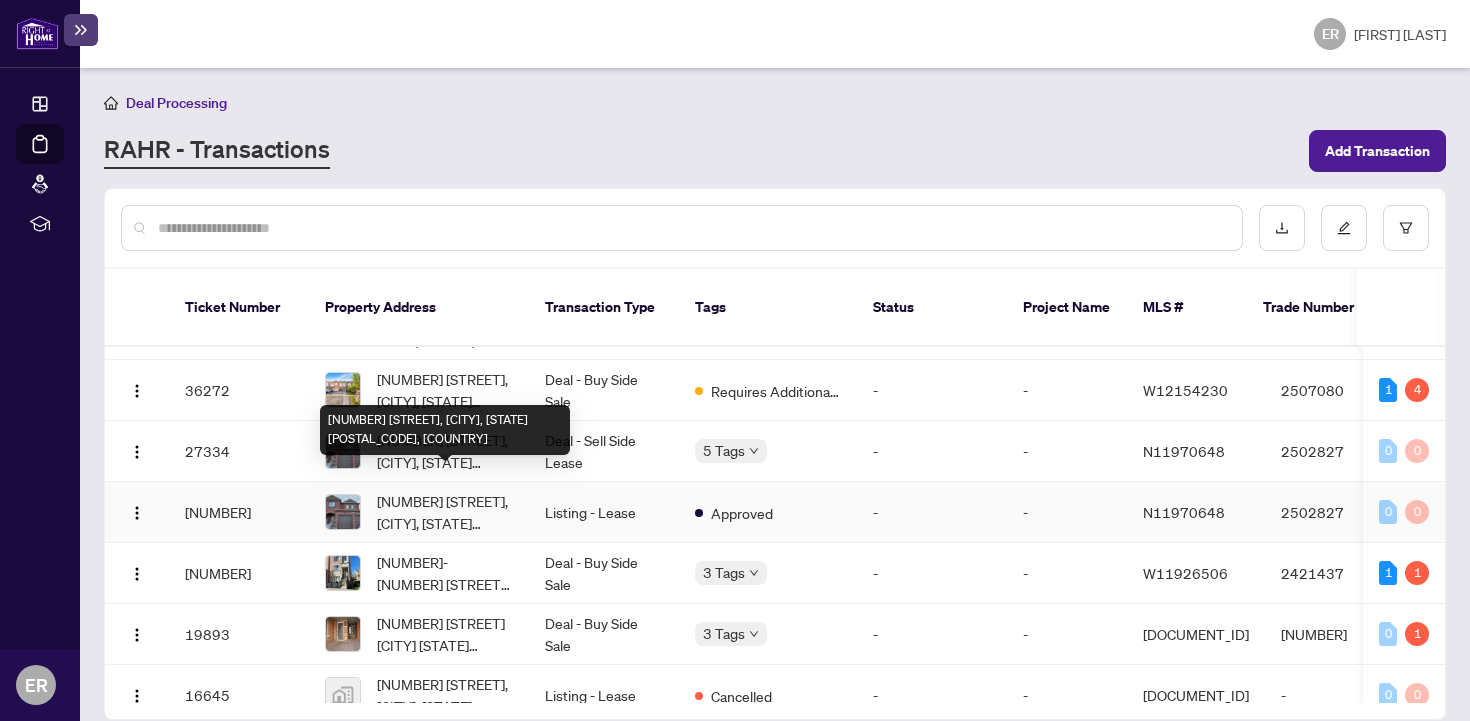 click on "[NUMBER] [STREET], [CITY], [STATE] [POSTAL_CODE], [COUNTRY]" at bounding box center (445, 512) 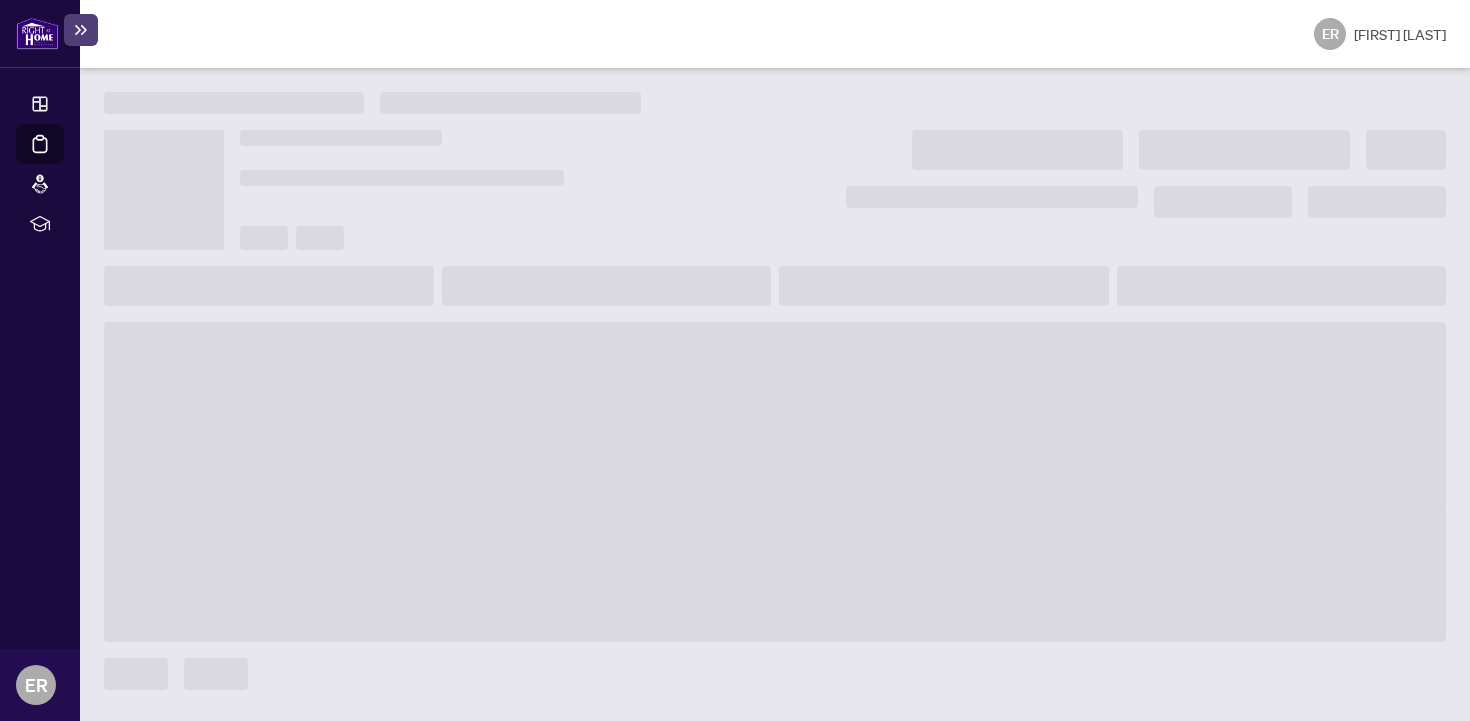 scroll, scrollTop: 0, scrollLeft: 0, axis: both 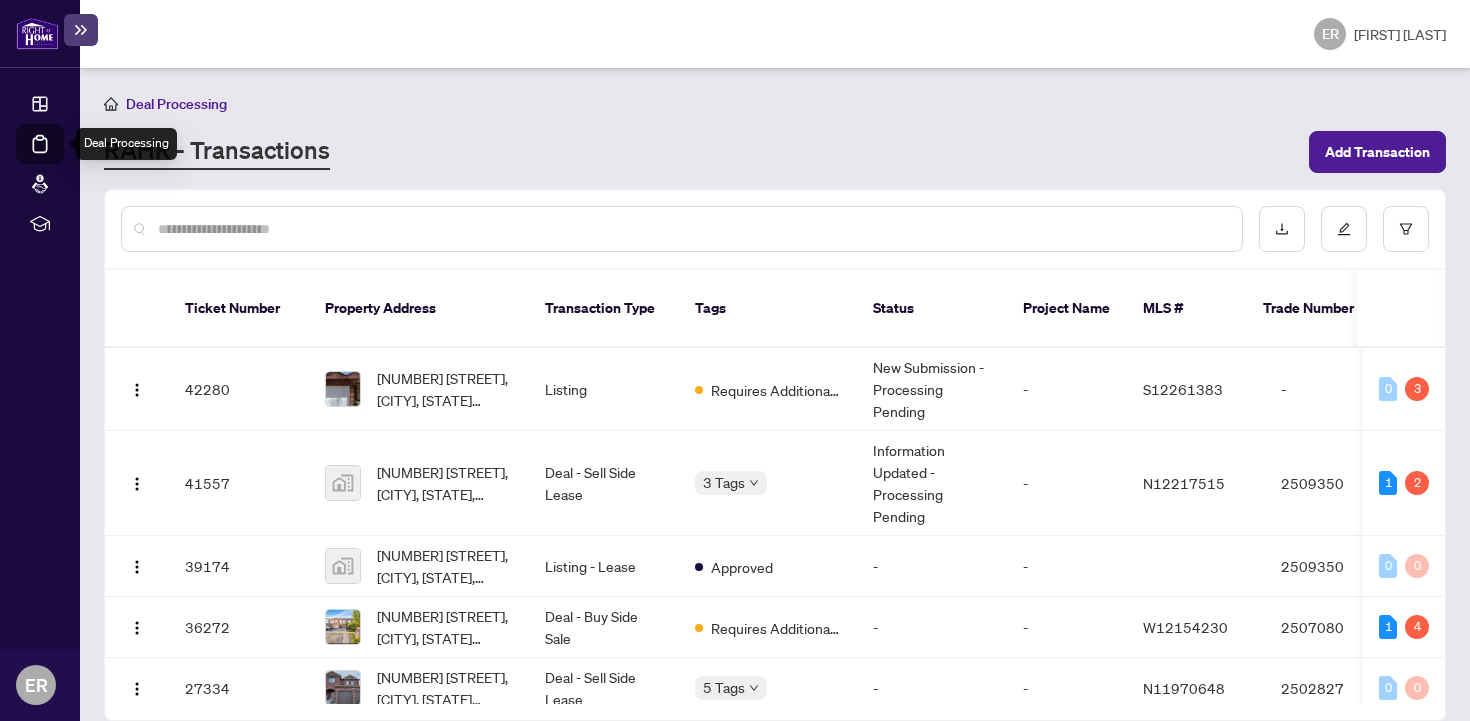 click on "Deal Processing" at bounding box center [63, 158] 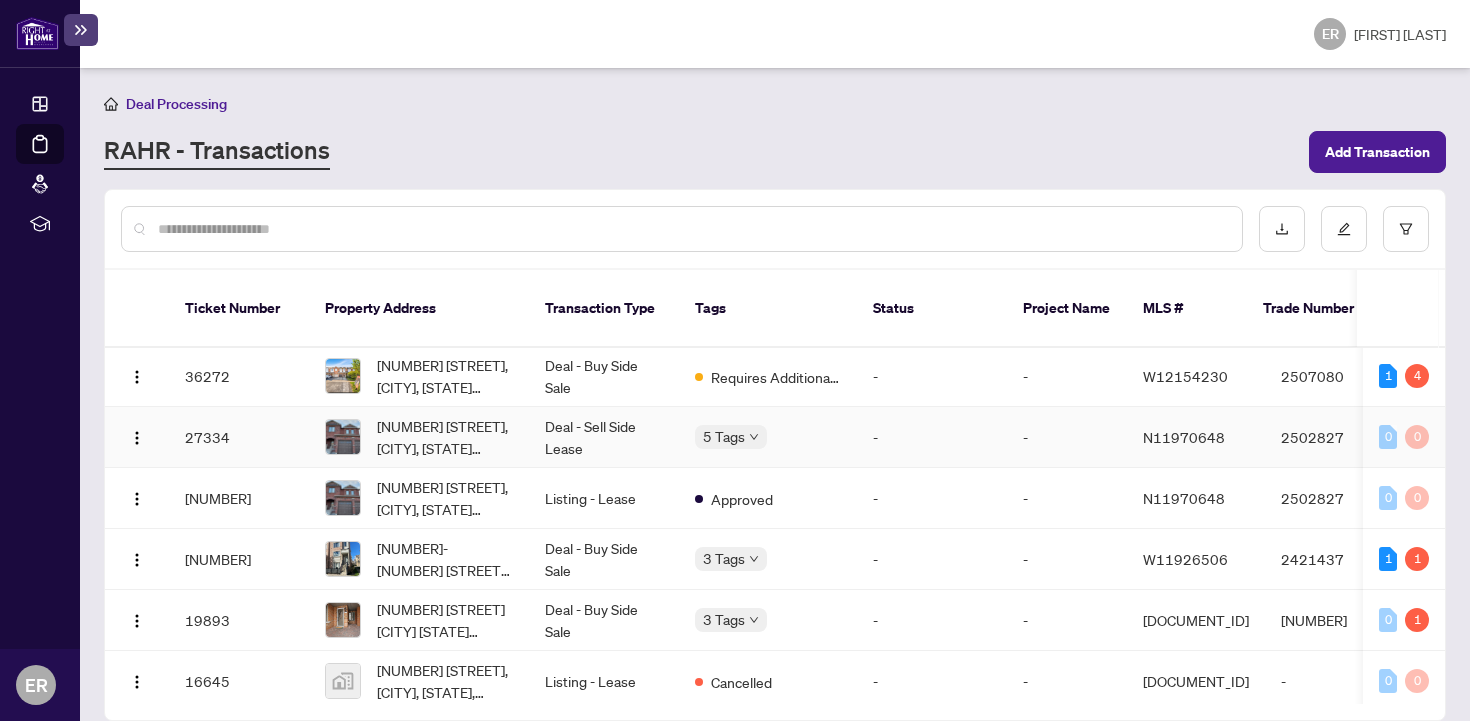 scroll, scrollTop: 250, scrollLeft: 0, axis: vertical 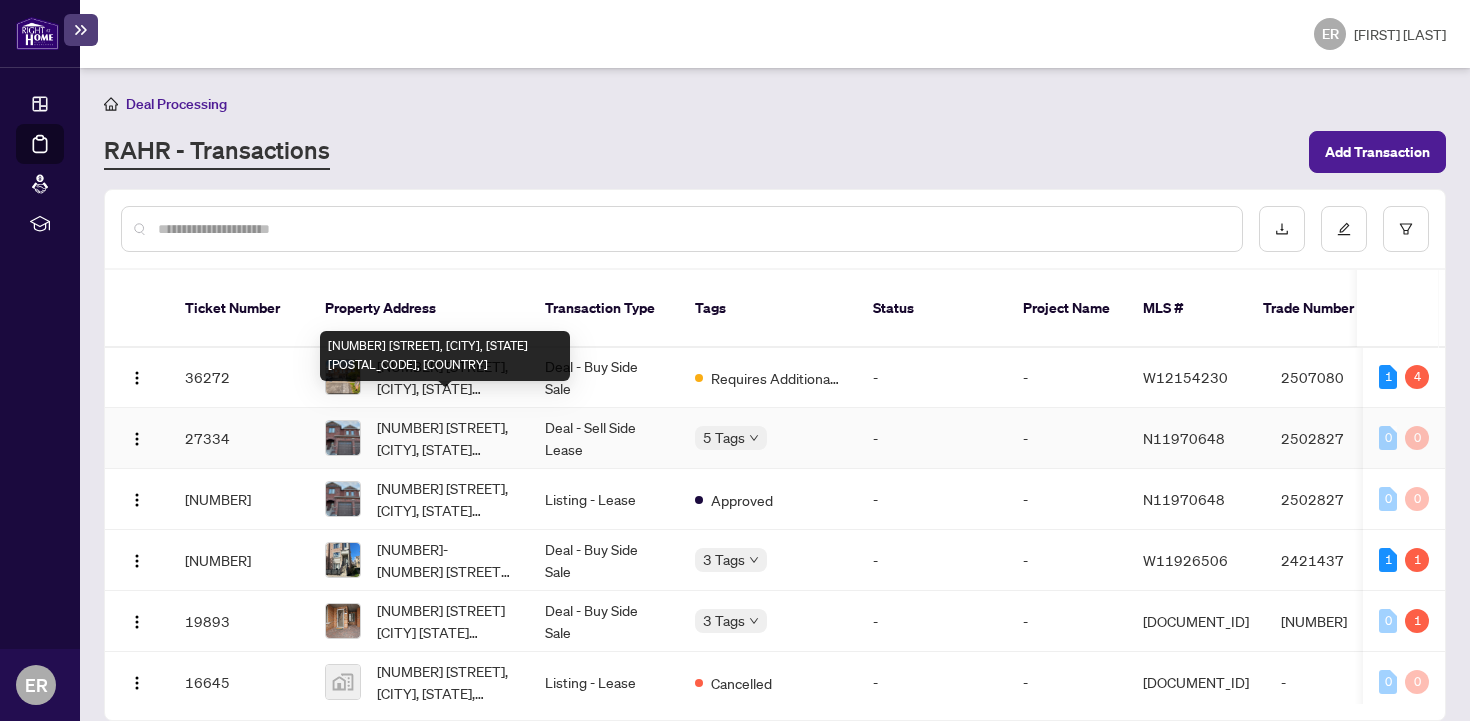 click on "[NUMBER] [STREET], [CITY], [STATE] [POSTAL_CODE], [COUNTRY]" at bounding box center (445, 438) 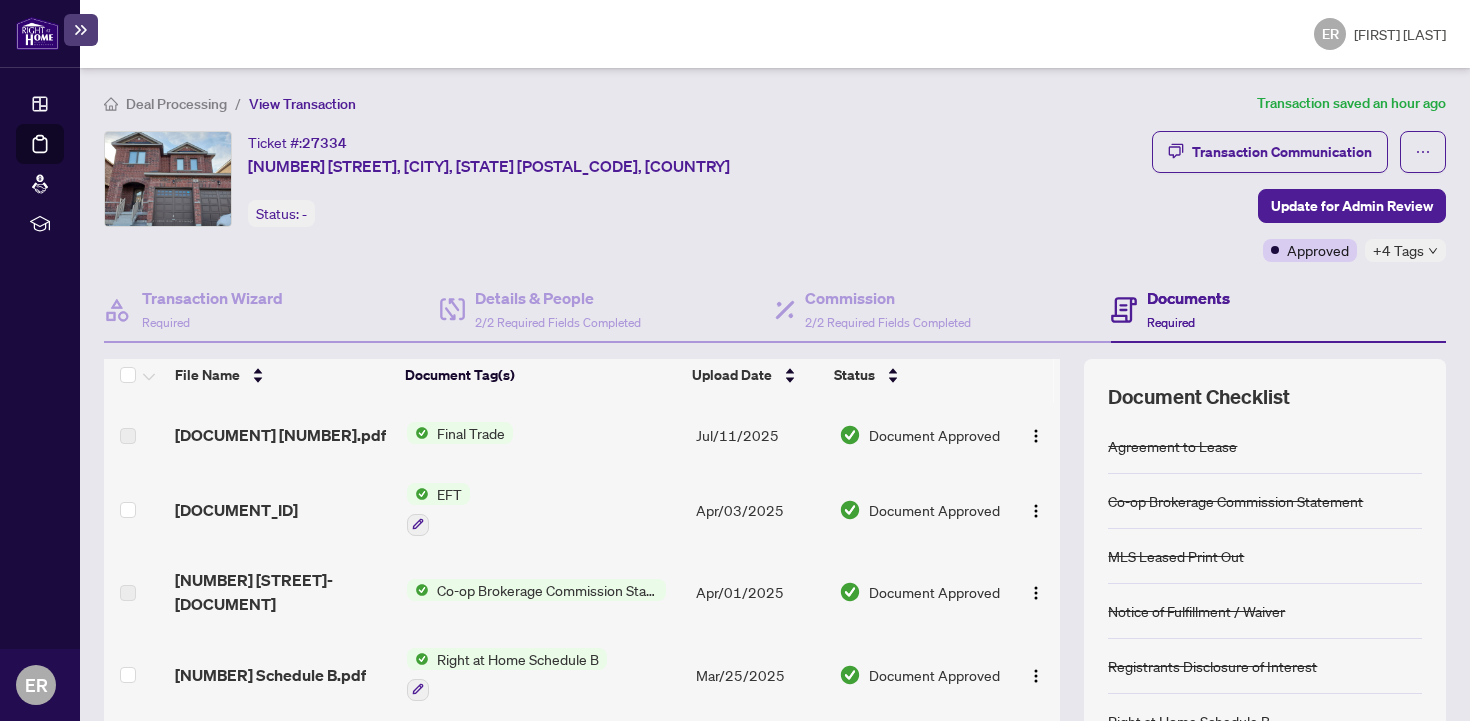 scroll, scrollTop: 0, scrollLeft: 0, axis: both 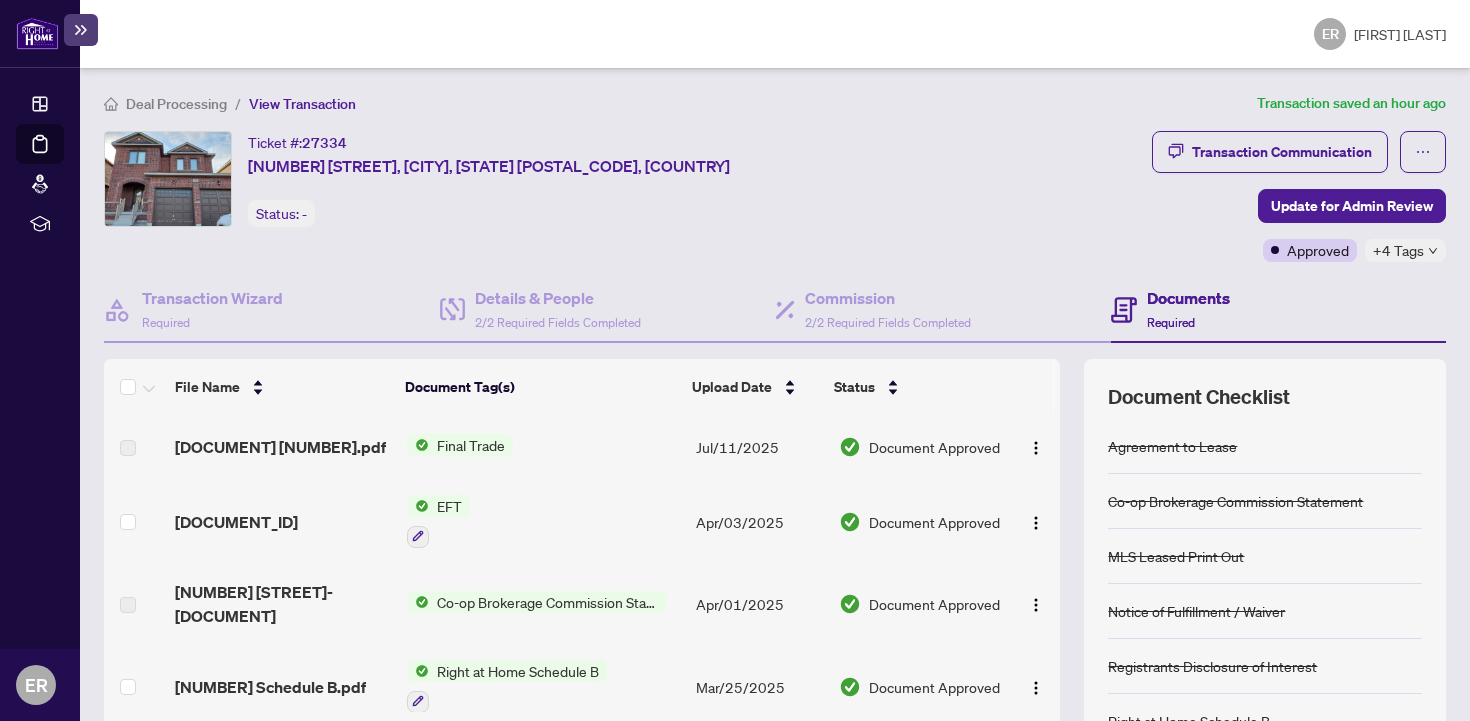 click on "Final Trade" at bounding box center [471, 445] 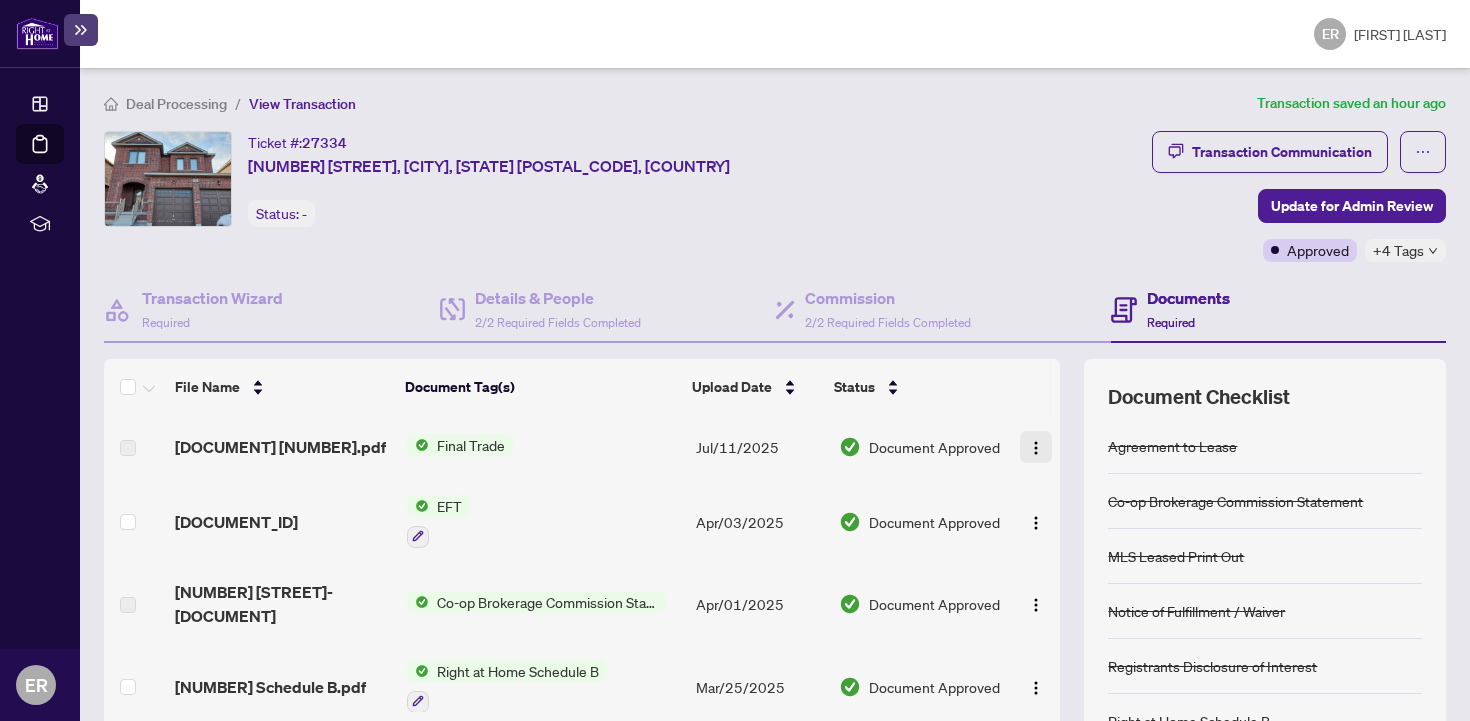 click at bounding box center [1036, 448] 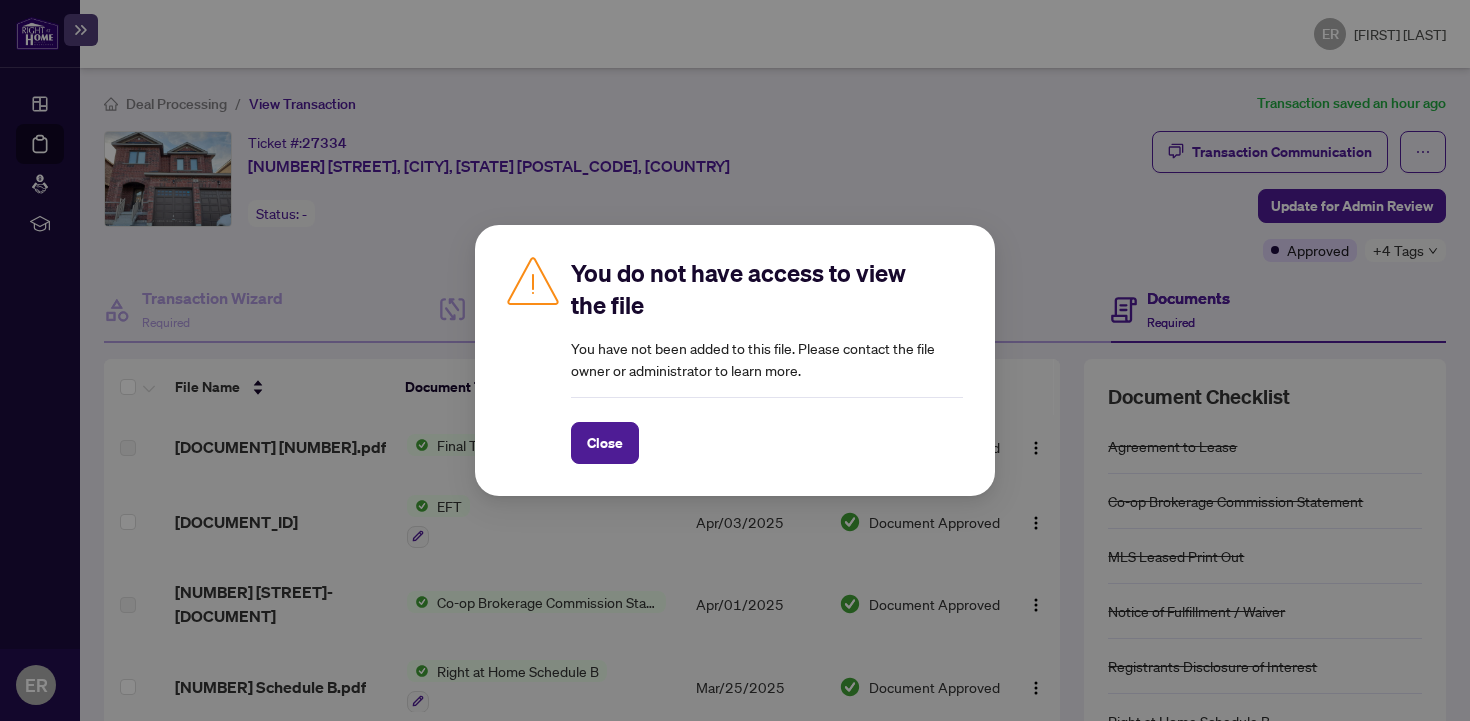 click on "You do not have access to view the file You have not been added to this file. Please contact the file owner or administrator to learn more. Close Cancel OK" at bounding box center (735, 360) 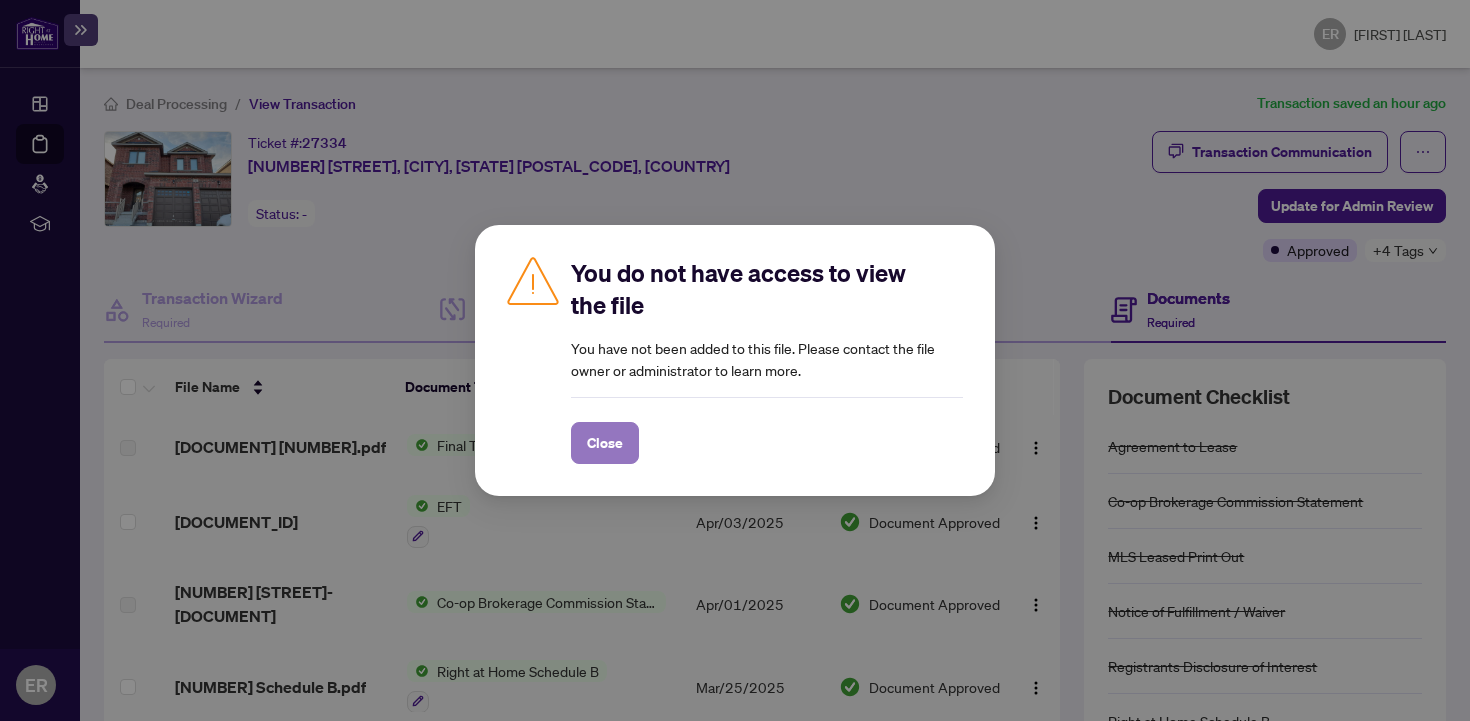 click on "Close" at bounding box center [605, 443] 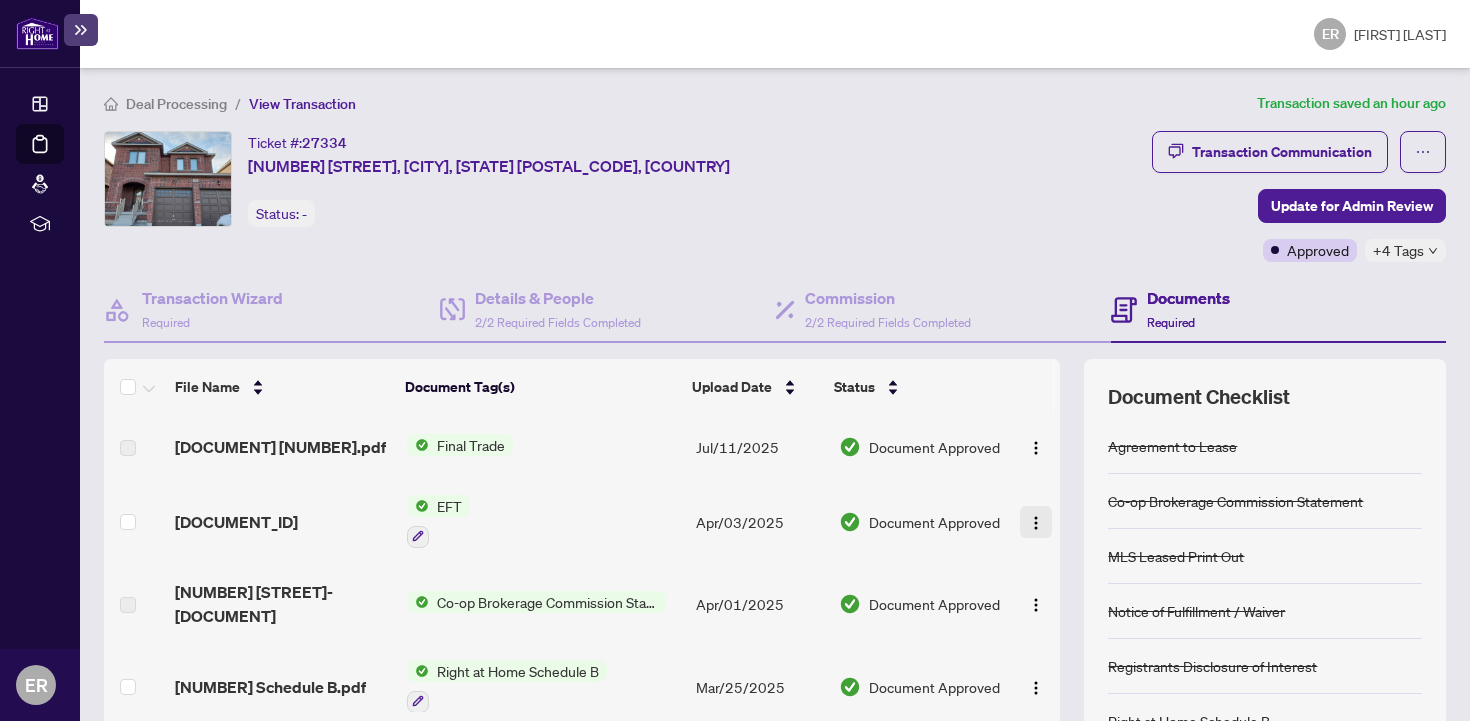 click at bounding box center [1036, 523] 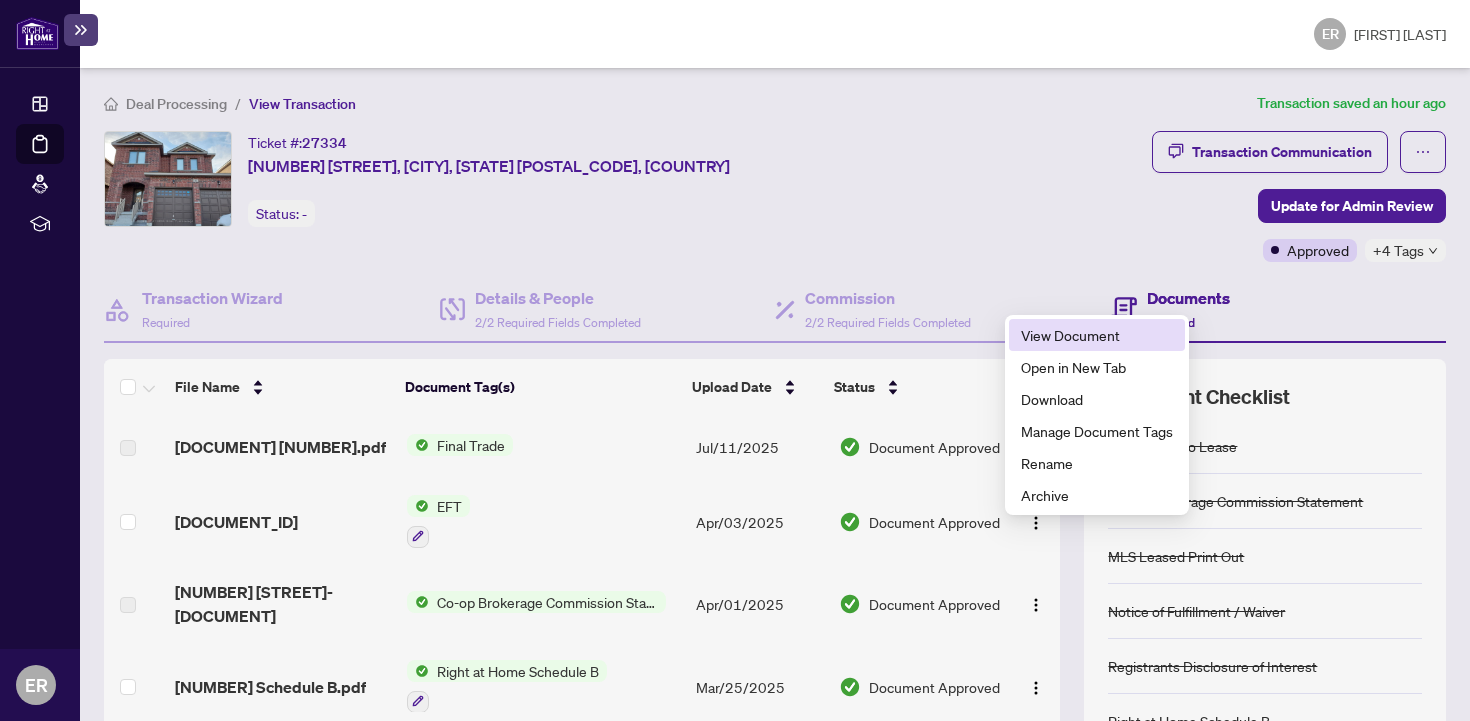click on "View Document" at bounding box center [1097, 335] 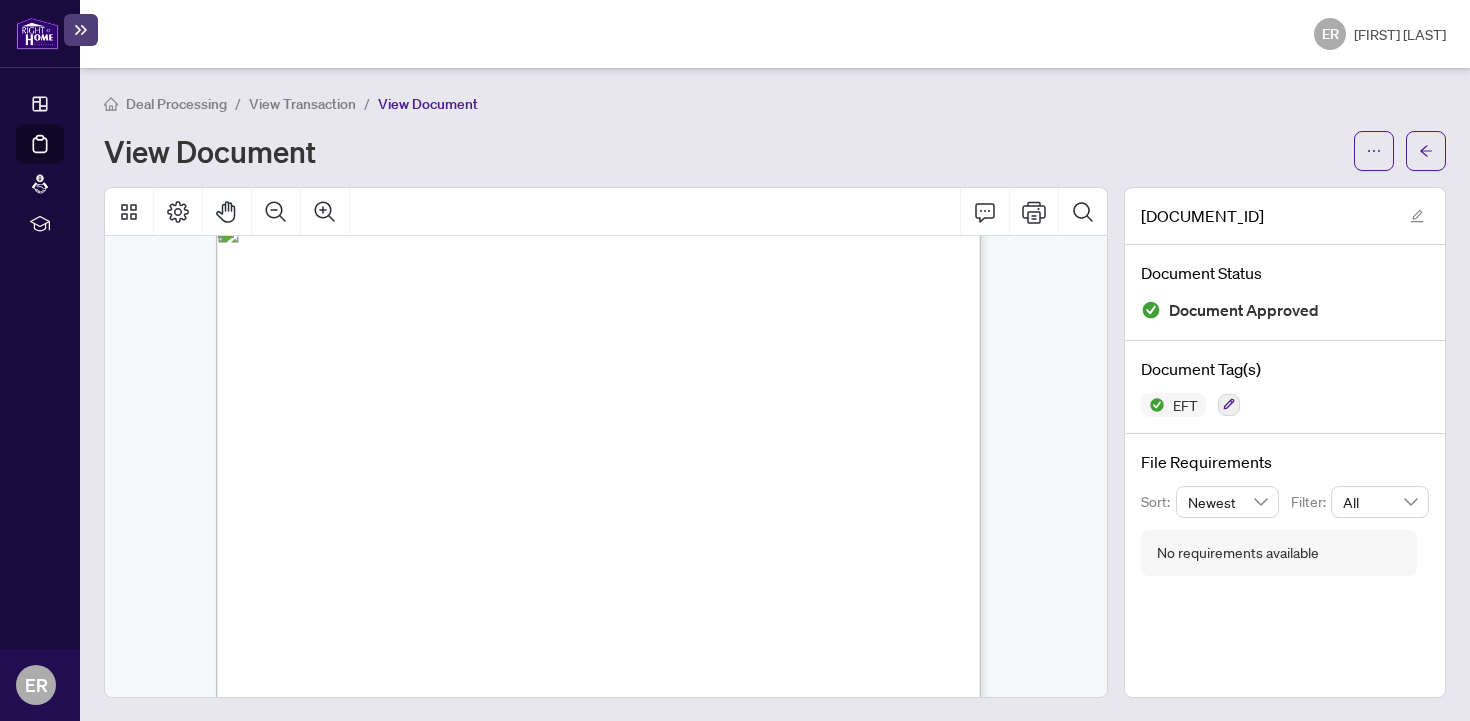 scroll, scrollTop: 26, scrollLeft: 0, axis: vertical 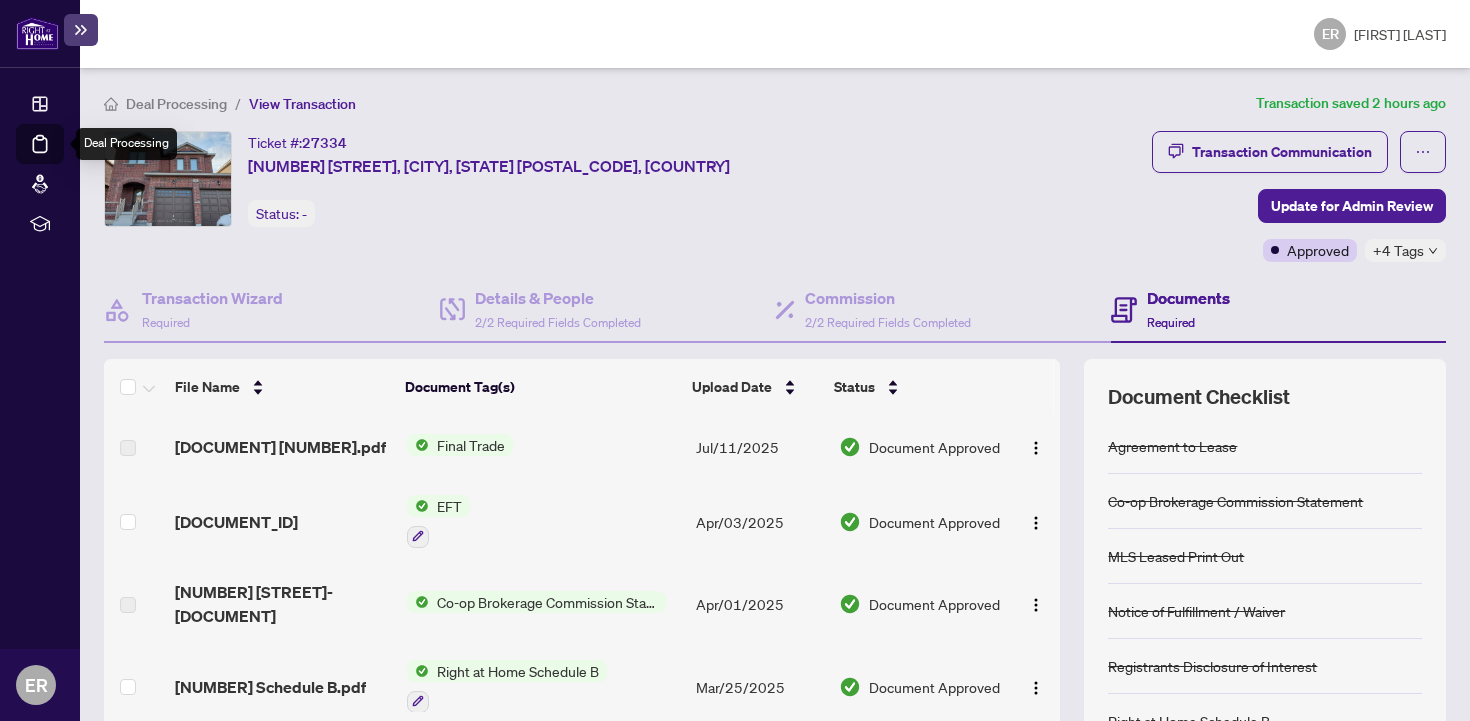 click on "Deal Processing" at bounding box center [63, 158] 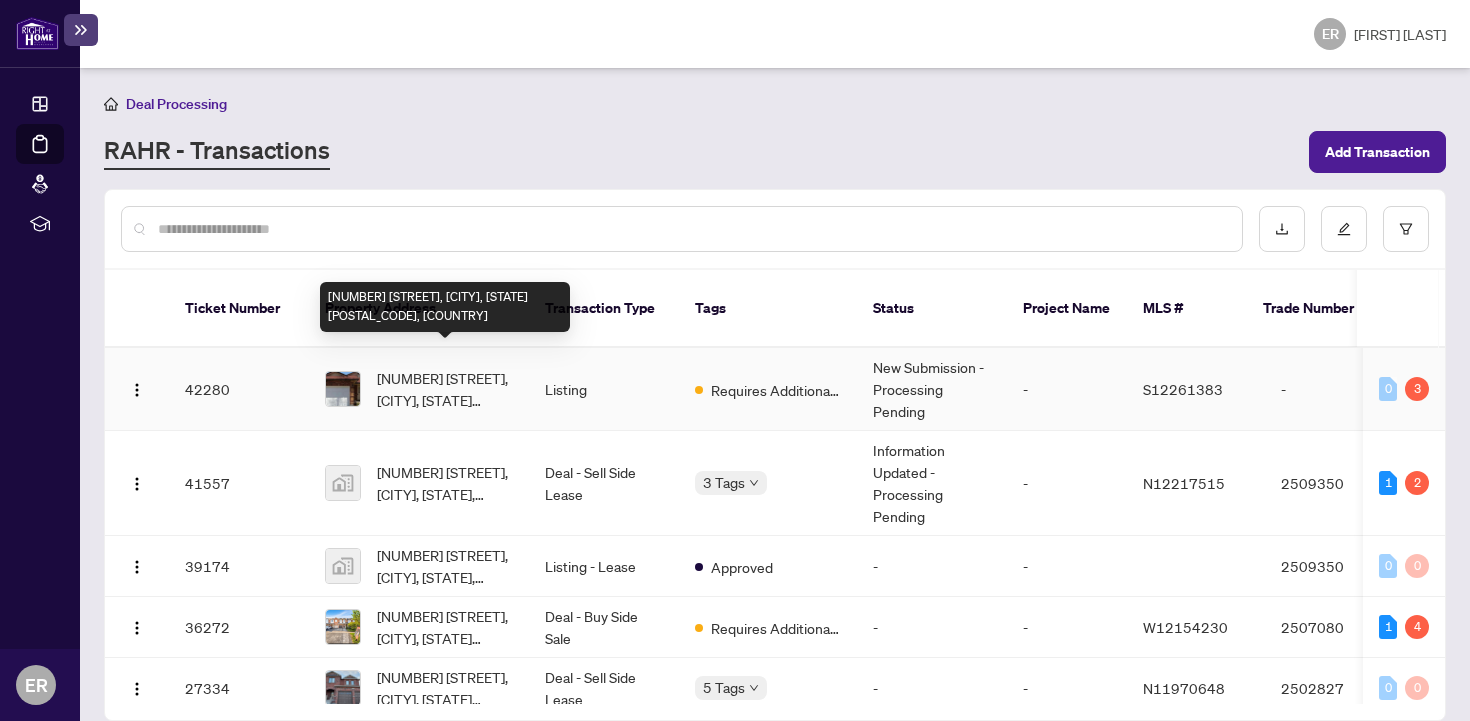 click on "[NUMBER] [STREET], [CITY], [STATE] [POSTAL_CODE], [COUNTRY]" at bounding box center (445, 389) 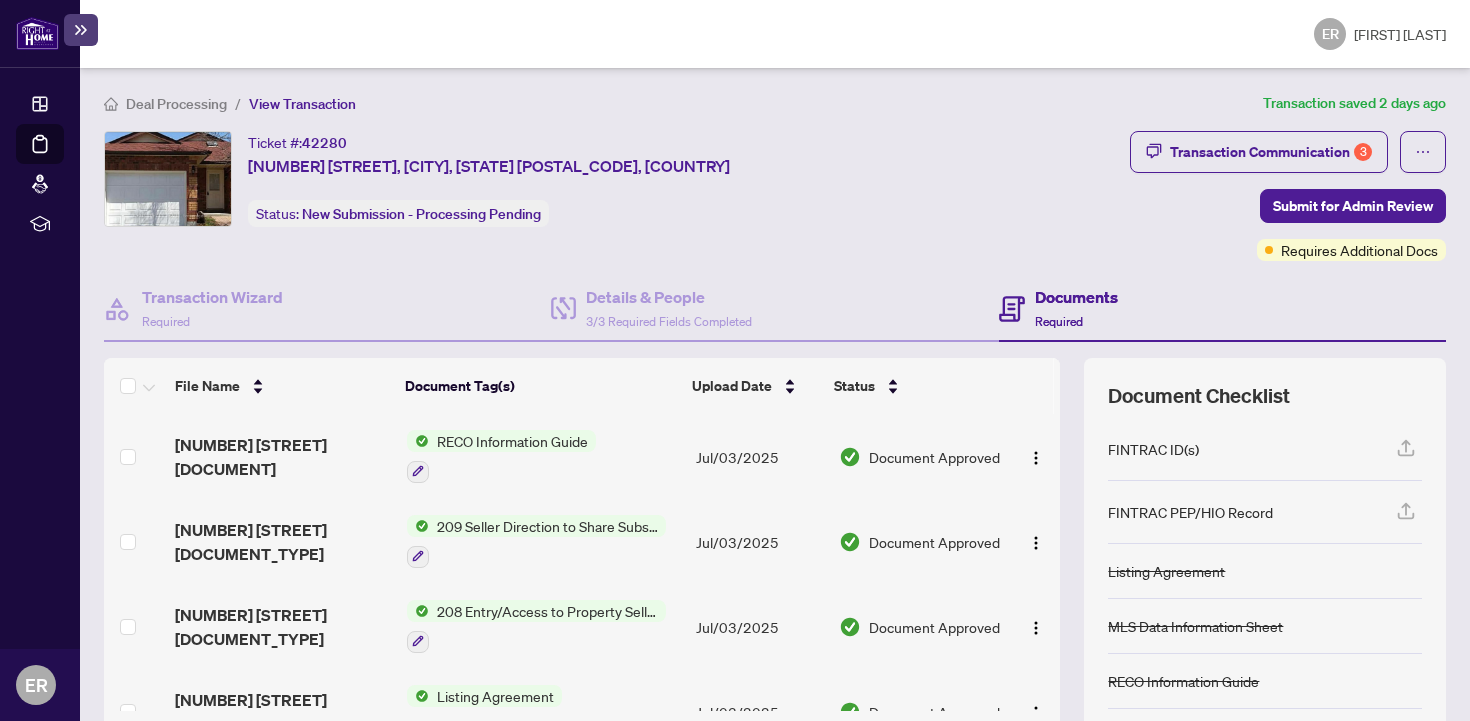 scroll, scrollTop: 11, scrollLeft: 0, axis: vertical 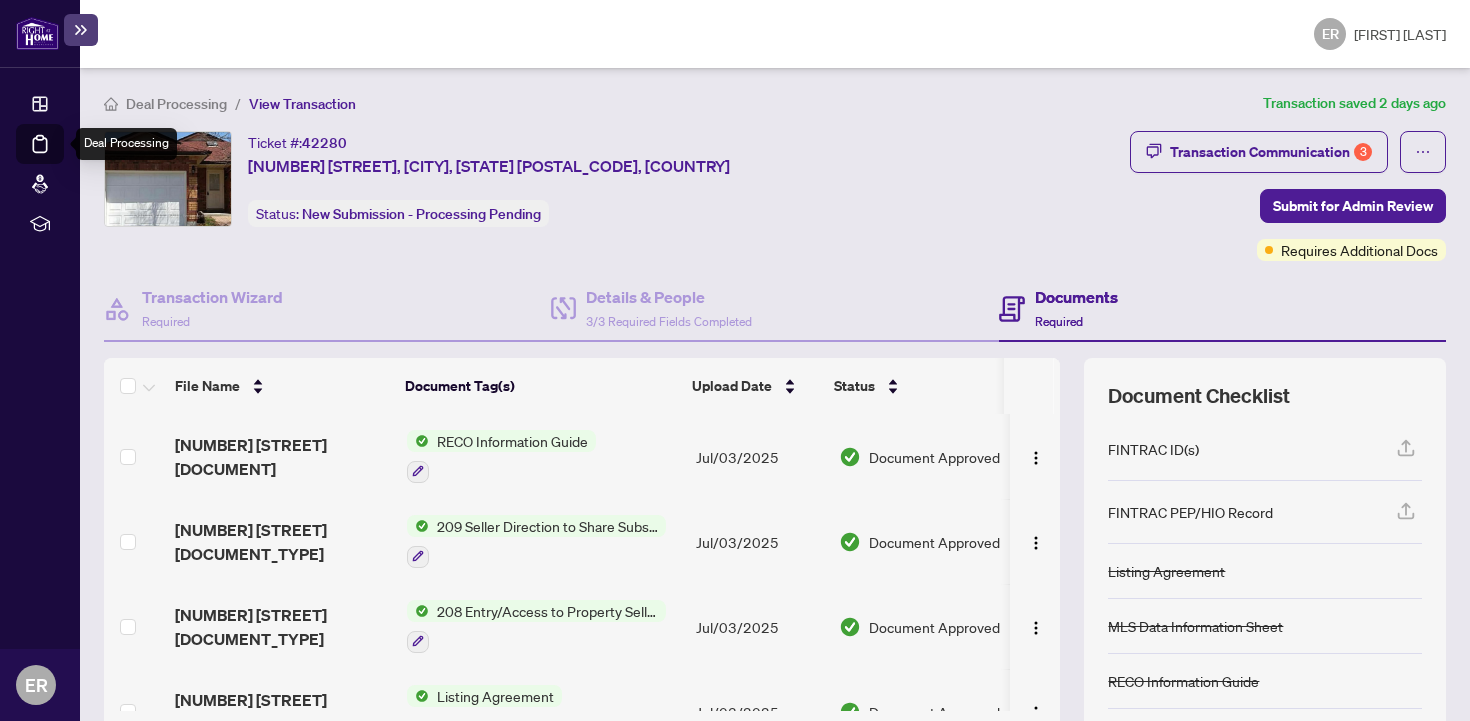 click on "Deal Processing" at bounding box center [63, 158] 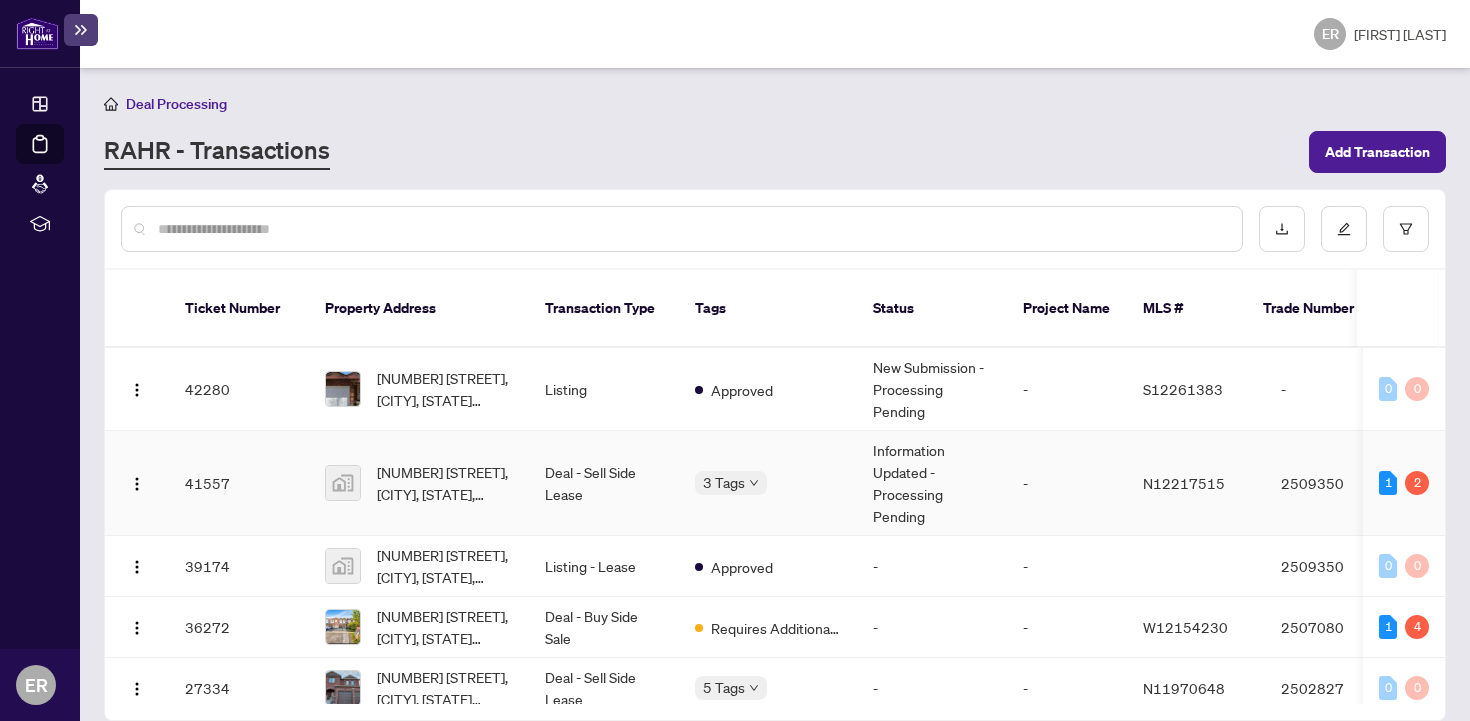 click on "41557" at bounding box center (239, 483) 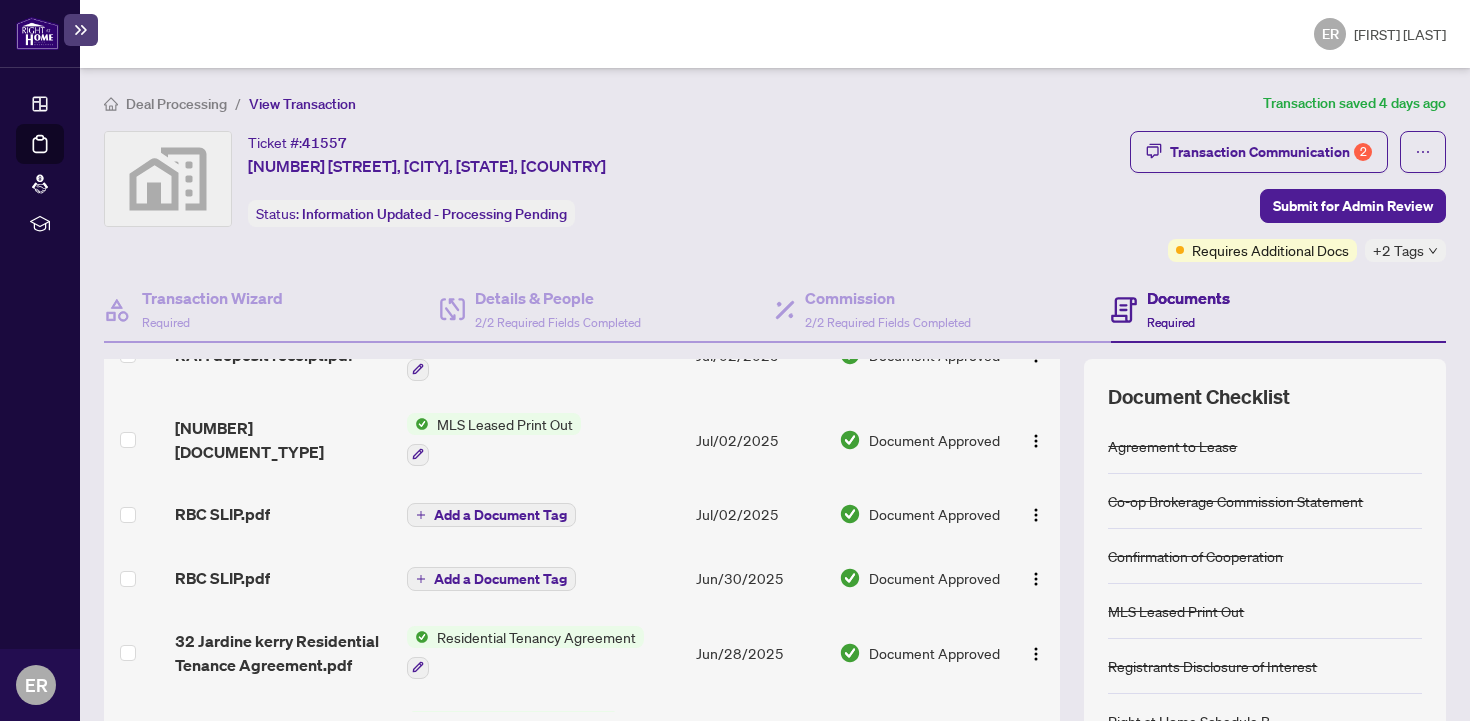 scroll, scrollTop: 447, scrollLeft: 0, axis: vertical 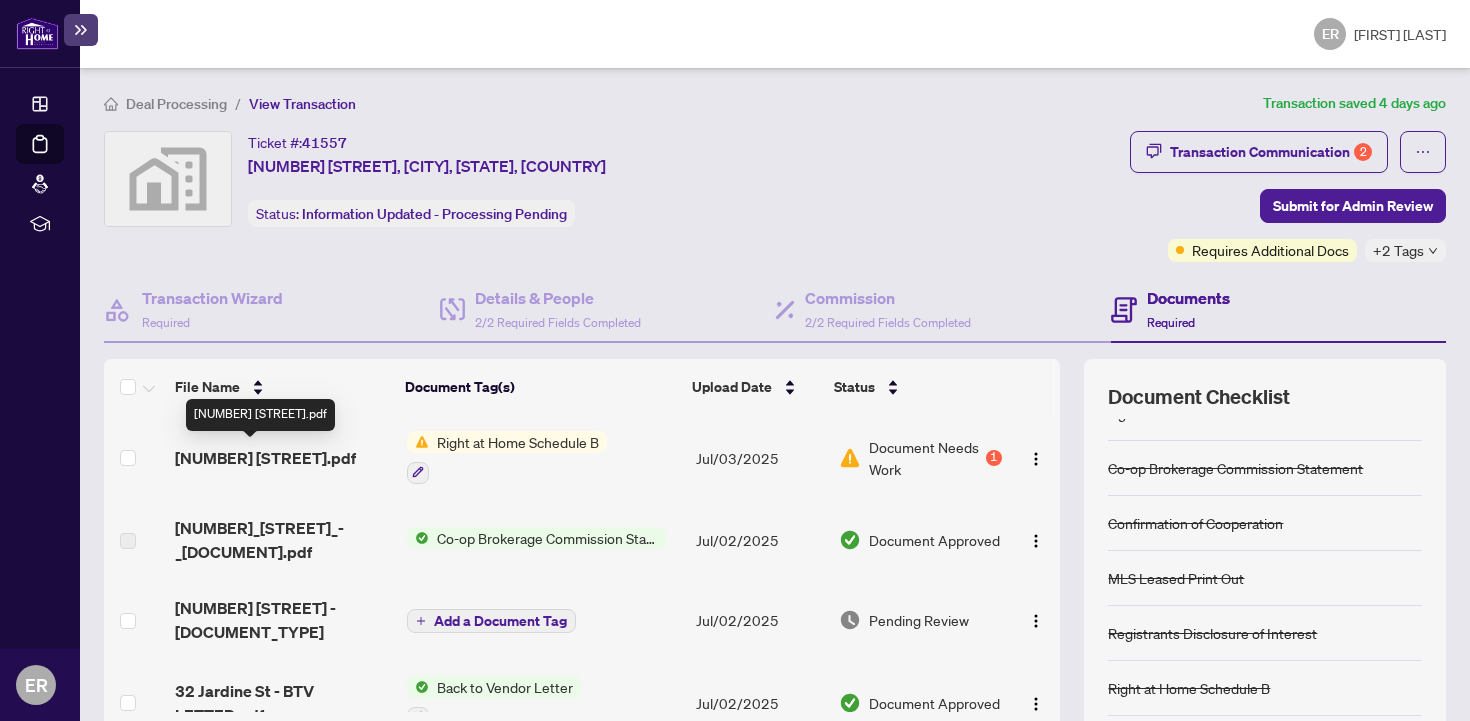 click on "[NUMBER] [STREET].pdf" at bounding box center (265, 458) 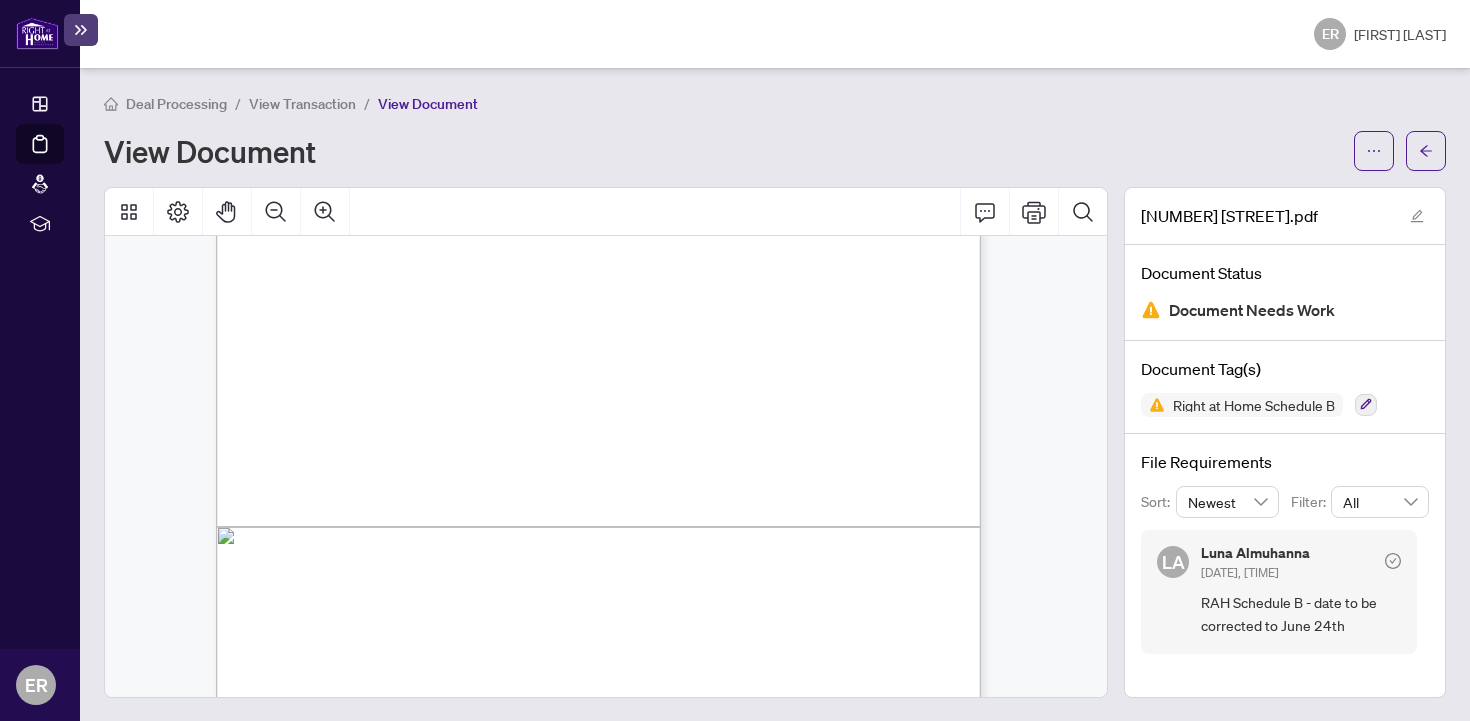 scroll, scrollTop: 569, scrollLeft: 0, axis: vertical 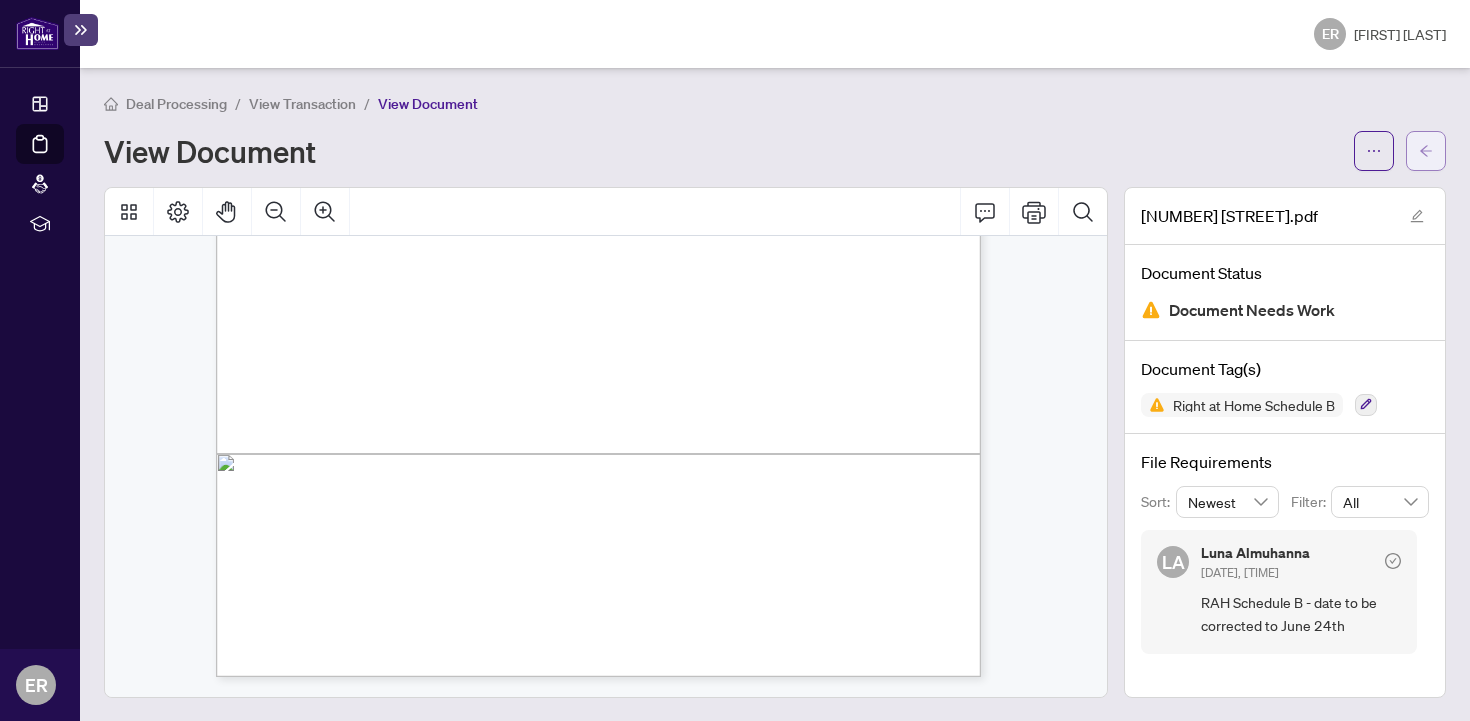 click 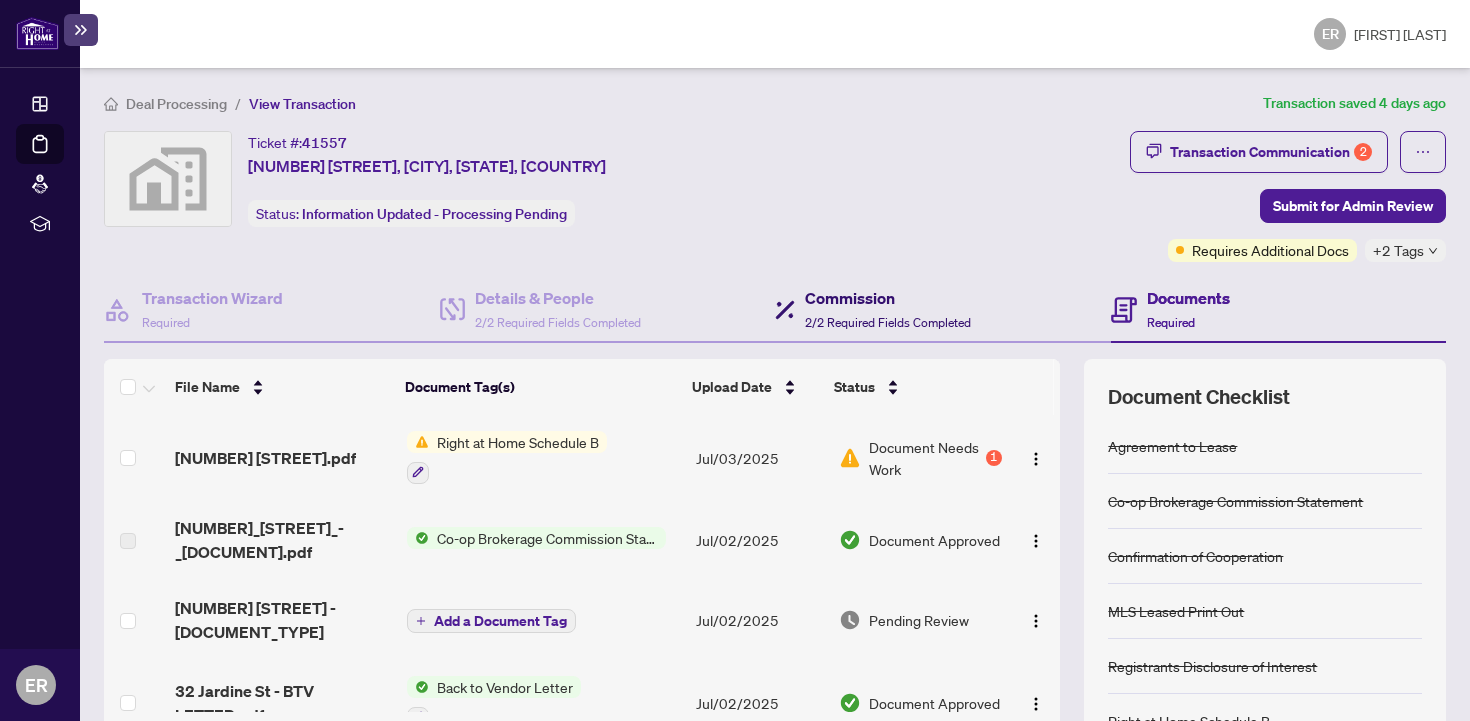 click on "2/2 Required Fields Completed" at bounding box center [888, 322] 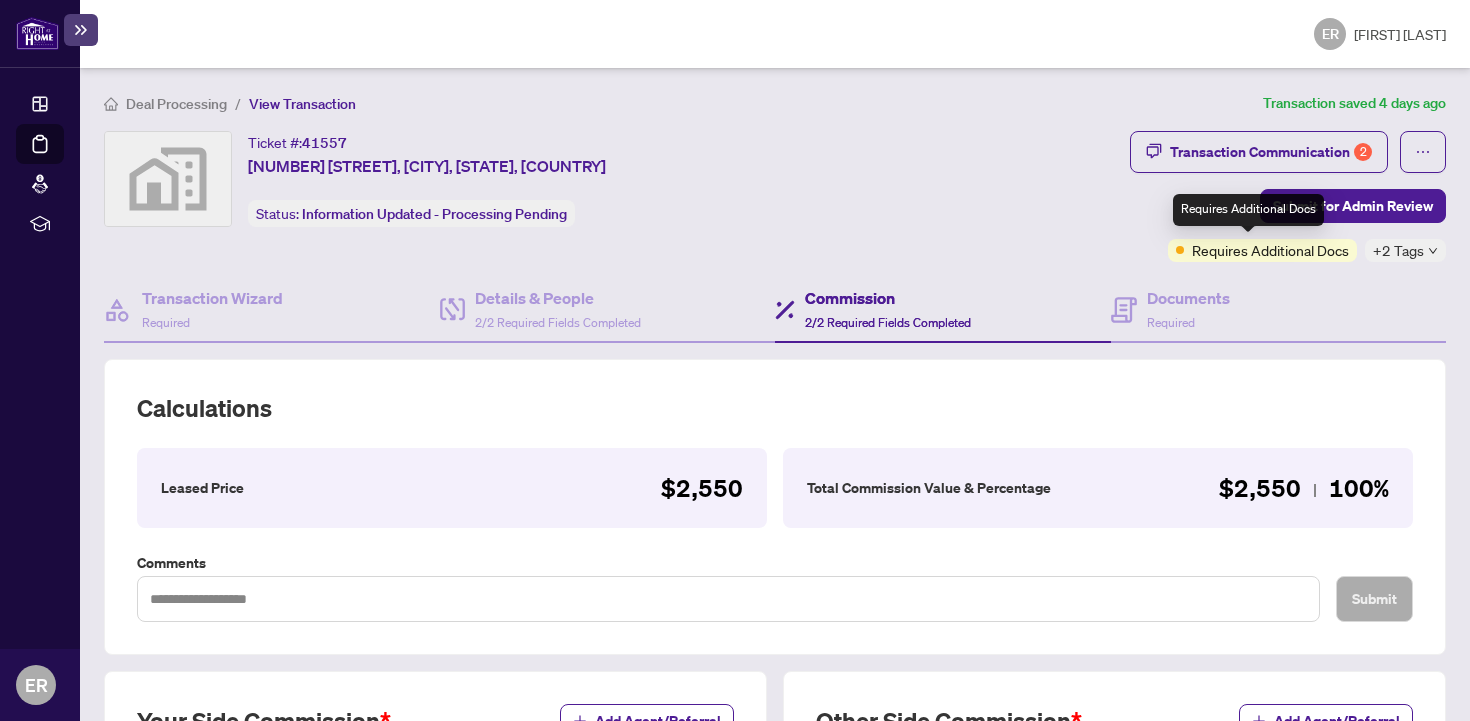 click on "Requires Additional Docs" at bounding box center (1270, 250) 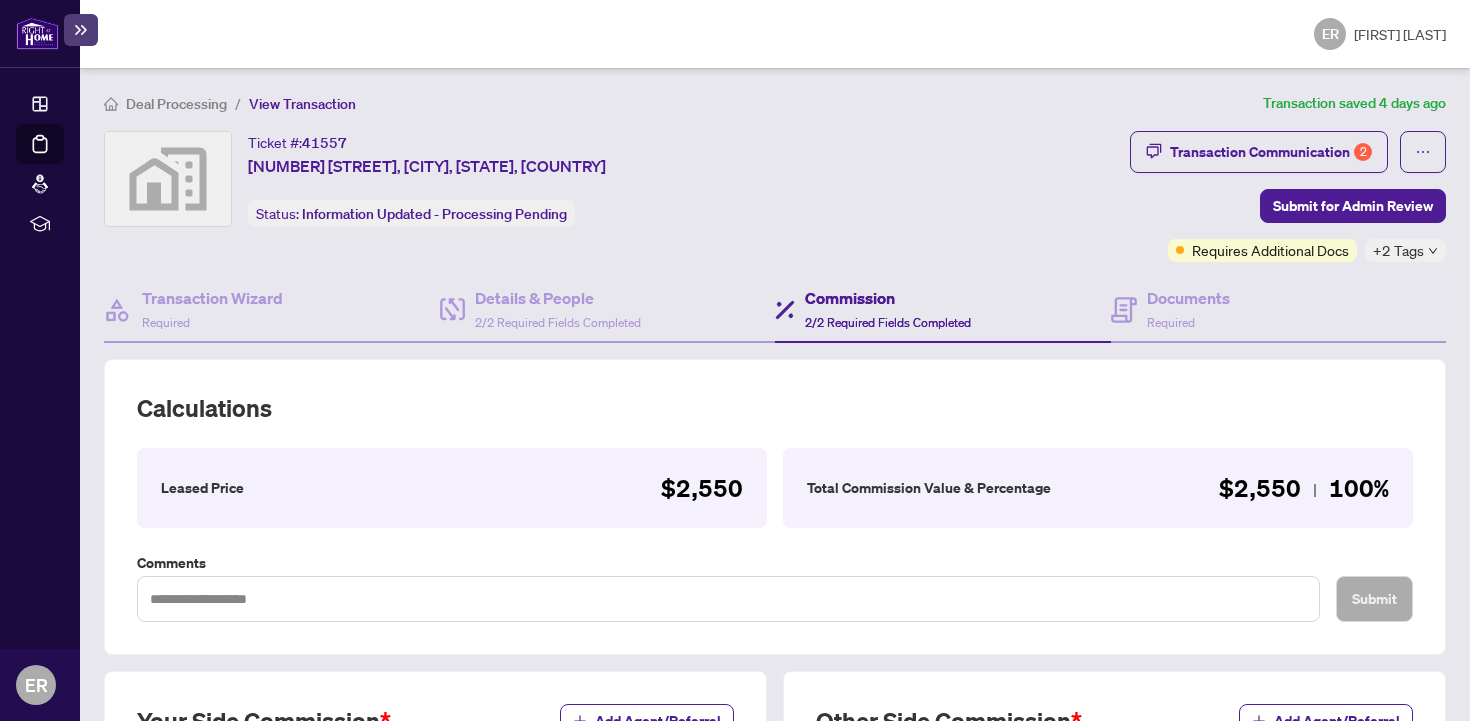 click on "Deal Processing / View Transaction Transaction saved   [TIME_AGO] Ticket #:  [NUMBER] [NUMBER] [STREET], [CITY], [STATE], [COUNTRY] Status:   Information Updated - Processing Pending Submit for Admin Review Transaction Communication 2 Submit for Admin Review Requires Additional Docs +2 Tags Transaction Wizard Required Details & People 2/2 Required Fields Completed Commission 2/2 Required Fields Completed Documents Required Calculations Leased Price $[PRICE]   Total Commission Value & Percentage $[PRICE]     100% Comments Submit Your Side Commission Add Agent/Referral Your Side Value & Percentage $[PRICE]     50% Agent [NUMBER] - [LAST], [FIRST] Commission Percentage  :  50% Commission Value  :  $[PRICE] Additions Value  :  $0 Deductions Value  :  $0 Edit Delete Add Agent/Referral Other Side Commission Add Agent/Referral Other Side Value & Percentage $[PRICE]     50% Agent [NAME] [LAST]  Commission Percentage  :  50% Commission Value  :  $[PRICE] Additions Value  :  $0 Deductions Value  :  $0 Edit Delete Add Agent/Referral Previous Tab Next Tab" at bounding box center (775, 662) 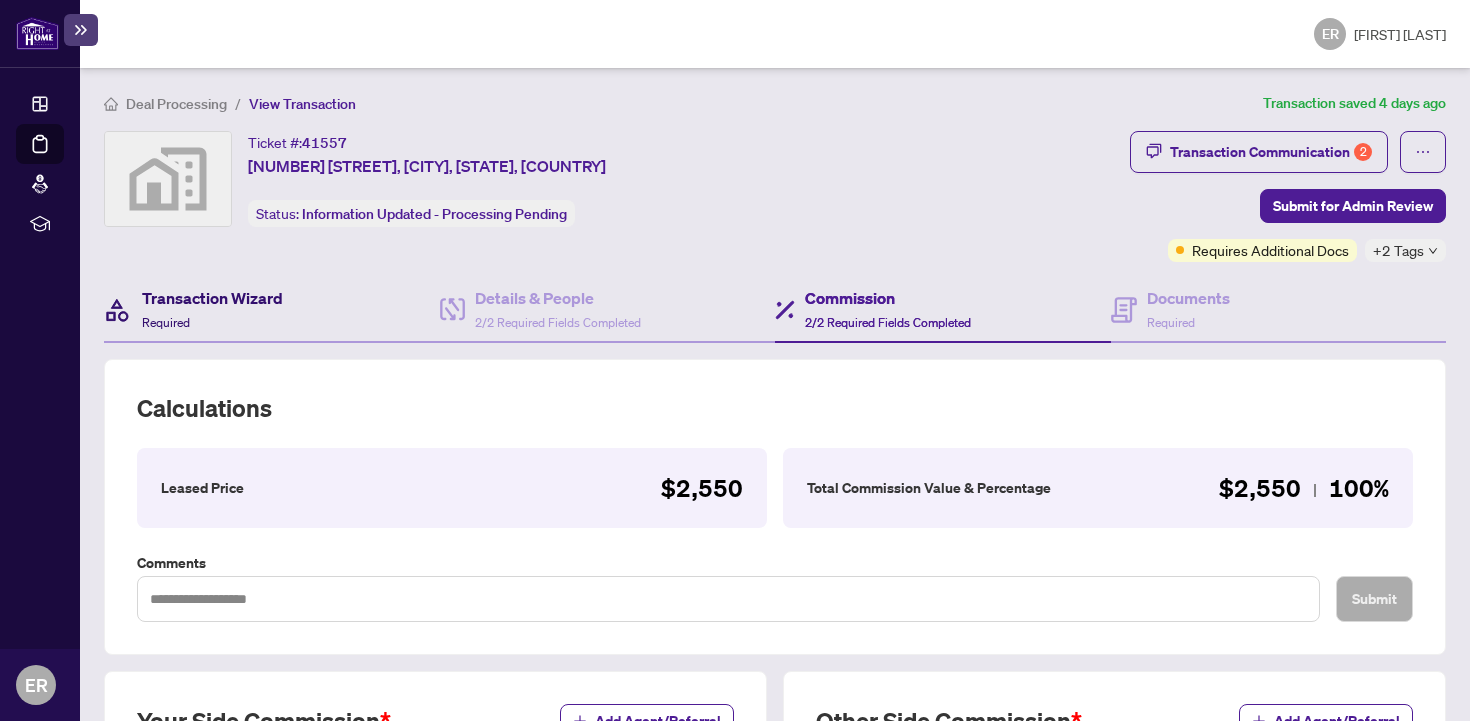click on "Transaction Wizard" at bounding box center [212, 298] 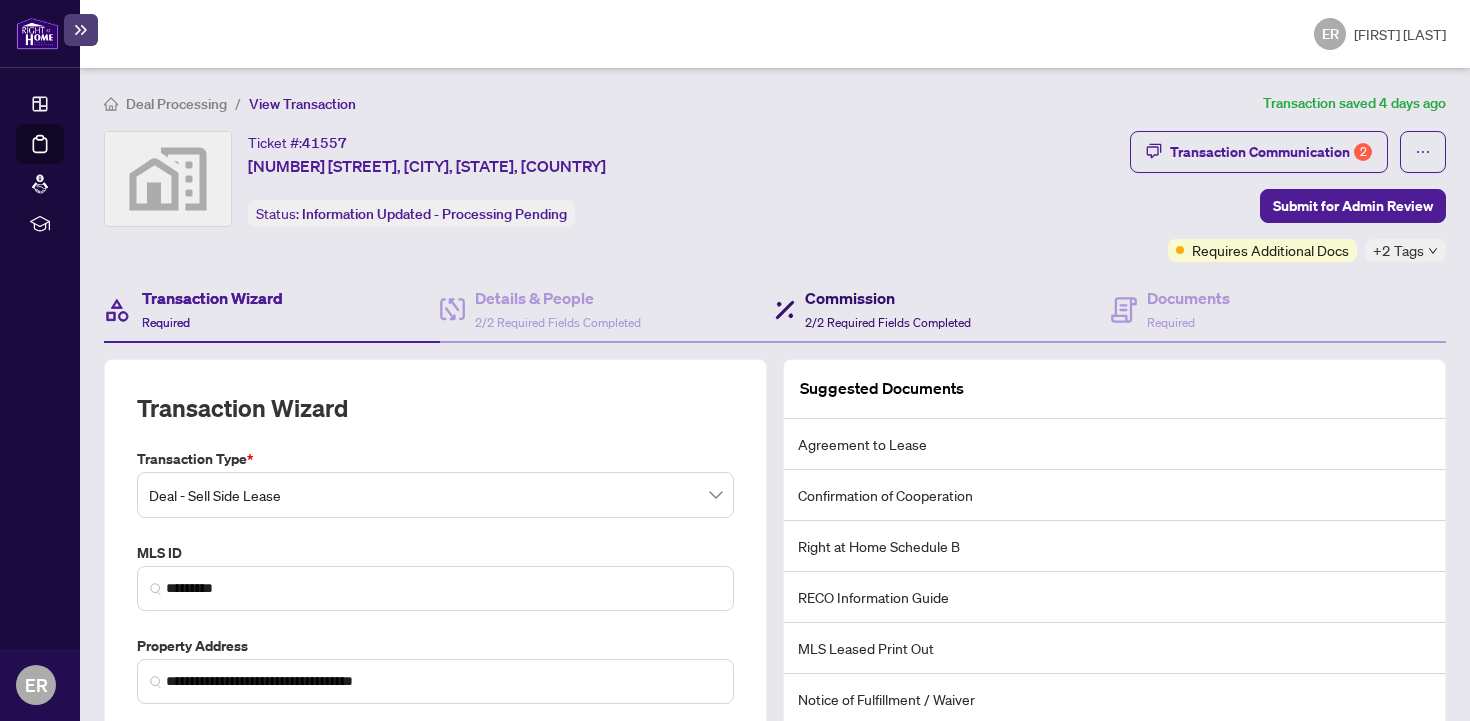 click on "Commission 2/2 Required Fields Completed" at bounding box center (888, 309) 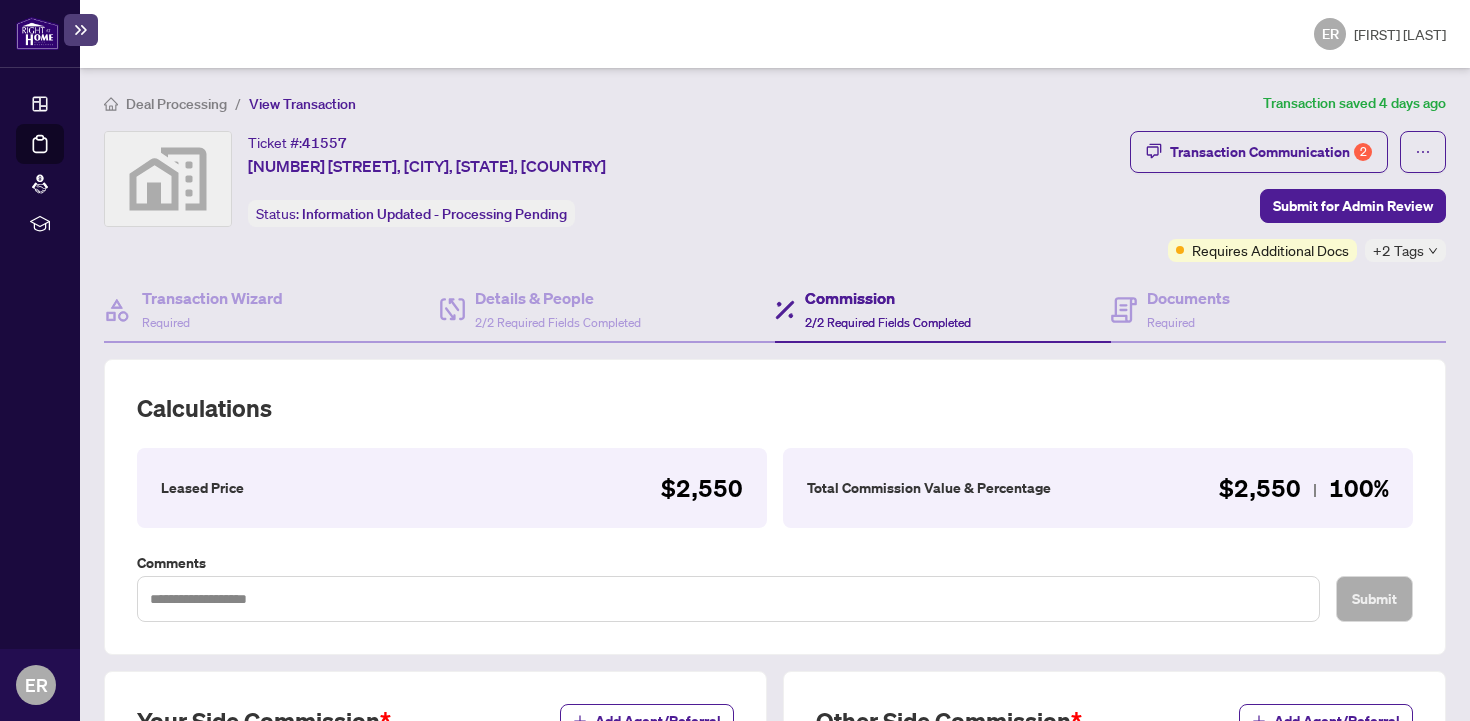 click on "+2 Tags" at bounding box center (1405, 250) 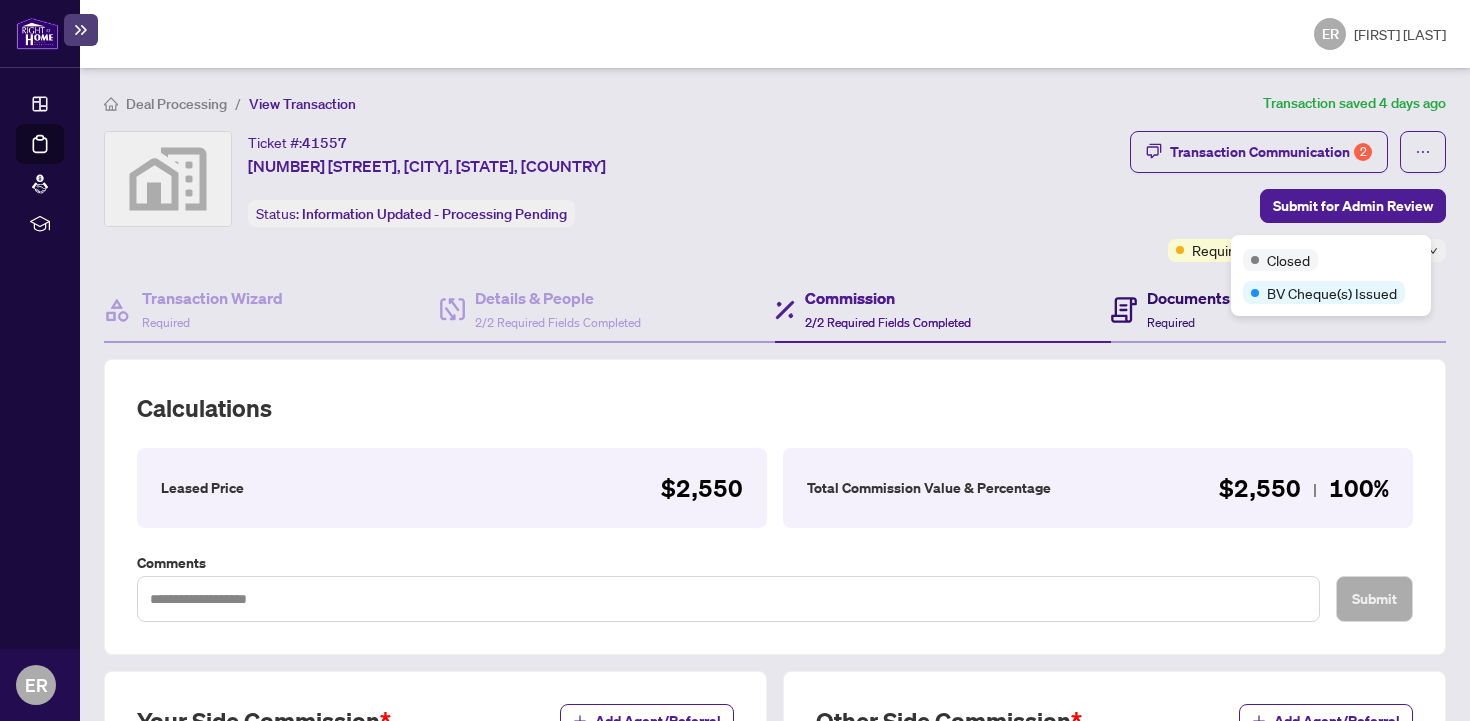 click on "Documents" at bounding box center [1188, 298] 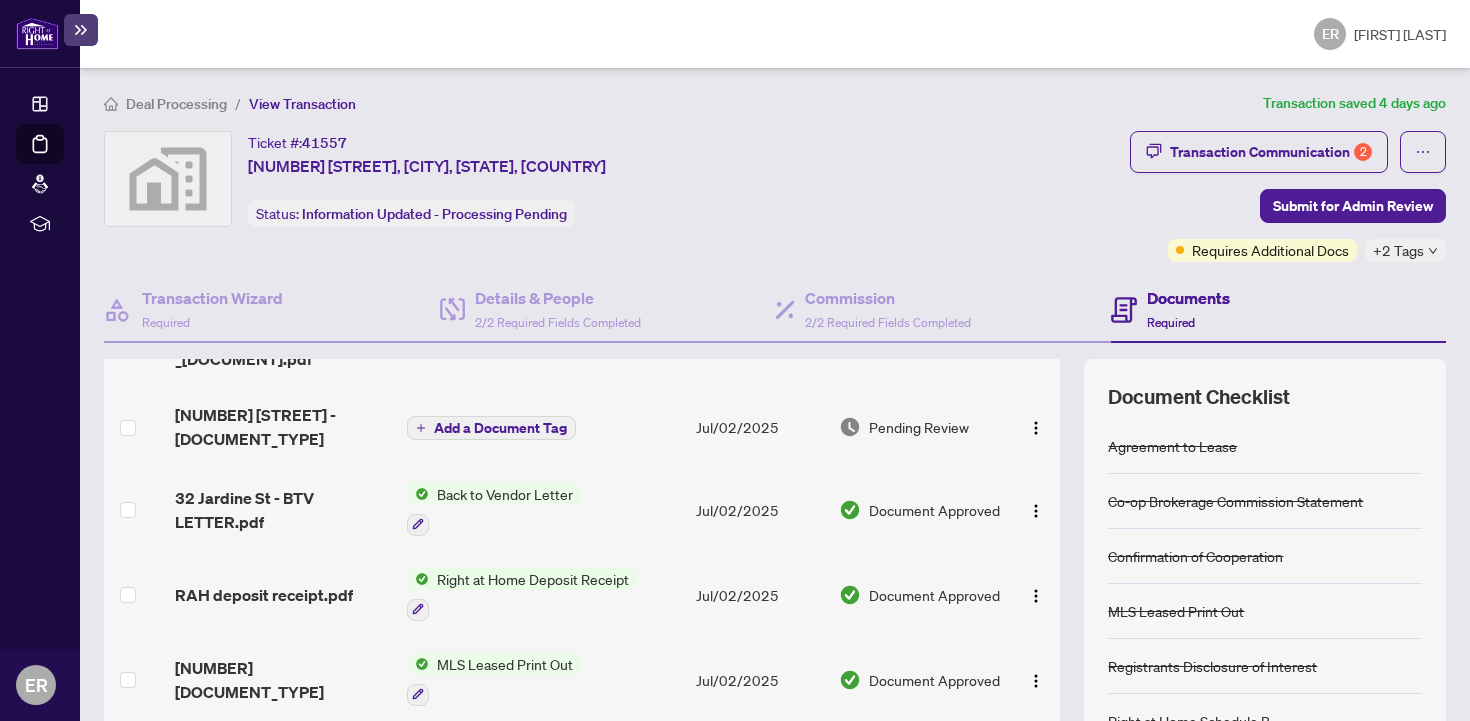 scroll, scrollTop: 0, scrollLeft: 0, axis: both 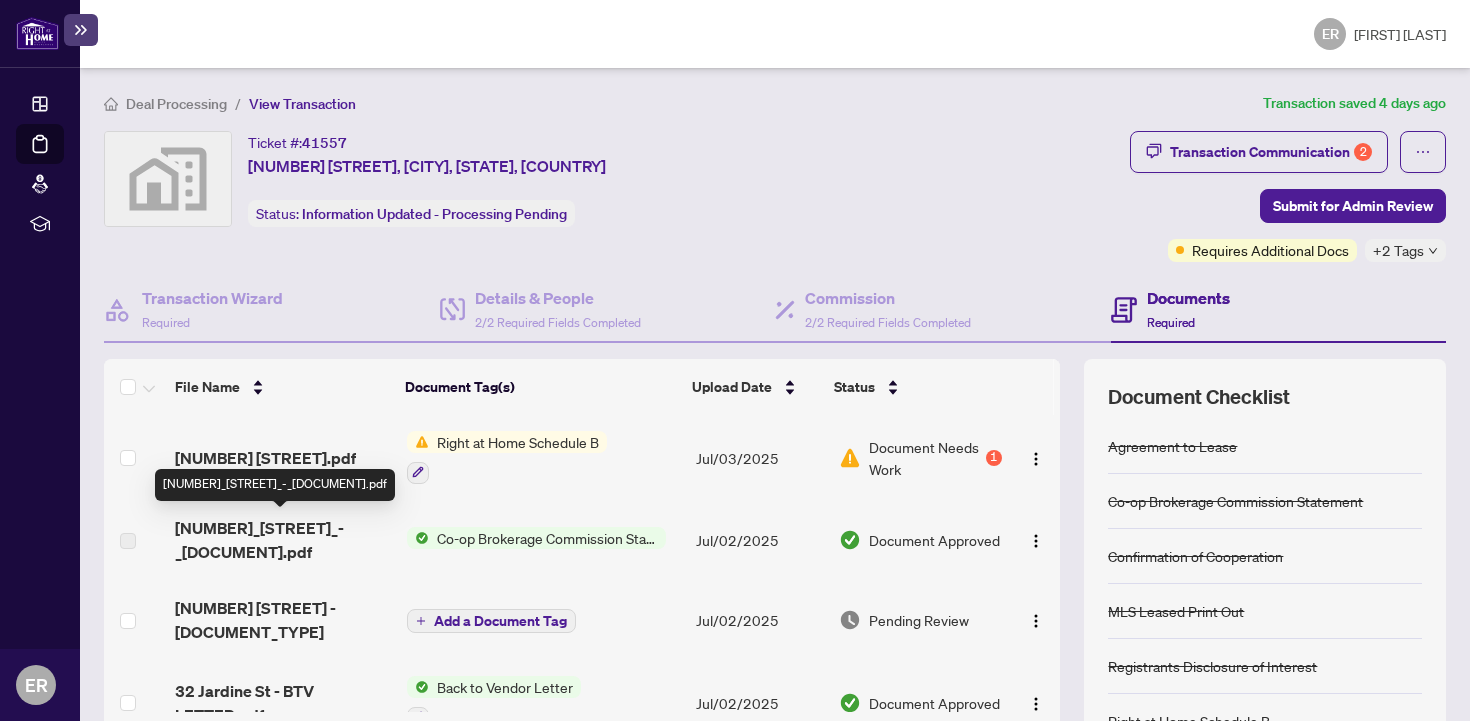 click on "[NUMBER]_[STREET]_-_[DOCUMENT].pdf" at bounding box center [282, 540] 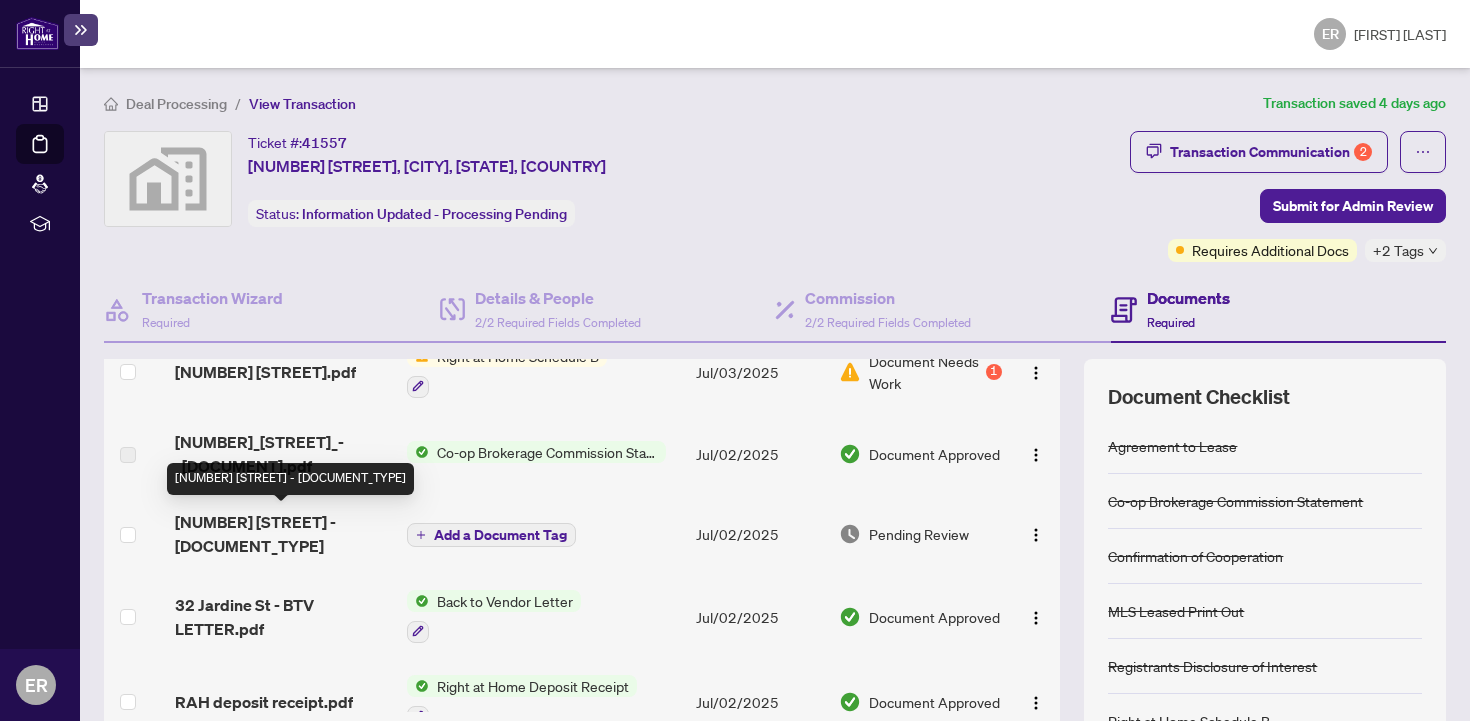scroll, scrollTop: 0, scrollLeft: 0, axis: both 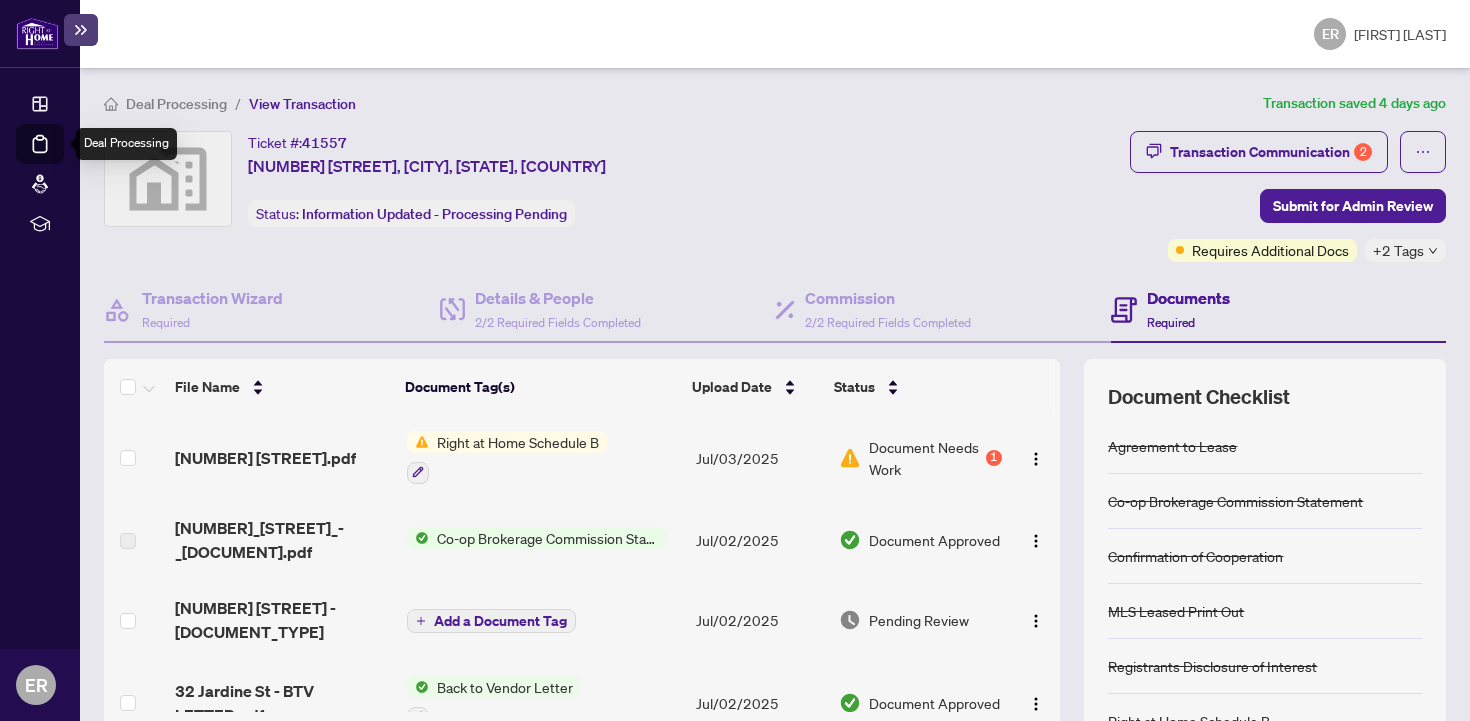 click on "Deal Processing" at bounding box center [63, 158] 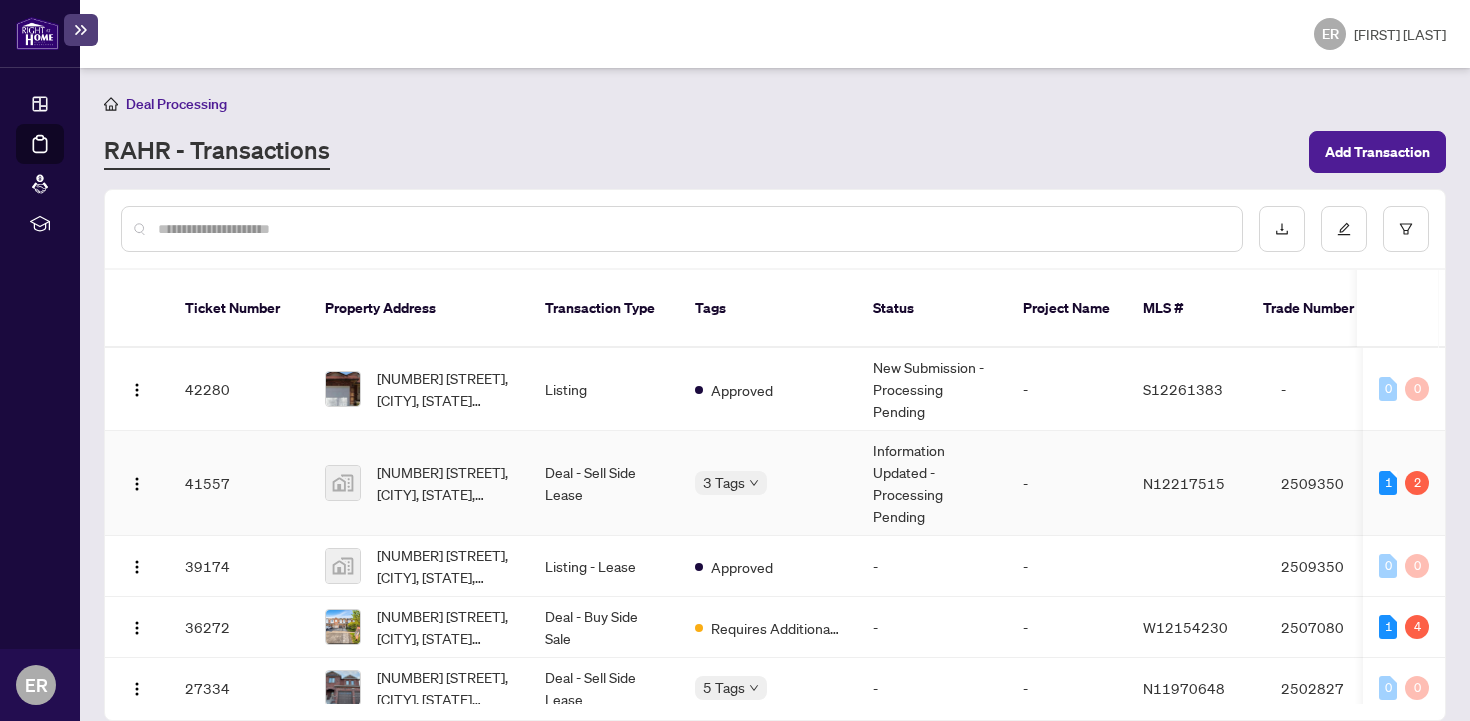 click at bounding box center (343, 483) 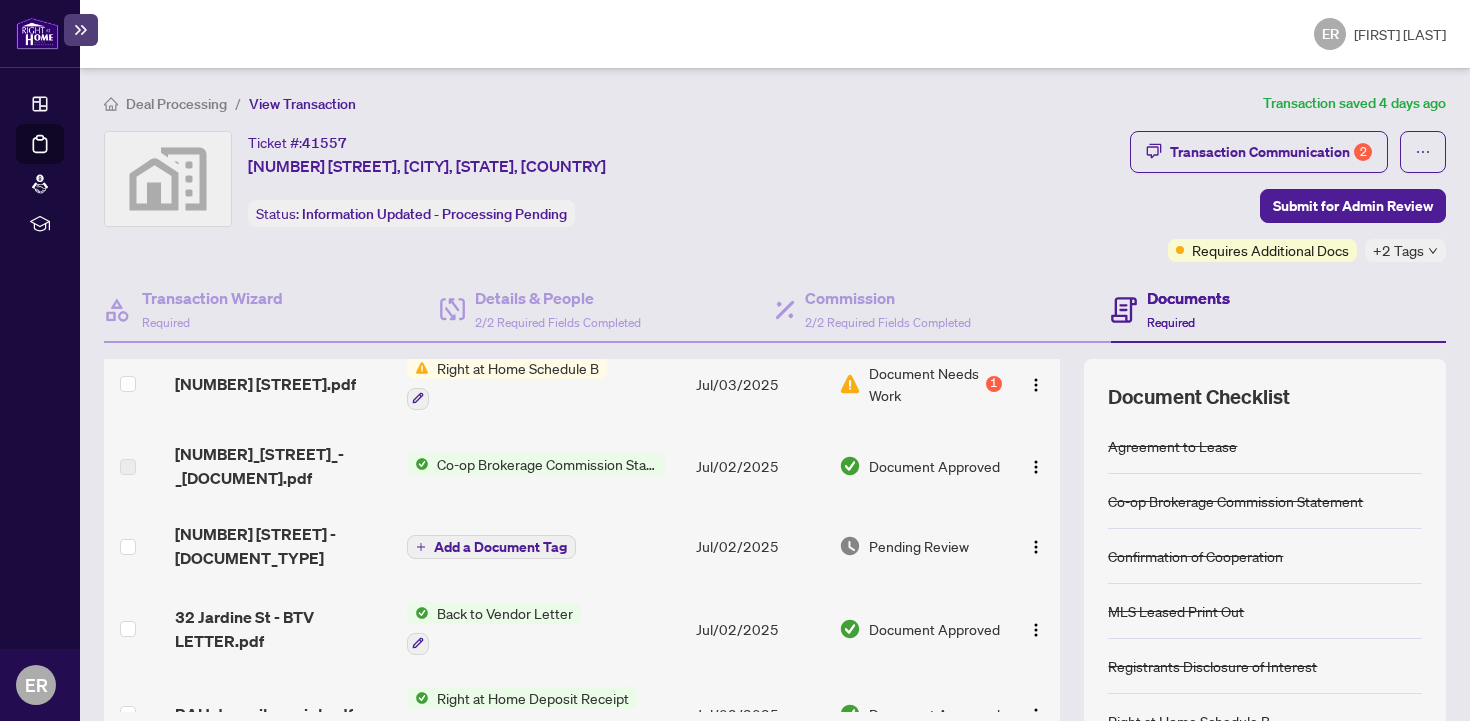 scroll, scrollTop: 67, scrollLeft: 0, axis: vertical 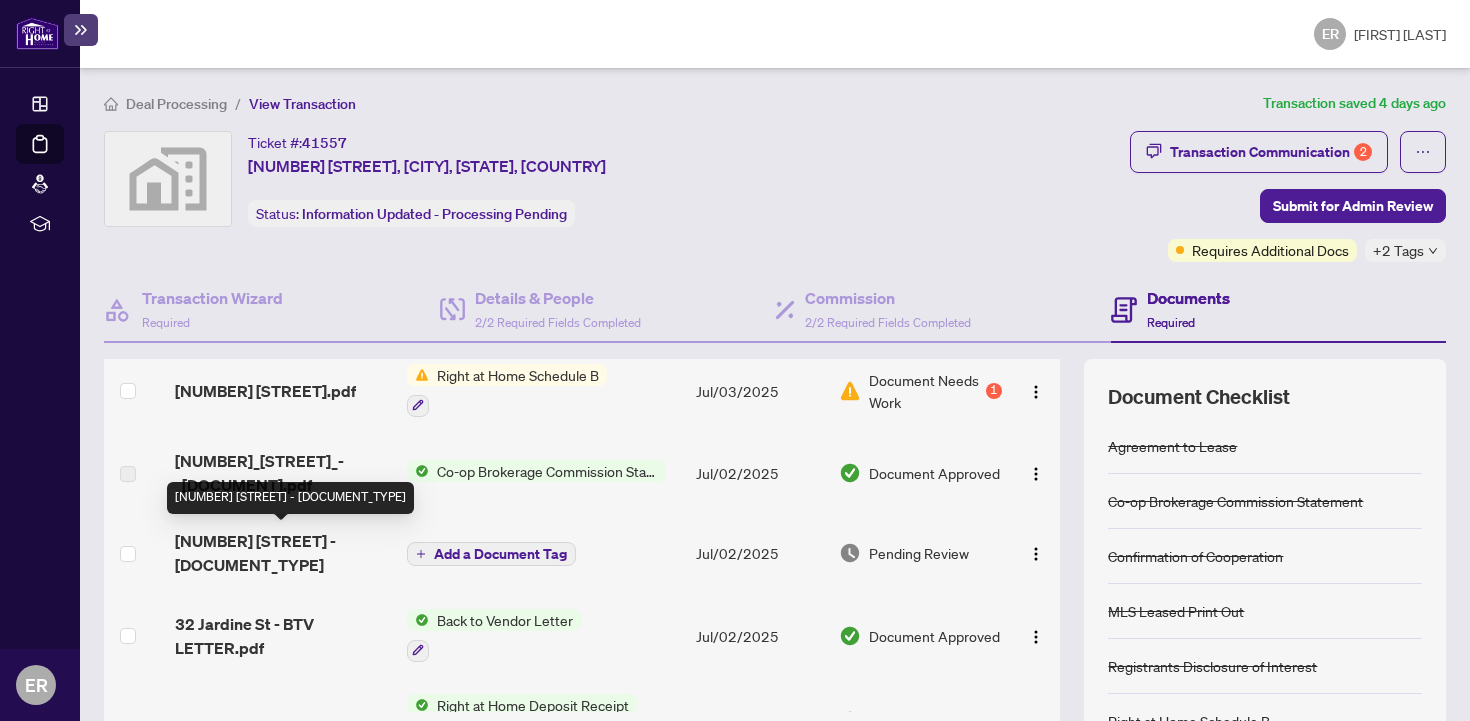 click on "[NUMBER] [STREET] - [DOCUMENT_TYPE]" at bounding box center (282, 553) 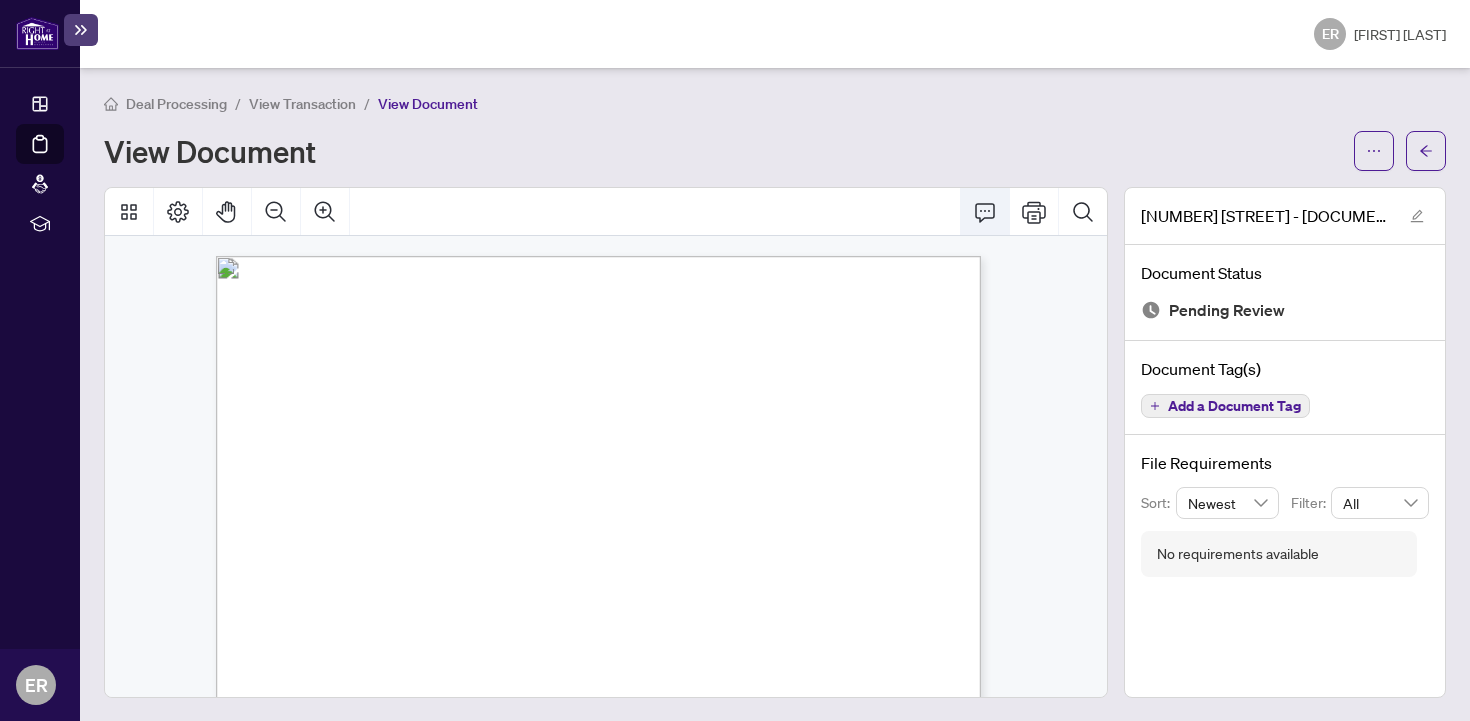 click 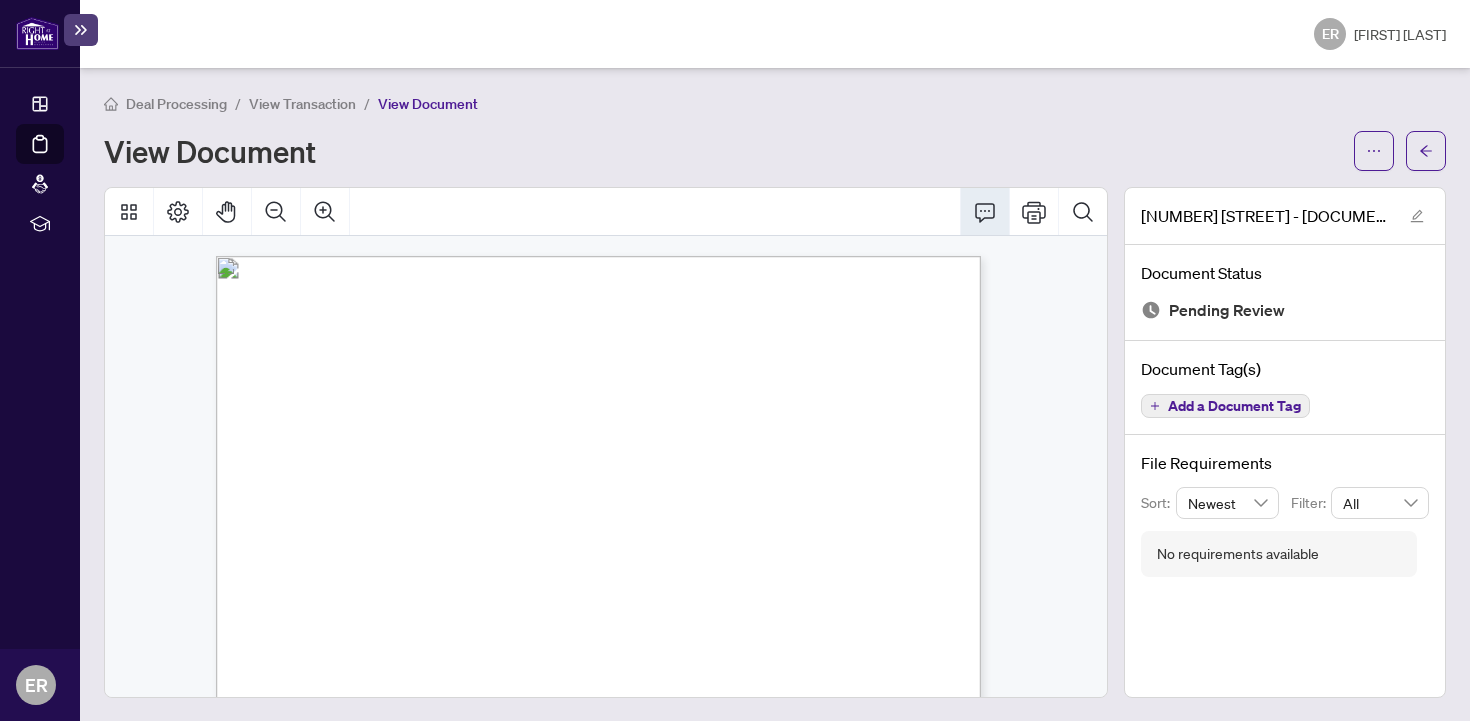 click 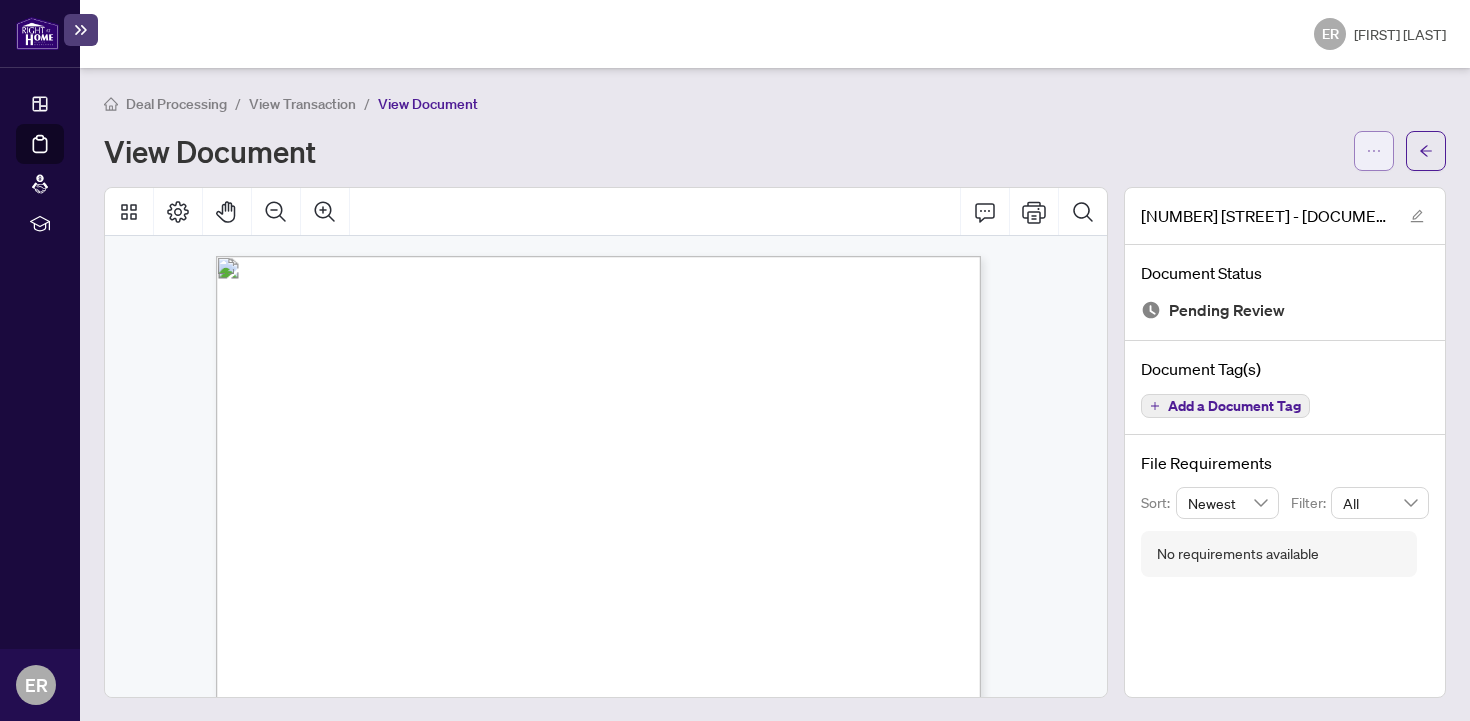 click 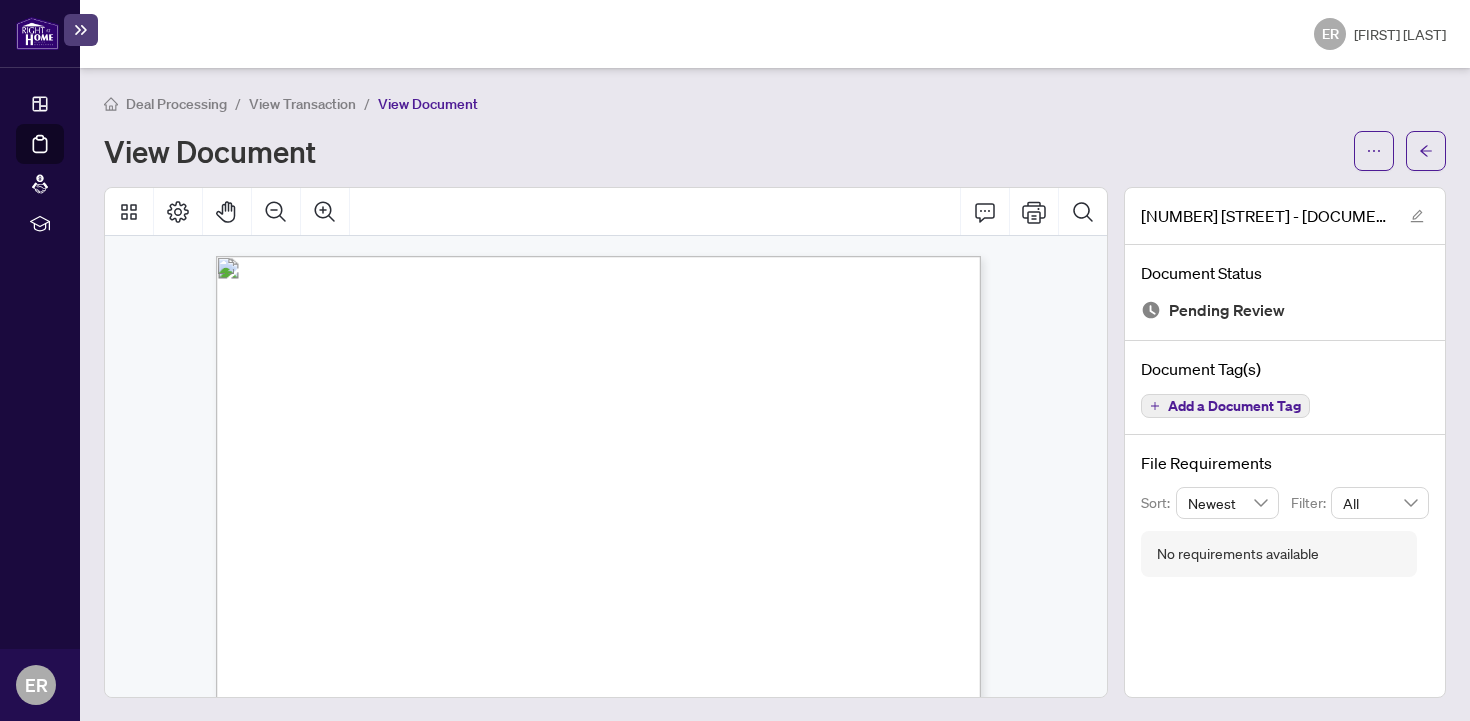click on "Deal Processing / View Transaction / View Document View Document [NUMBER] [STREET] - [DOCUMENT] Document Status Pending Review Document Tag(s) Add a Document Tag File Requirements Sort: Newest Filter: All No requirements available" at bounding box center (775, 395) 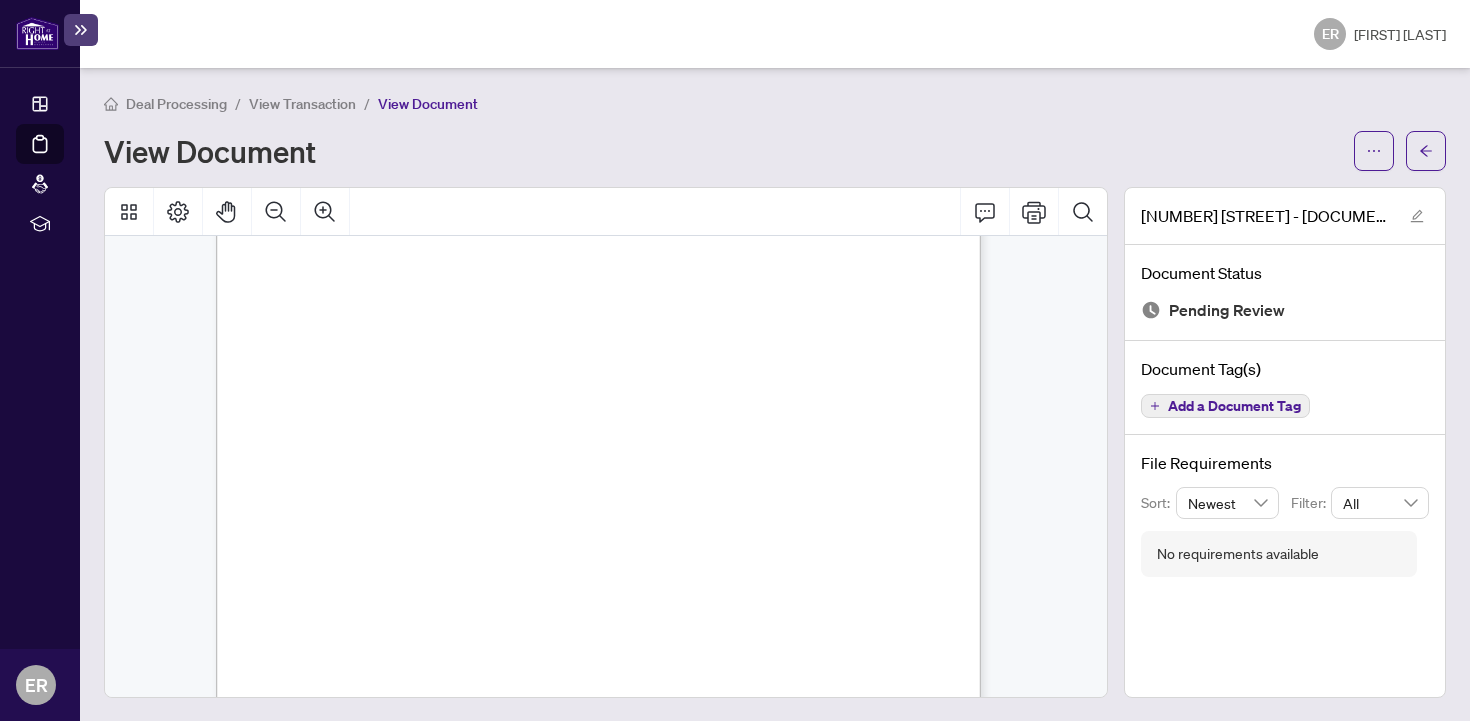 scroll, scrollTop: 0, scrollLeft: 0, axis: both 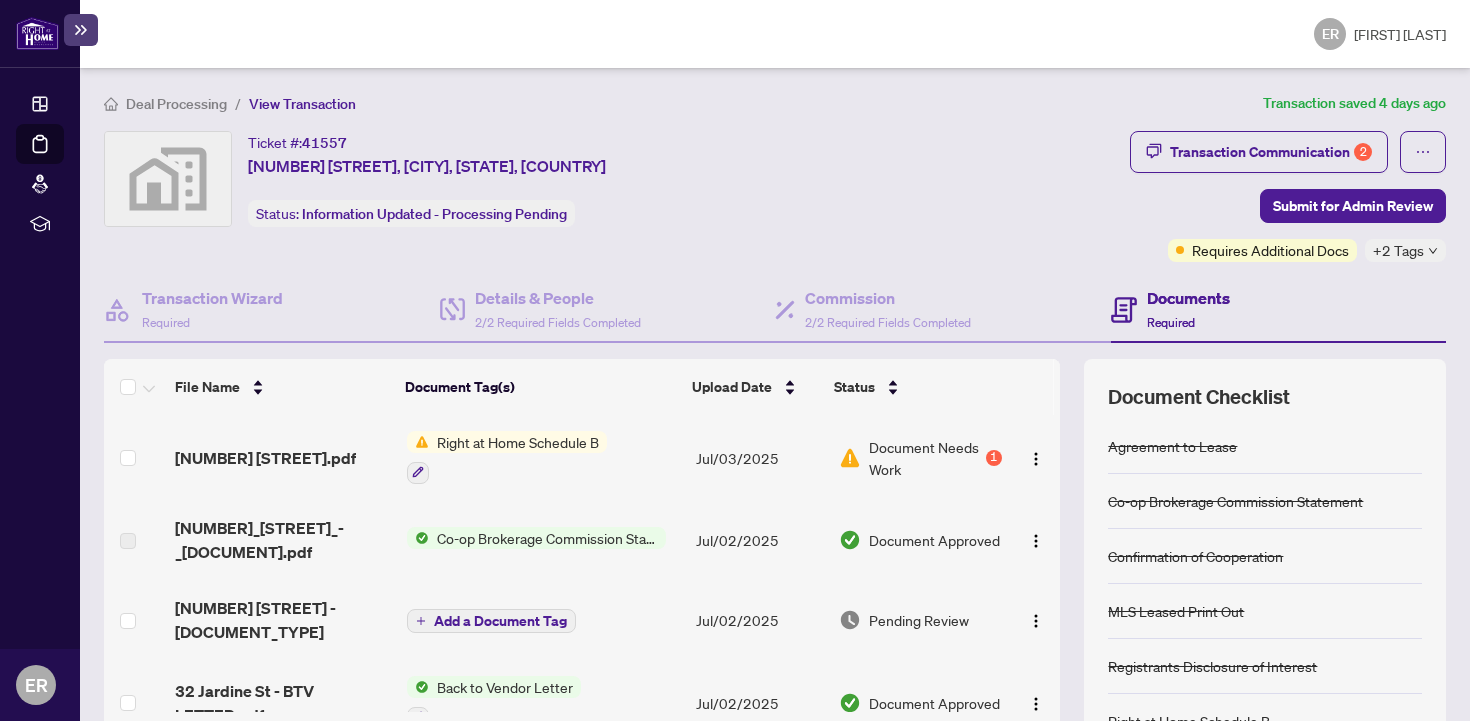 click on "Right at Home Schedule B" at bounding box center [518, 442] 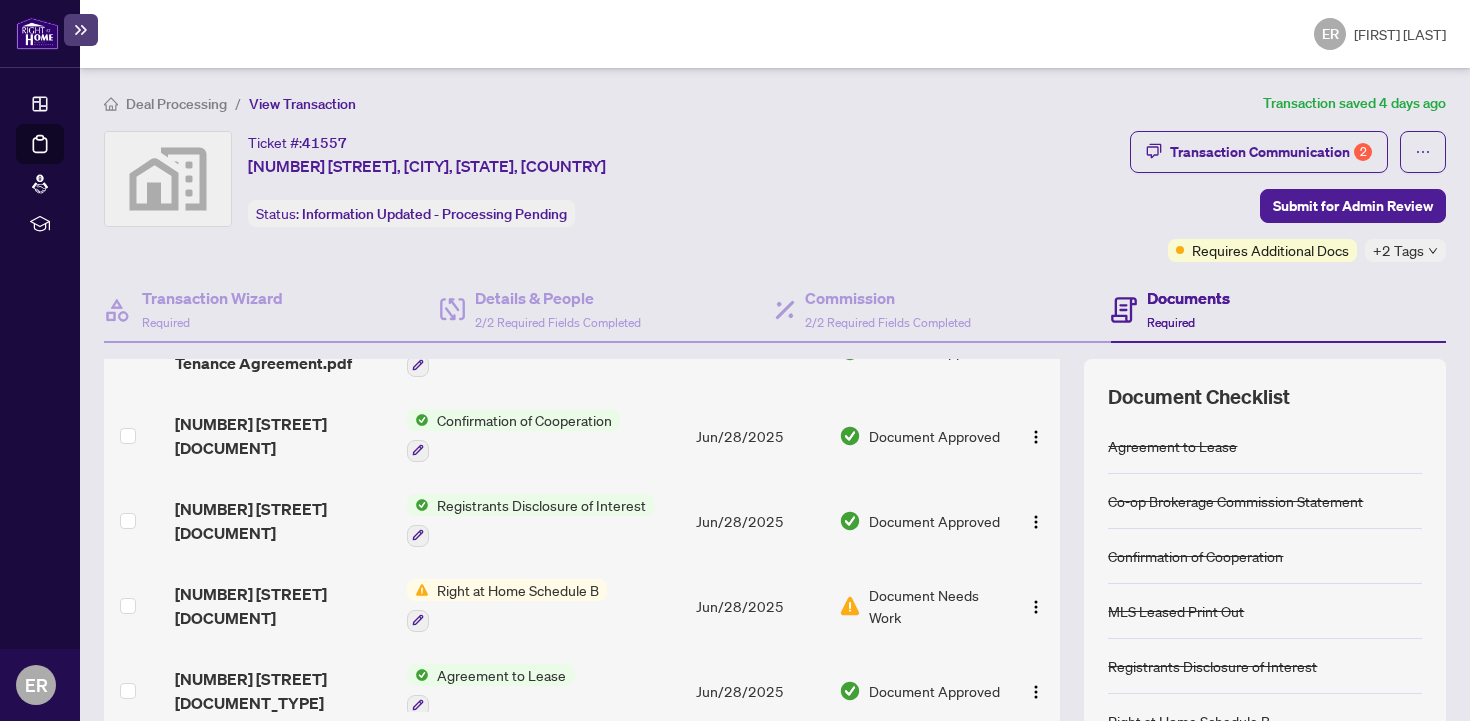 scroll, scrollTop: 753, scrollLeft: 0, axis: vertical 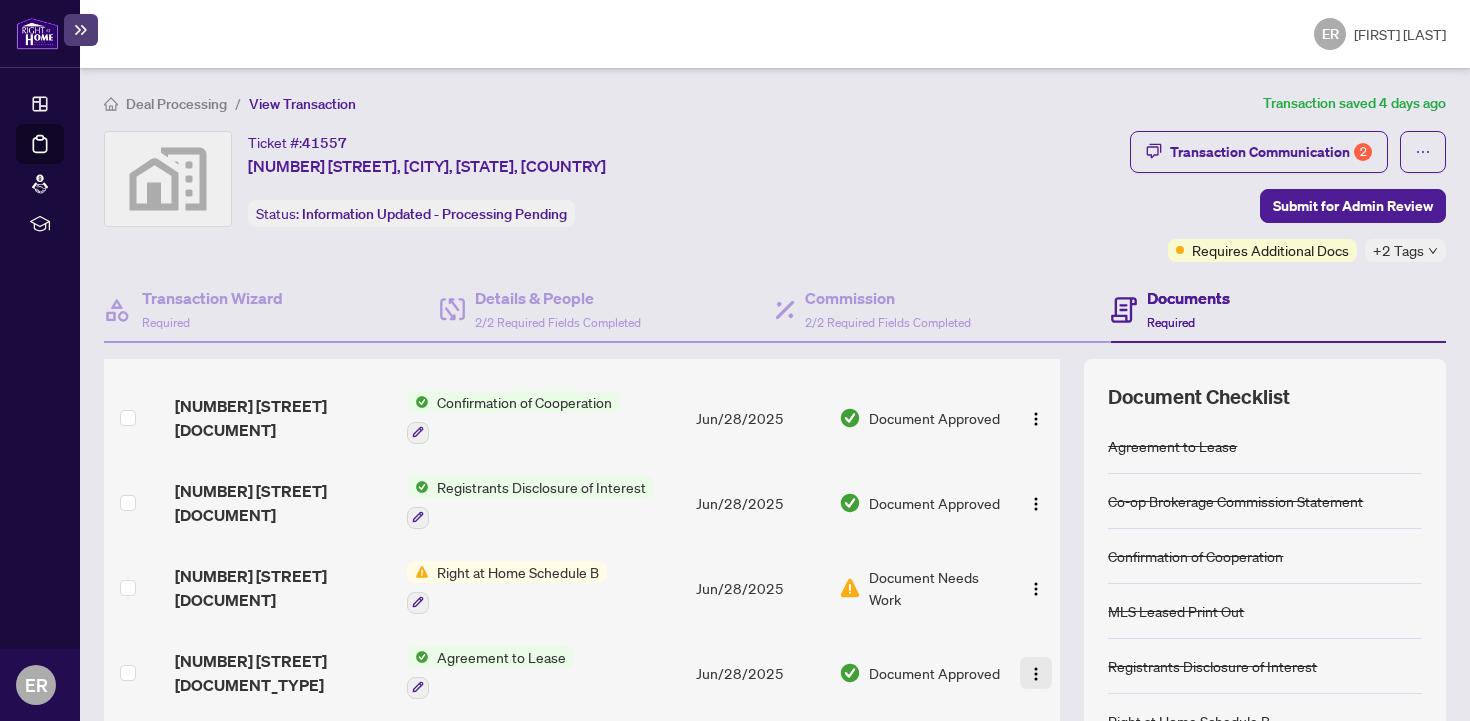 click at bounding box center [1036, 674] 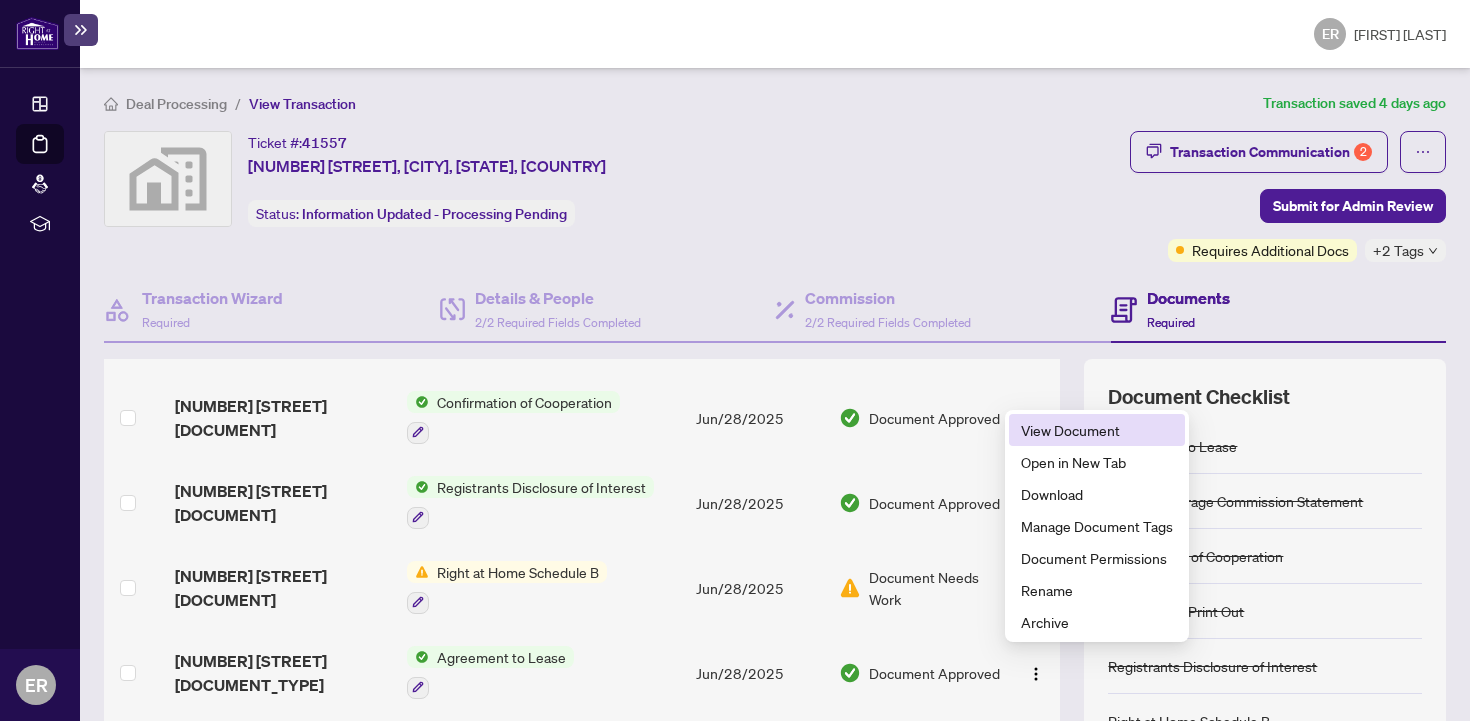 click on "View Document" at bounding box center (1097, 430) 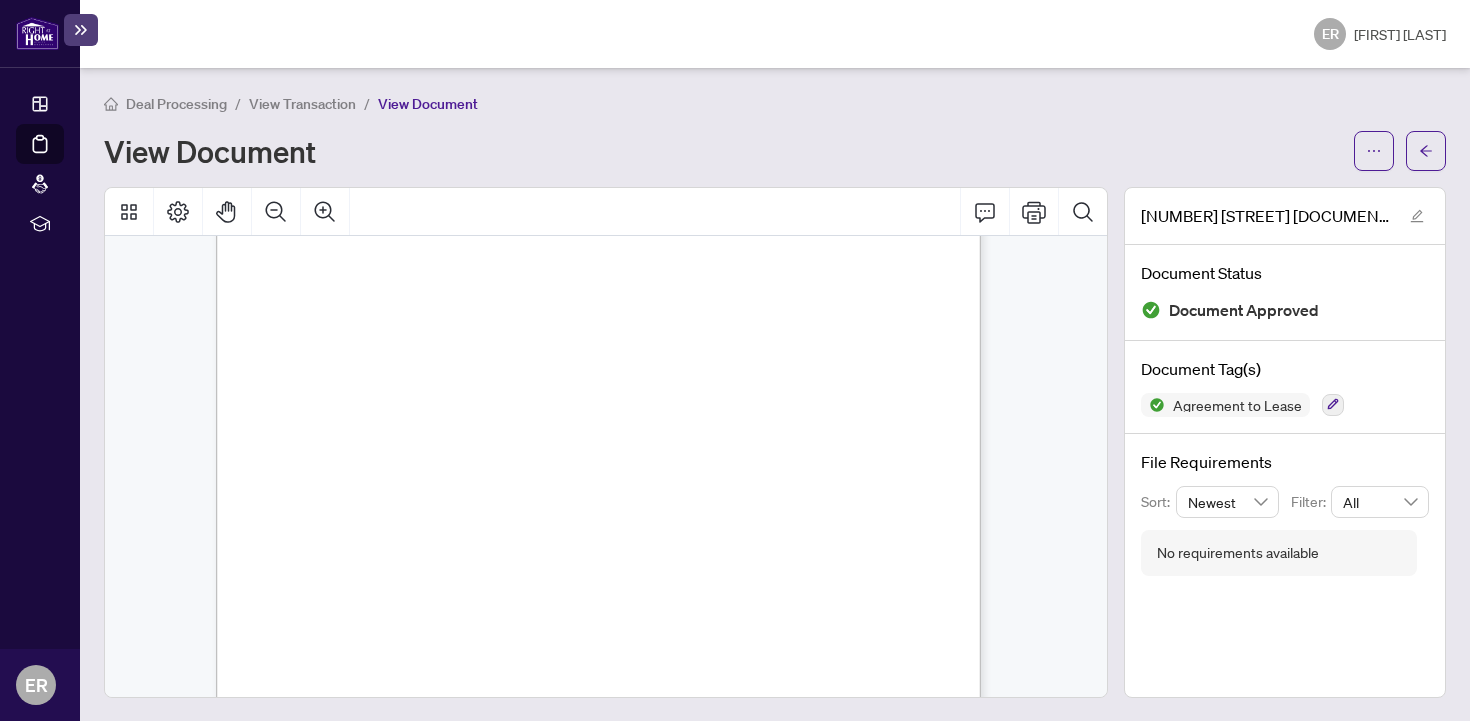 scroll, scrollTop: 0, scrollLeft: 0, axis: both 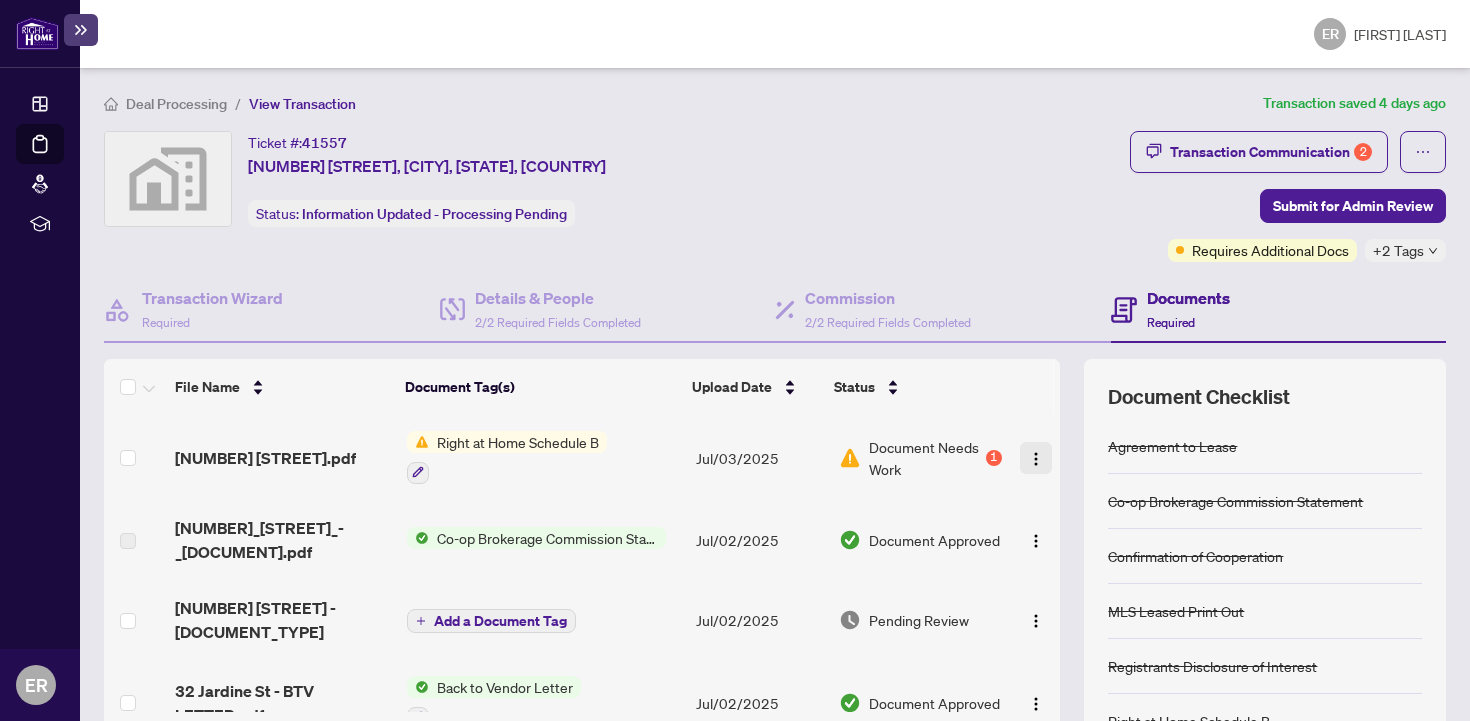 click at bounding box center (1036, 459) 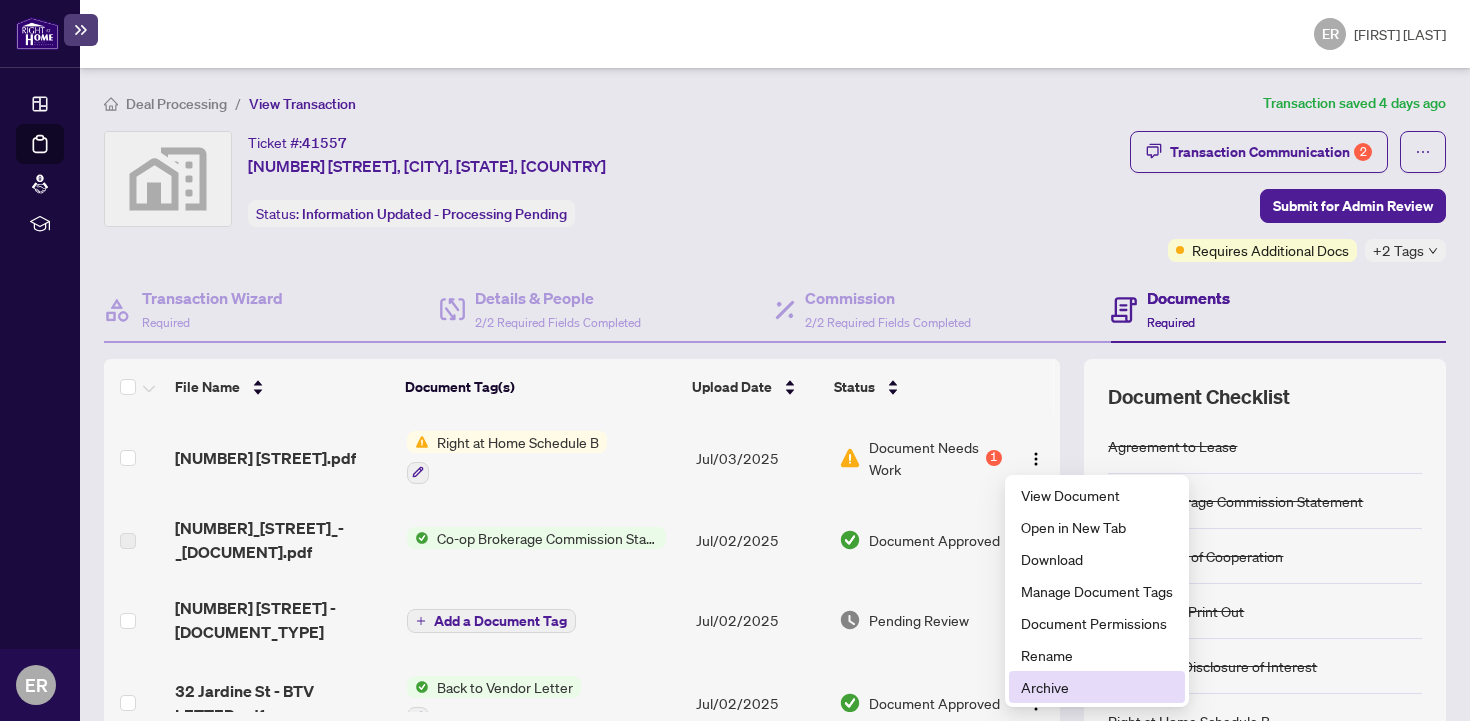 click on "Archive" at bounding box center [1097, 687] 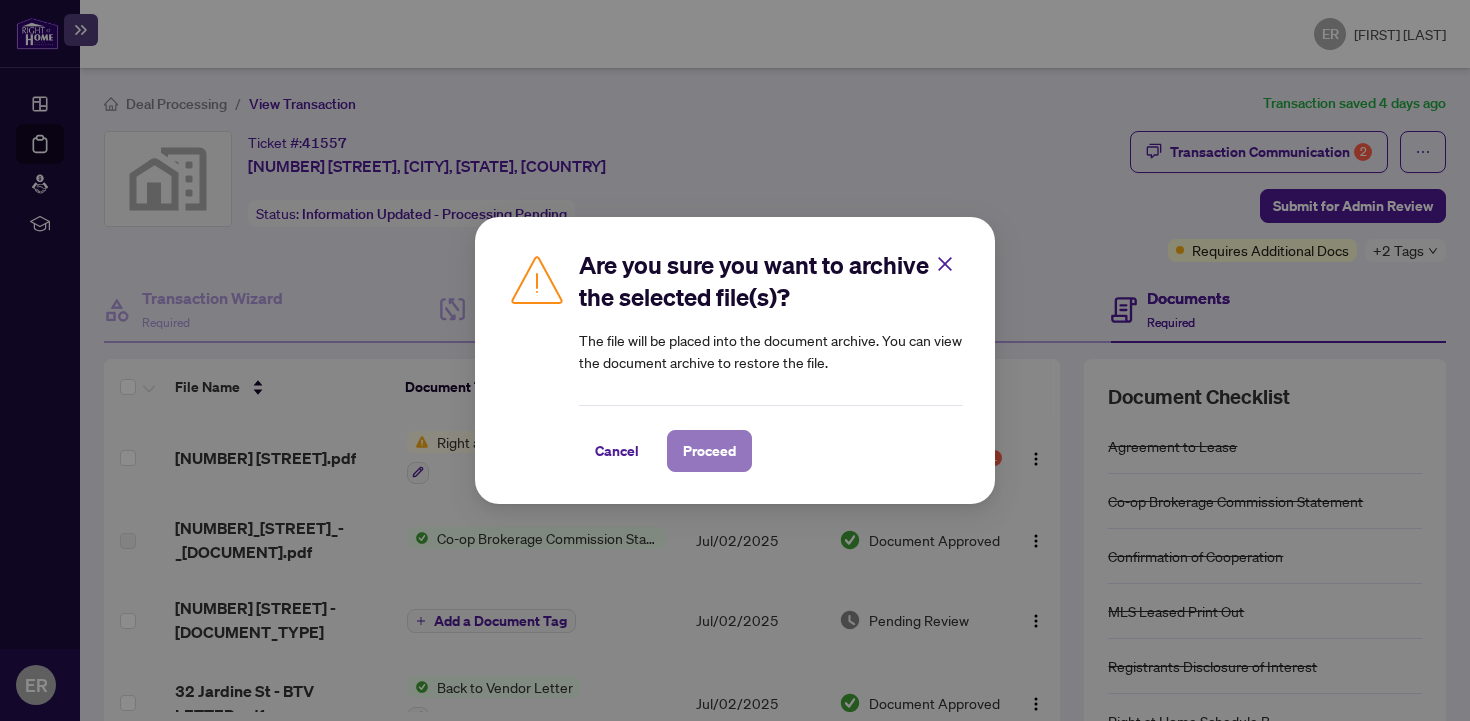 click on "Proceed" at bounding box center (709, 451) 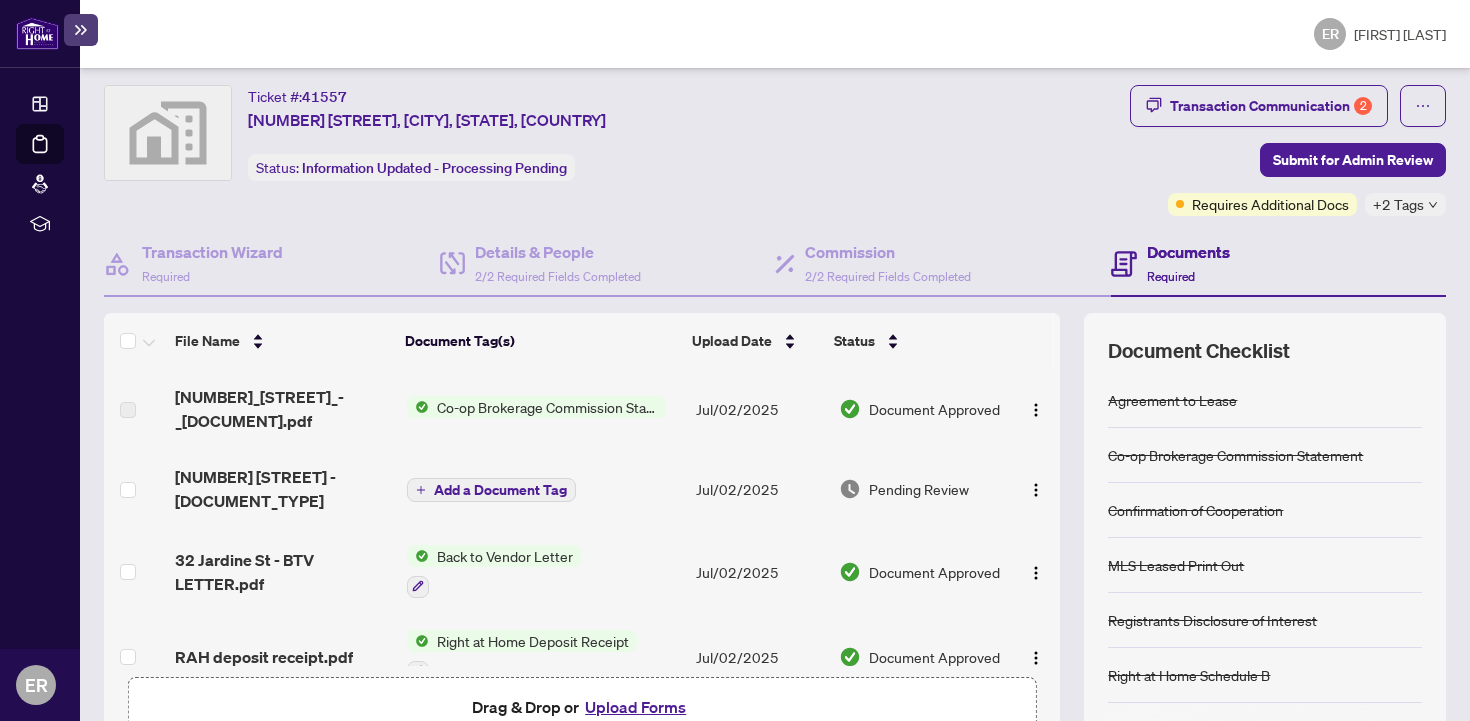 scroll, scrollTop: 0, scrollLeft: 0, axis: both 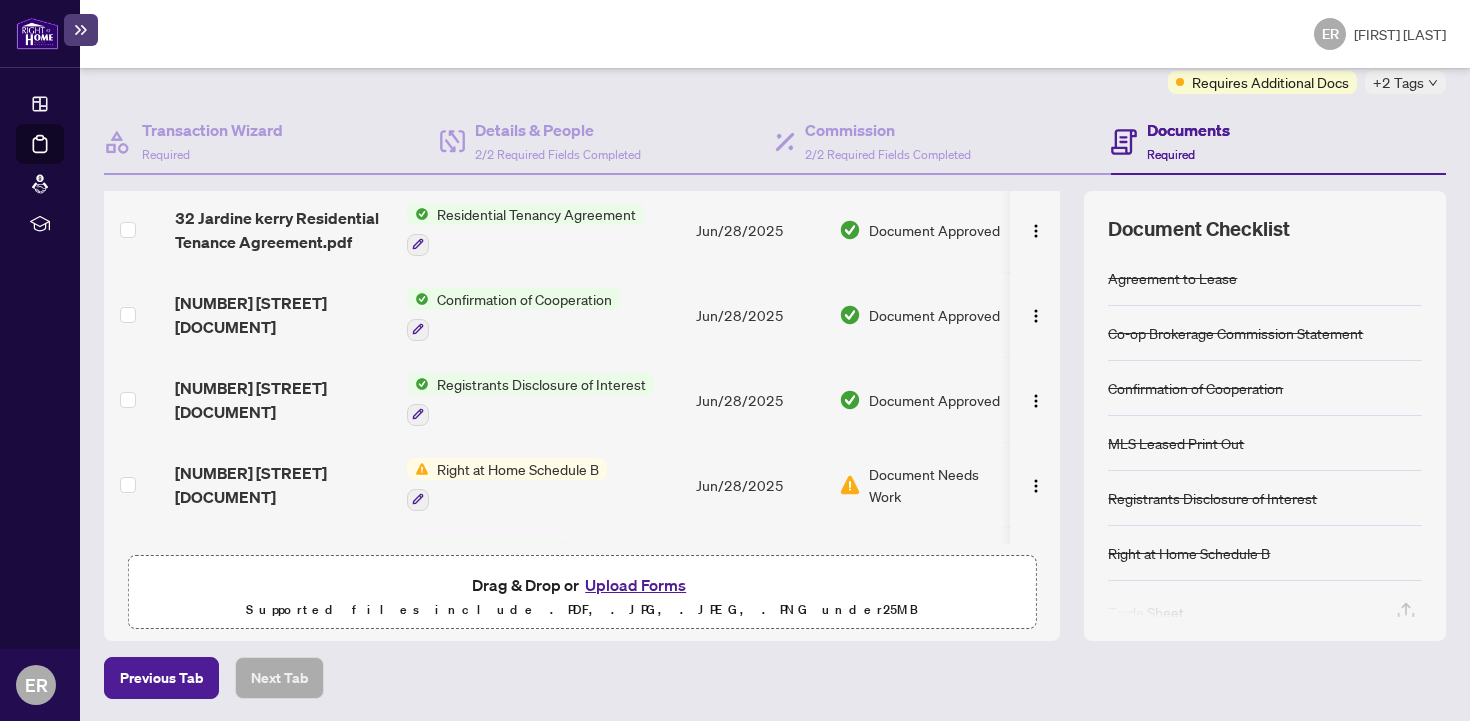 click on "Right at Home Schedule B" at bounding box center [518, 469] 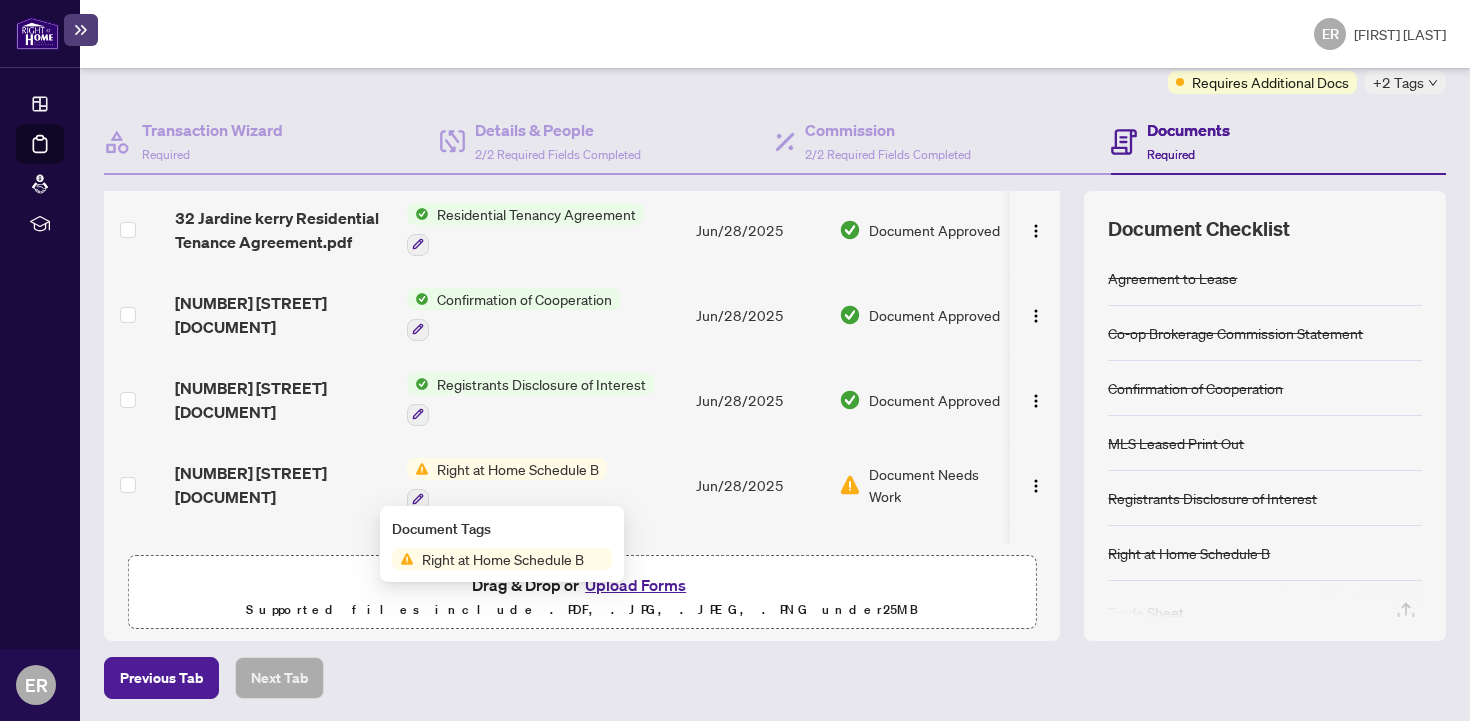 click on "Right at Home Schedule B" at bounding box center (503, 559) 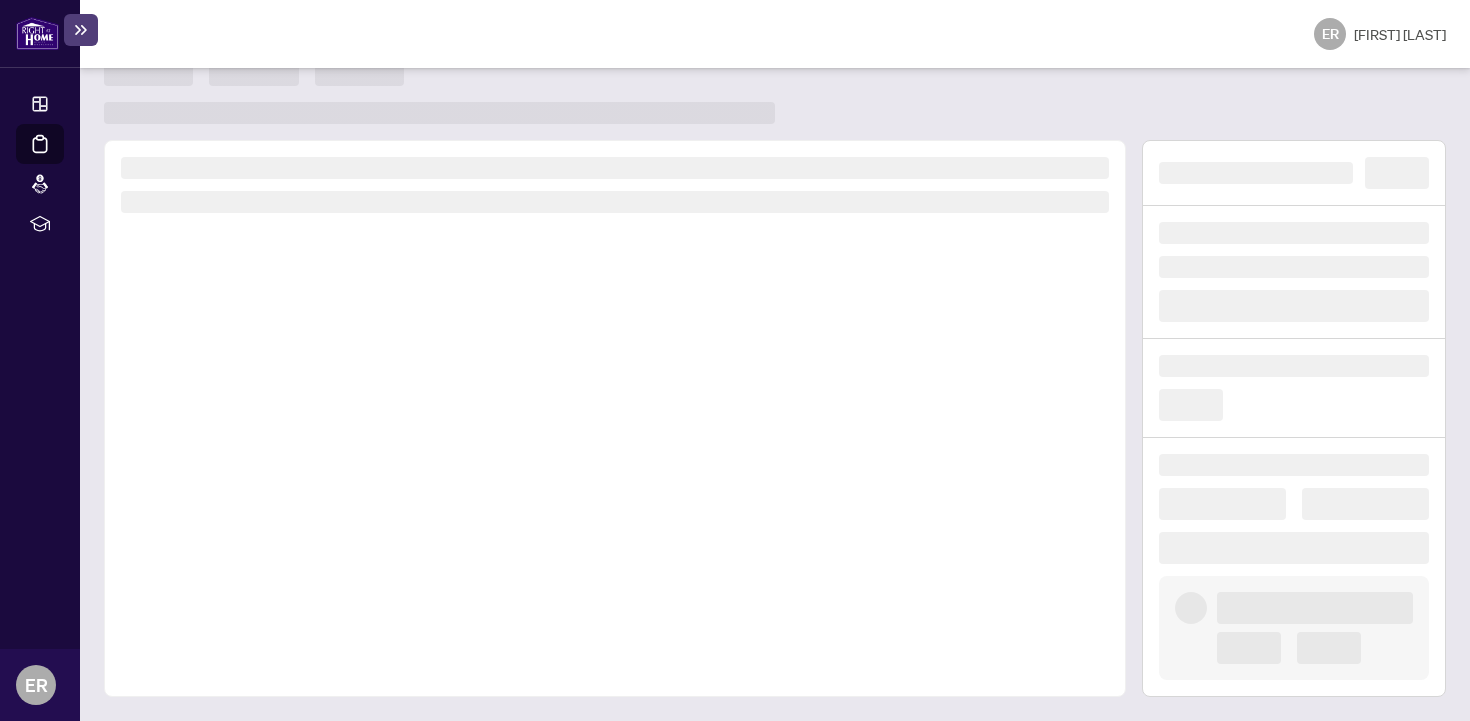 scroll, scrollTop: 0, scrollLeft: 0, axis: both 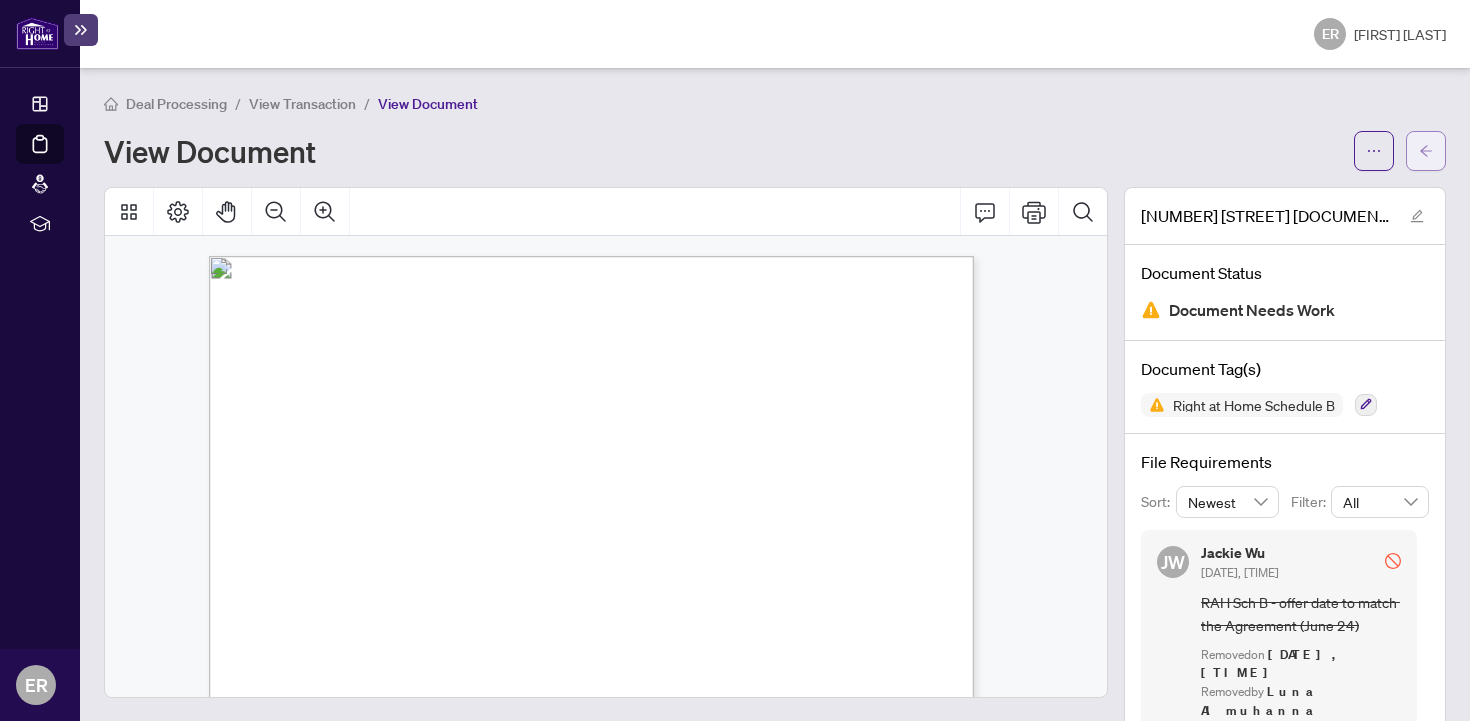 click 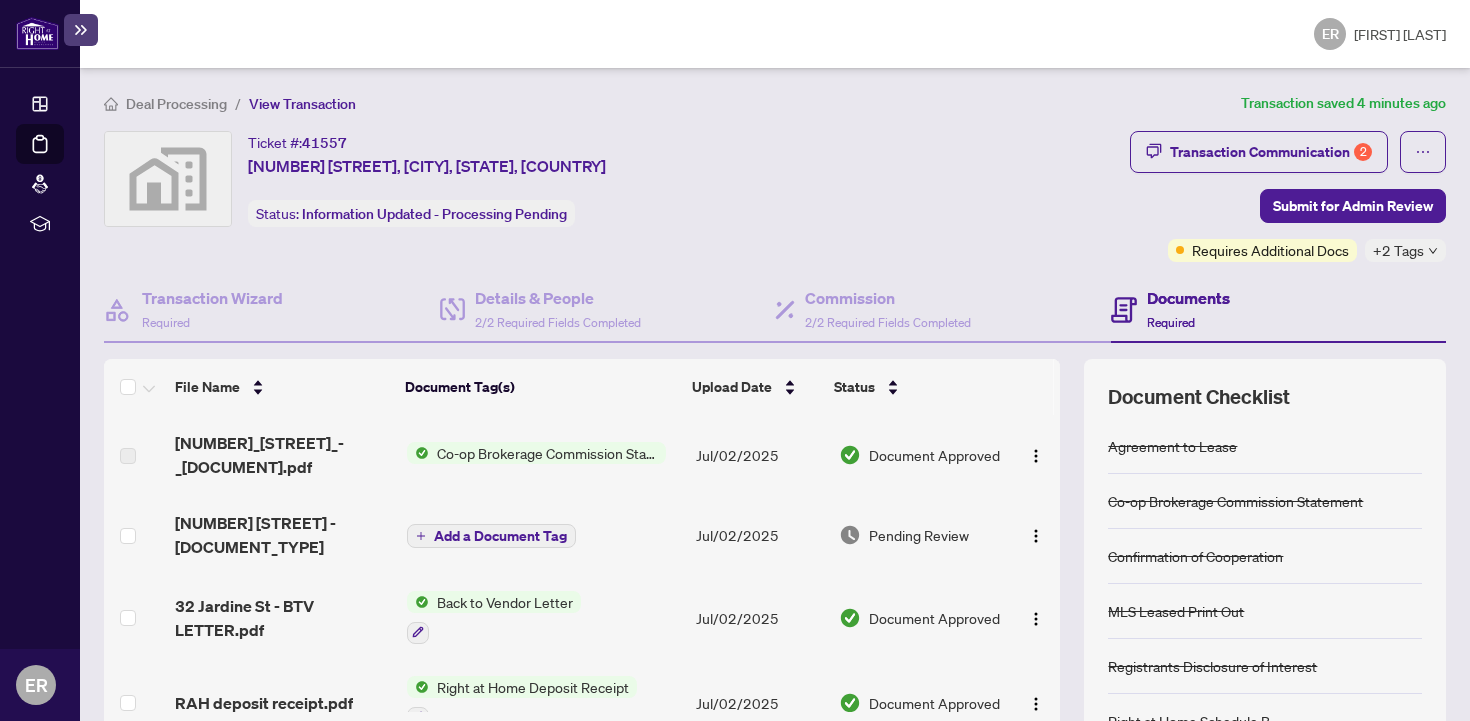 scroll, scrollTop: 669, scrollLeft: 0, axis: vertical 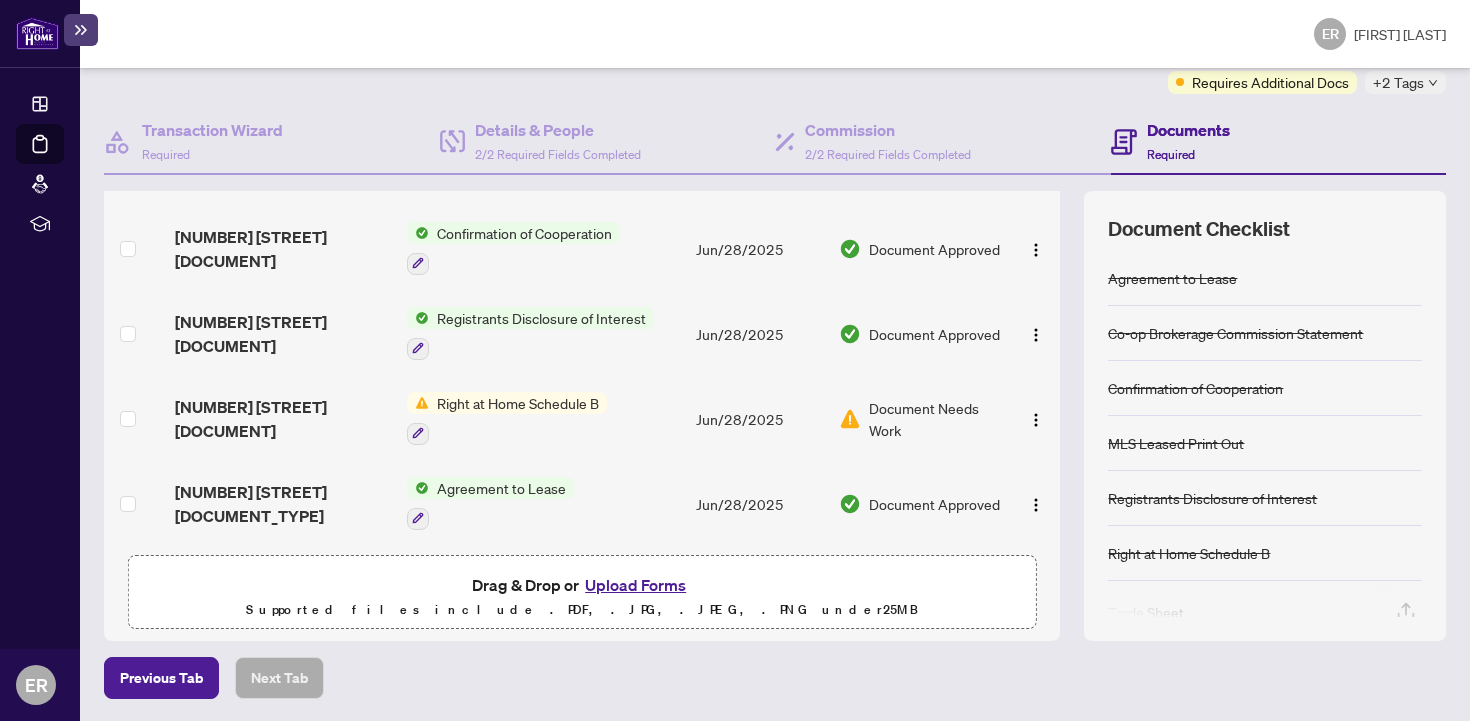 click on "Upload Forms" at bounding box center [635, 585] 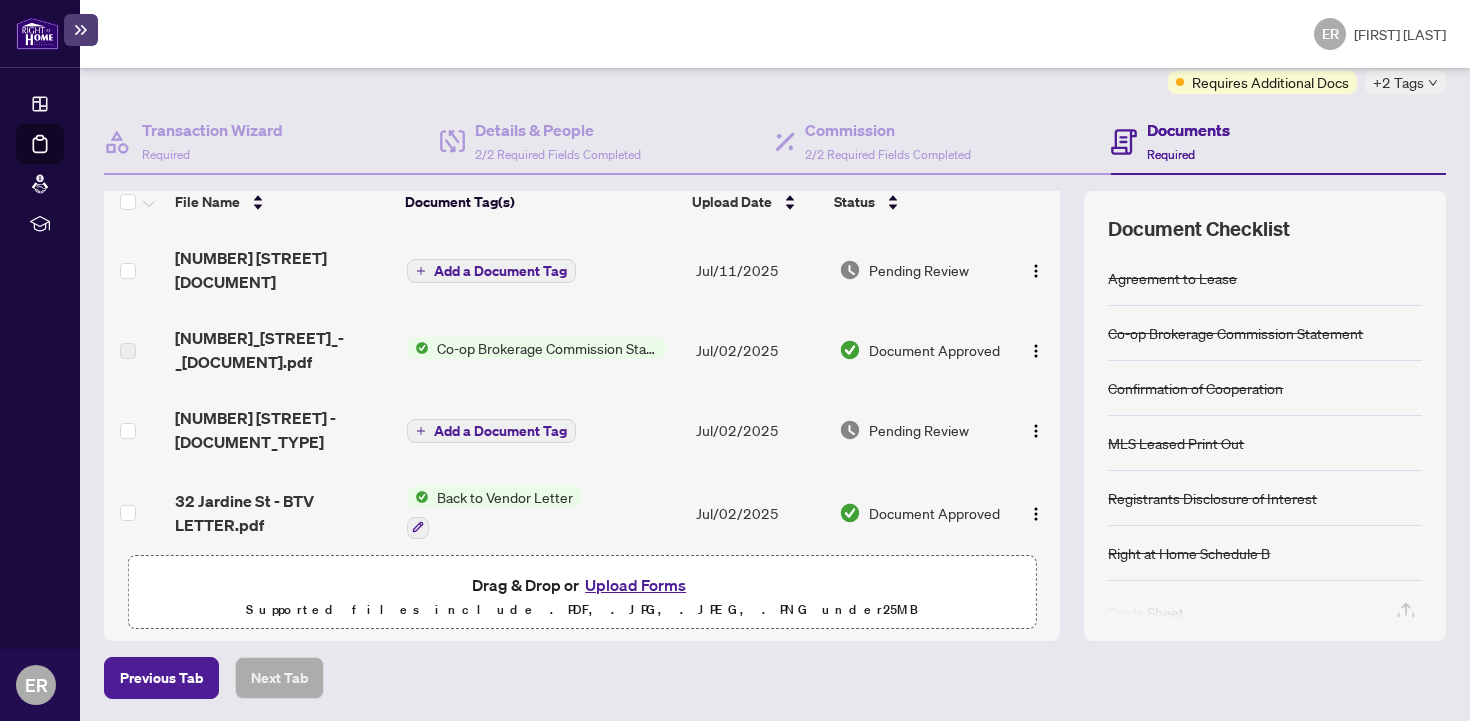 scroll, scrollTop: 0, scrollLeft: 0, axis: both 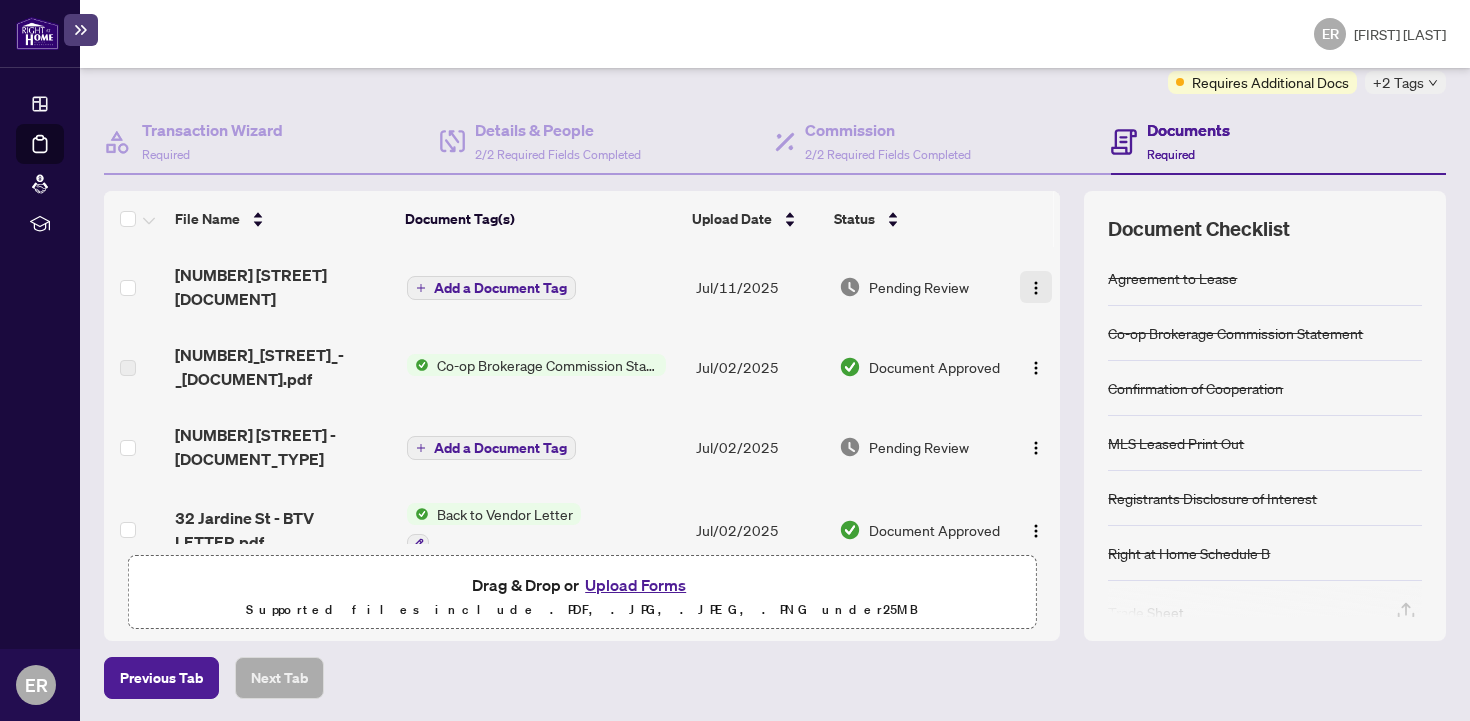 click at bounding box center (1036, 288) 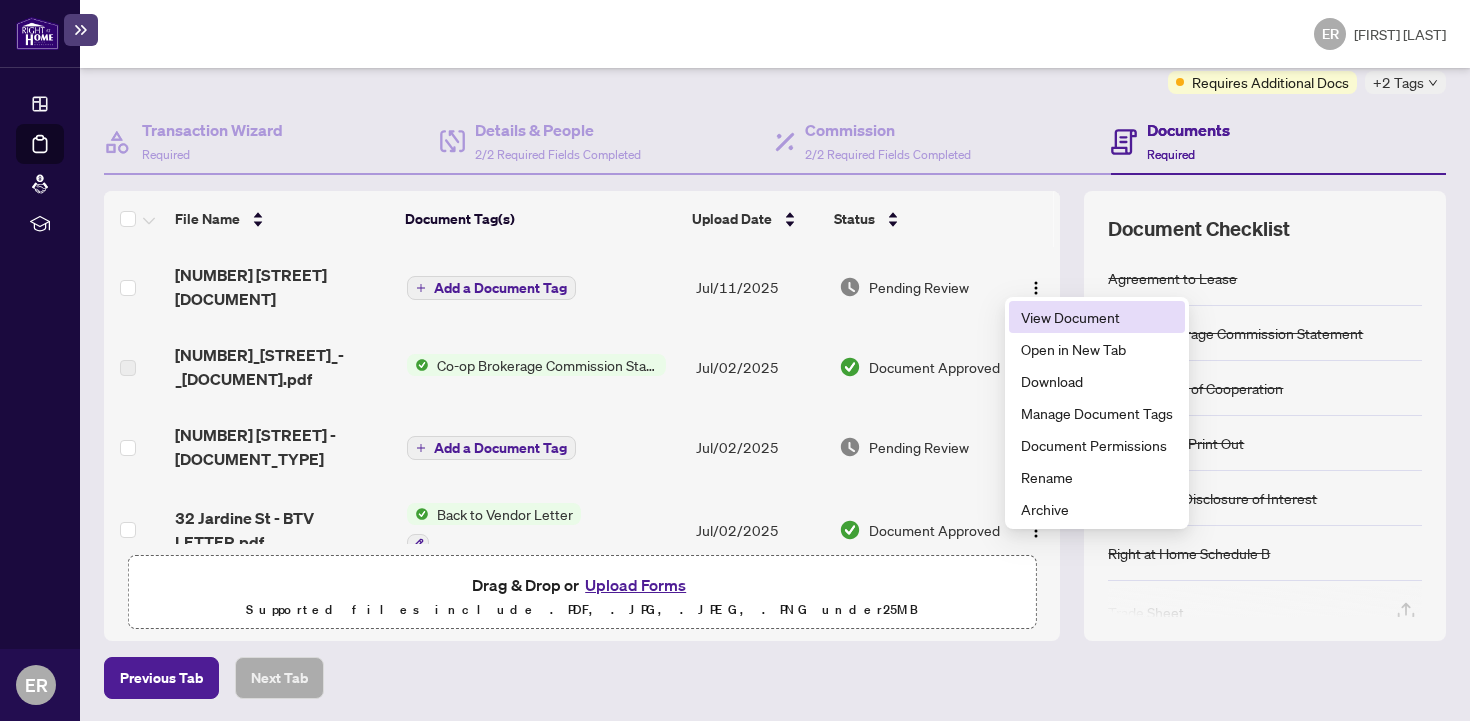 click on "View Document" at bounding box center [1097, 317] 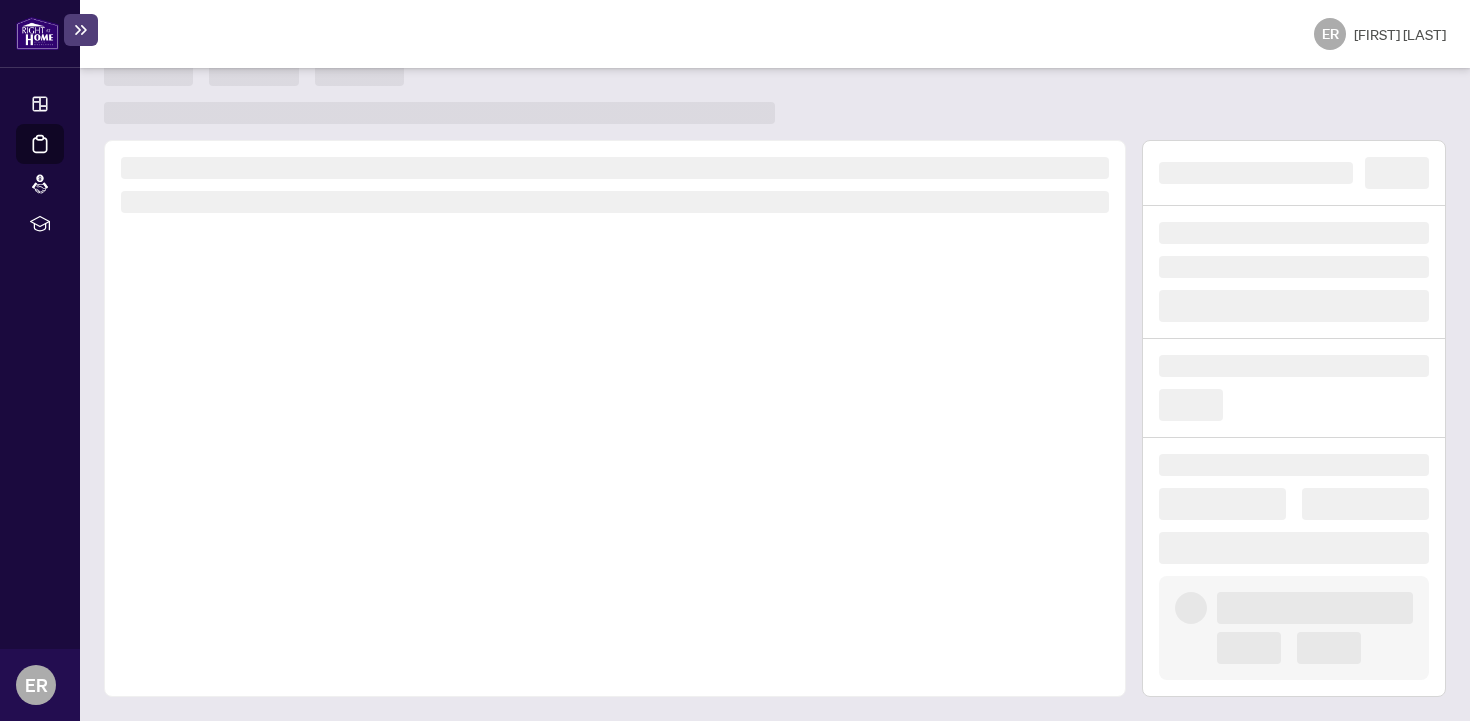 scroll, scrollTop: 0, scrollLeft: 0, axis: both 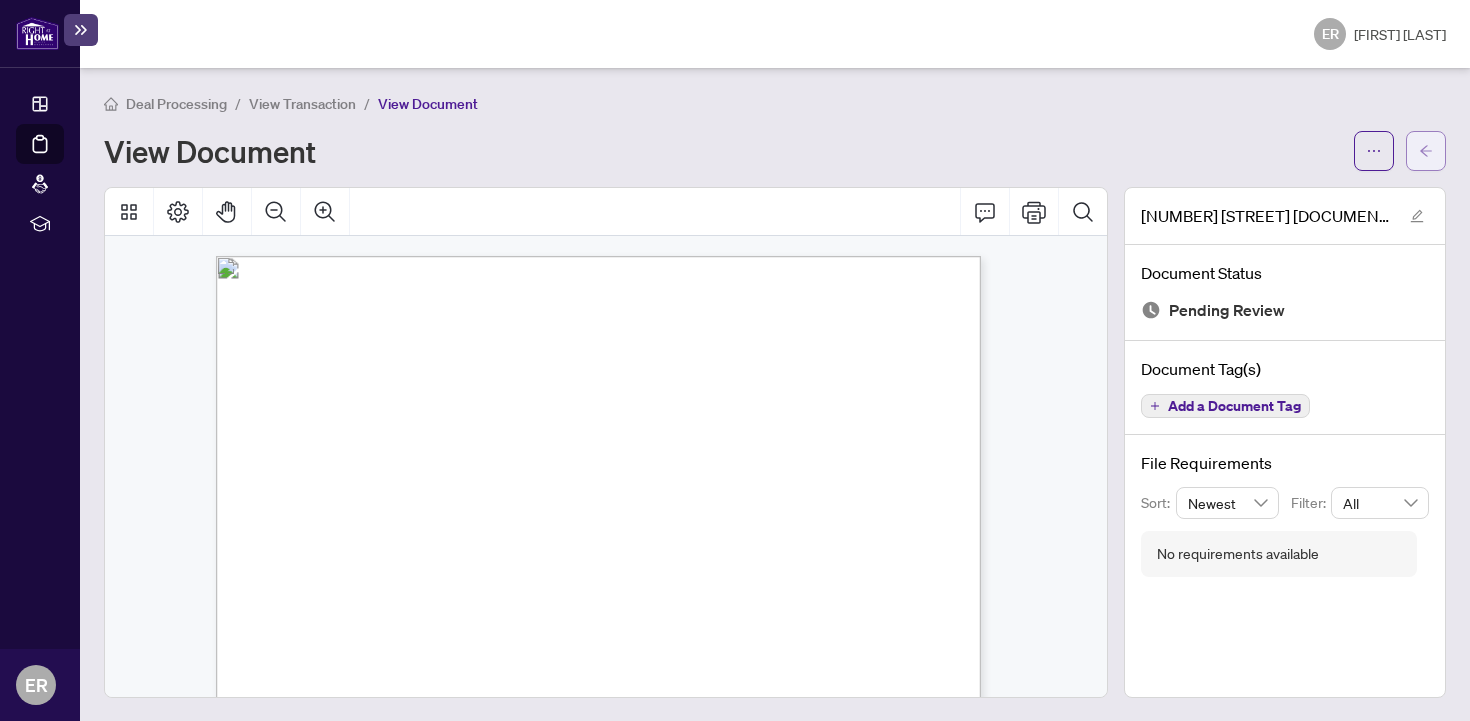 click at bounding box center (1426, 151) 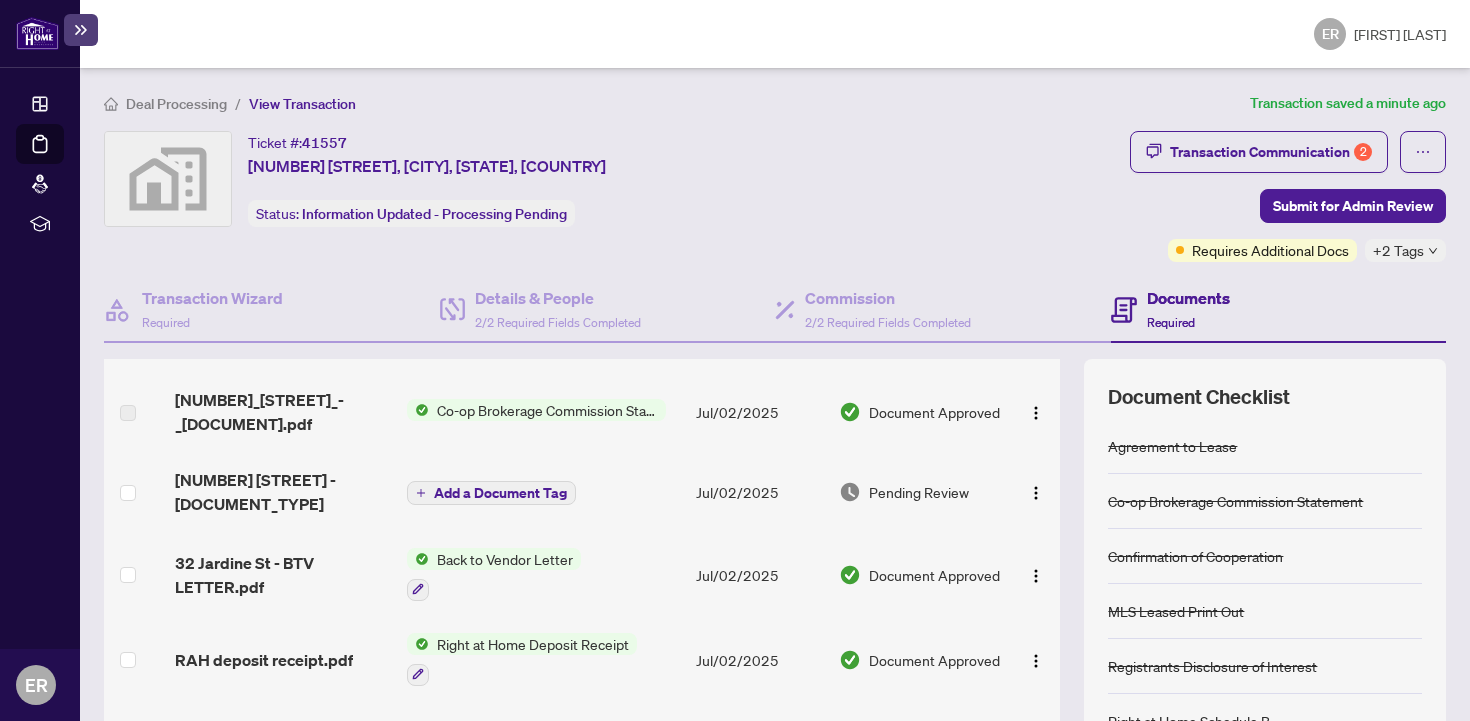 scroll, scrollTop: 117, scrollLeft: 0, axis: vertical 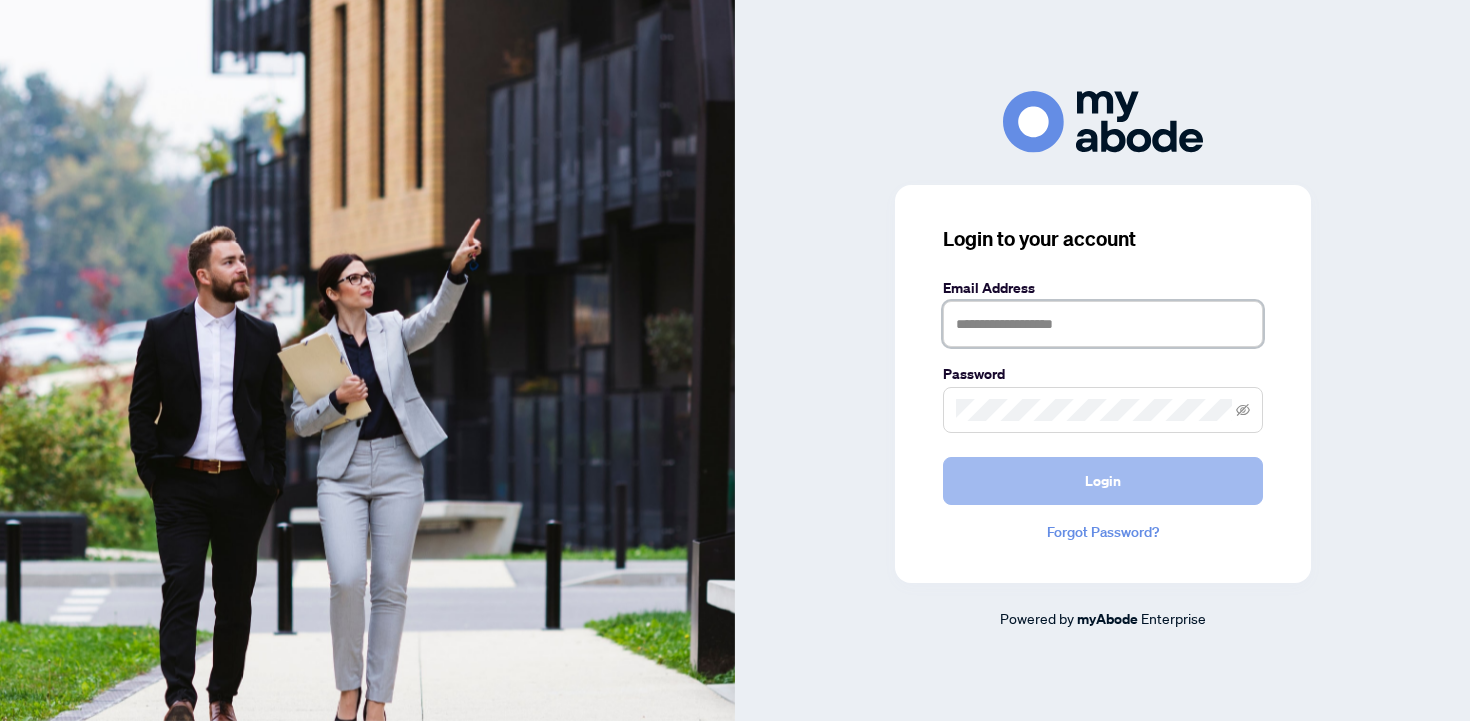 type on "**********" 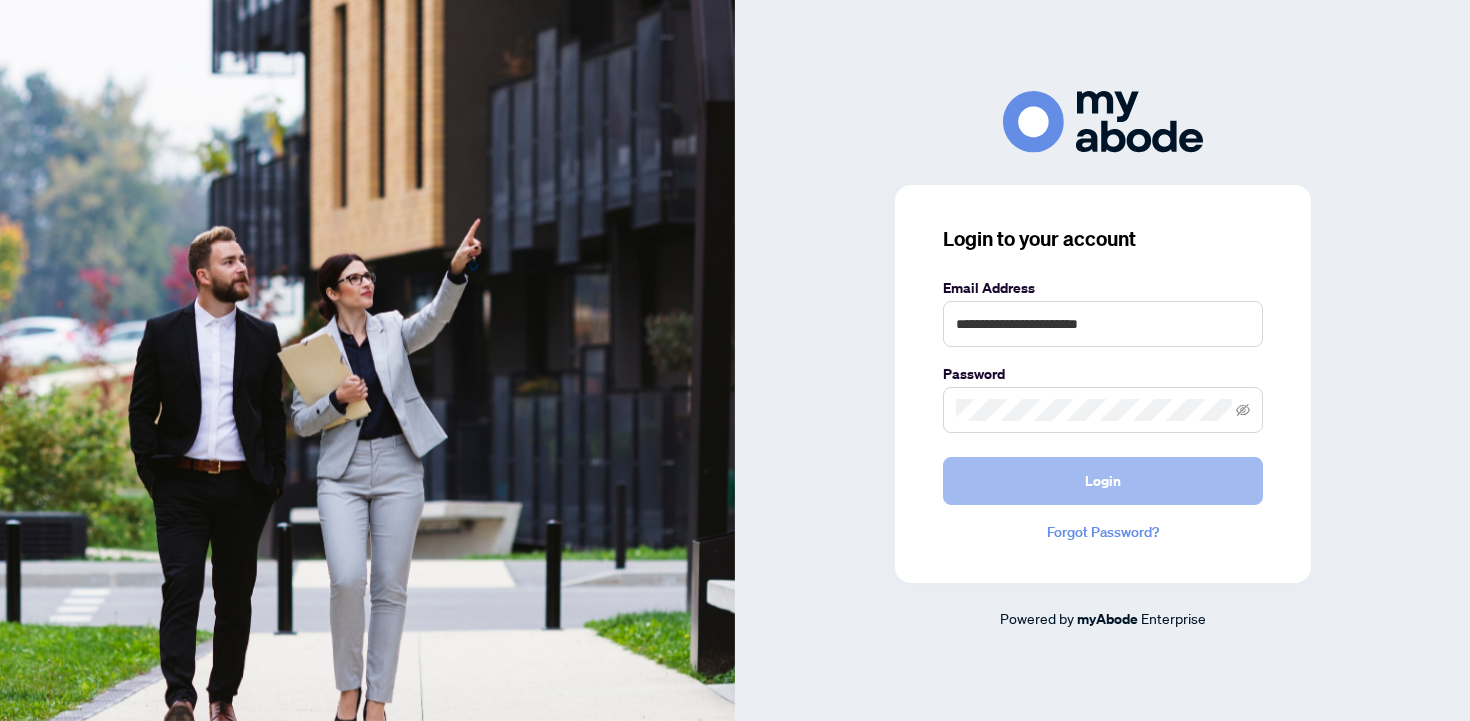 click on "Login" at bounding box center [1103, 481] 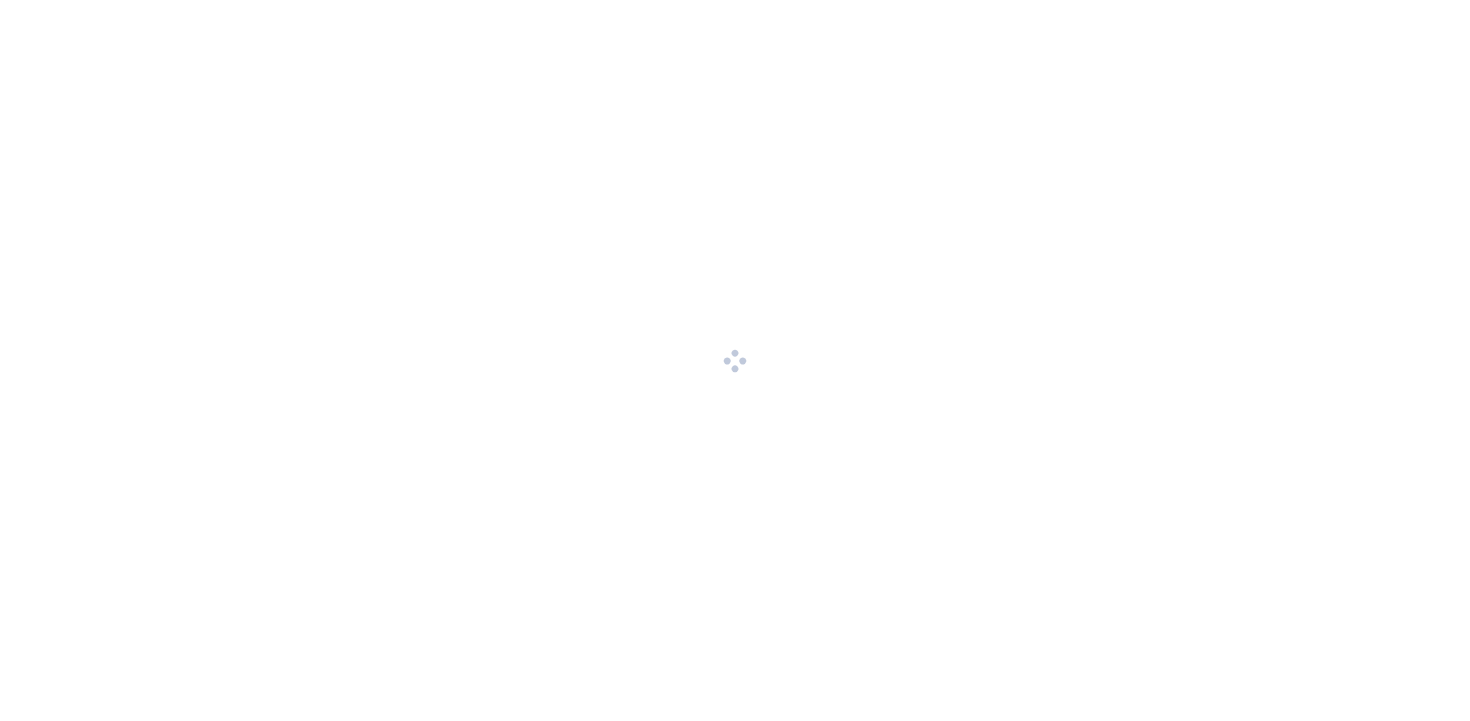 scroll, scrollTop: 0, scrollLeft: 0, axis: both 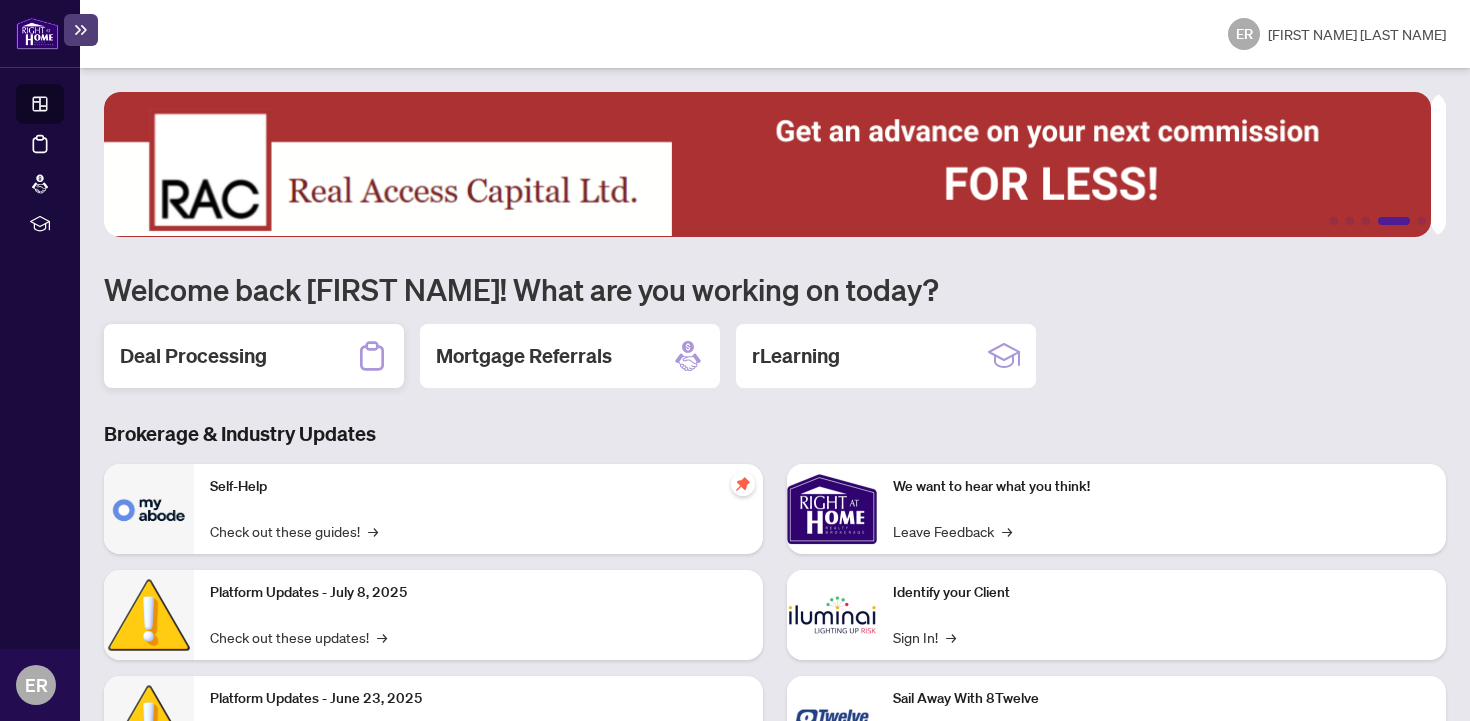 click on "Deal Processing" at bounding box center [193, 356] 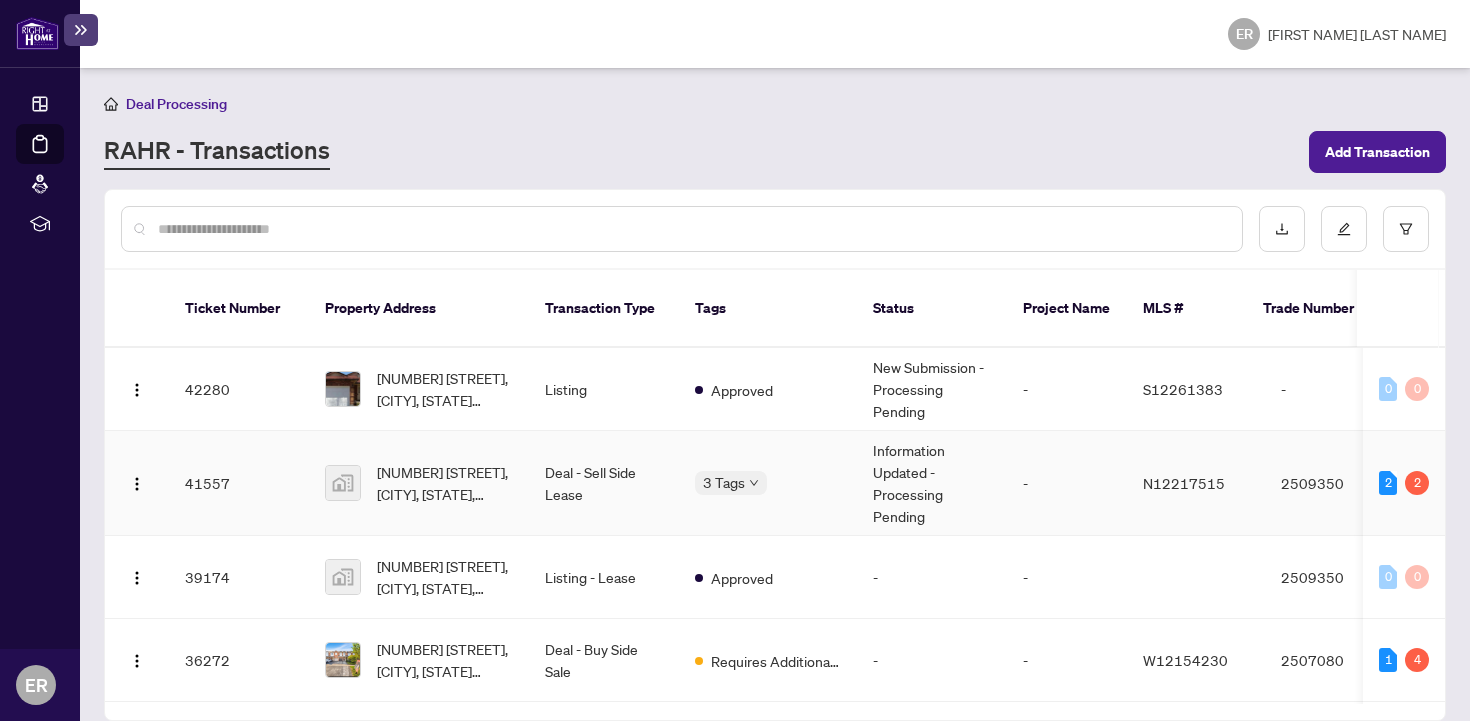 click on "41557" at bounding box center [239, 483] 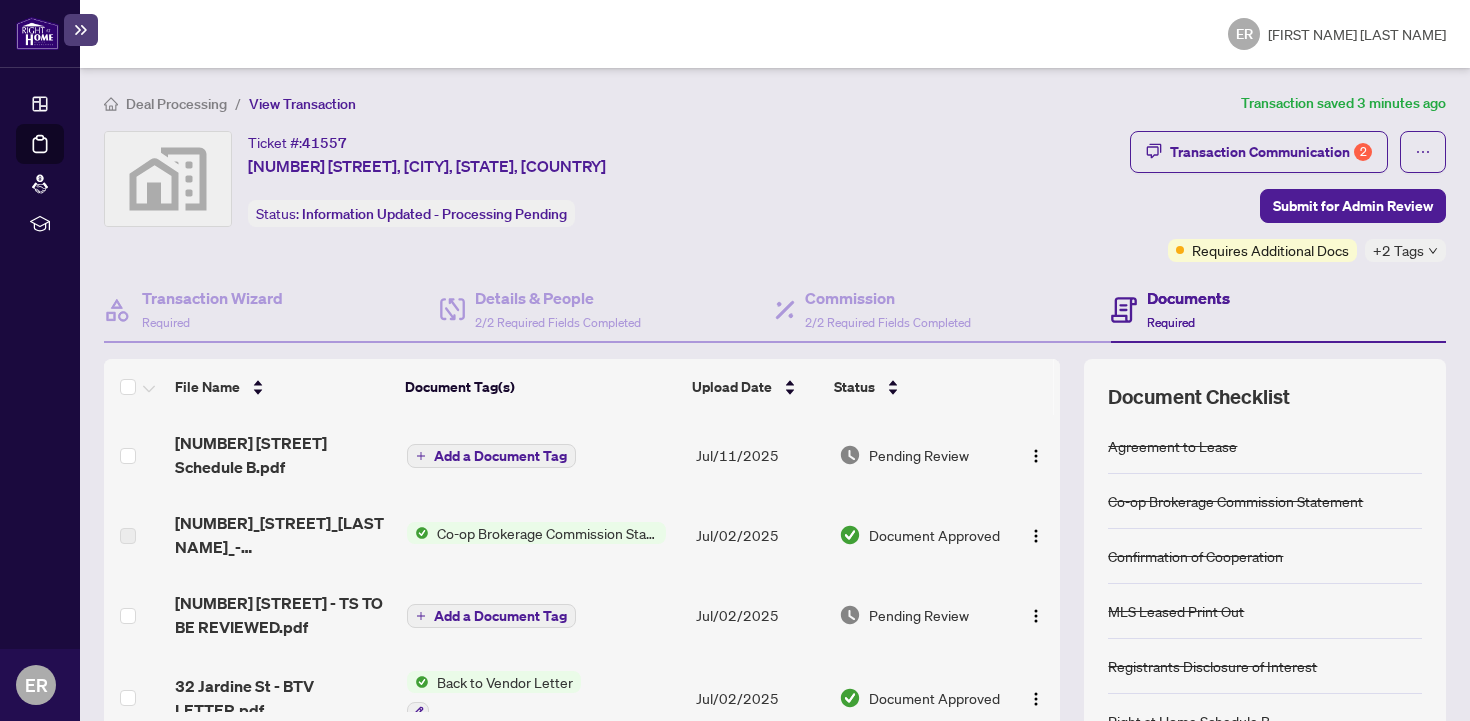 click on "Add a Document Tag" at bounding box center (500, 616) 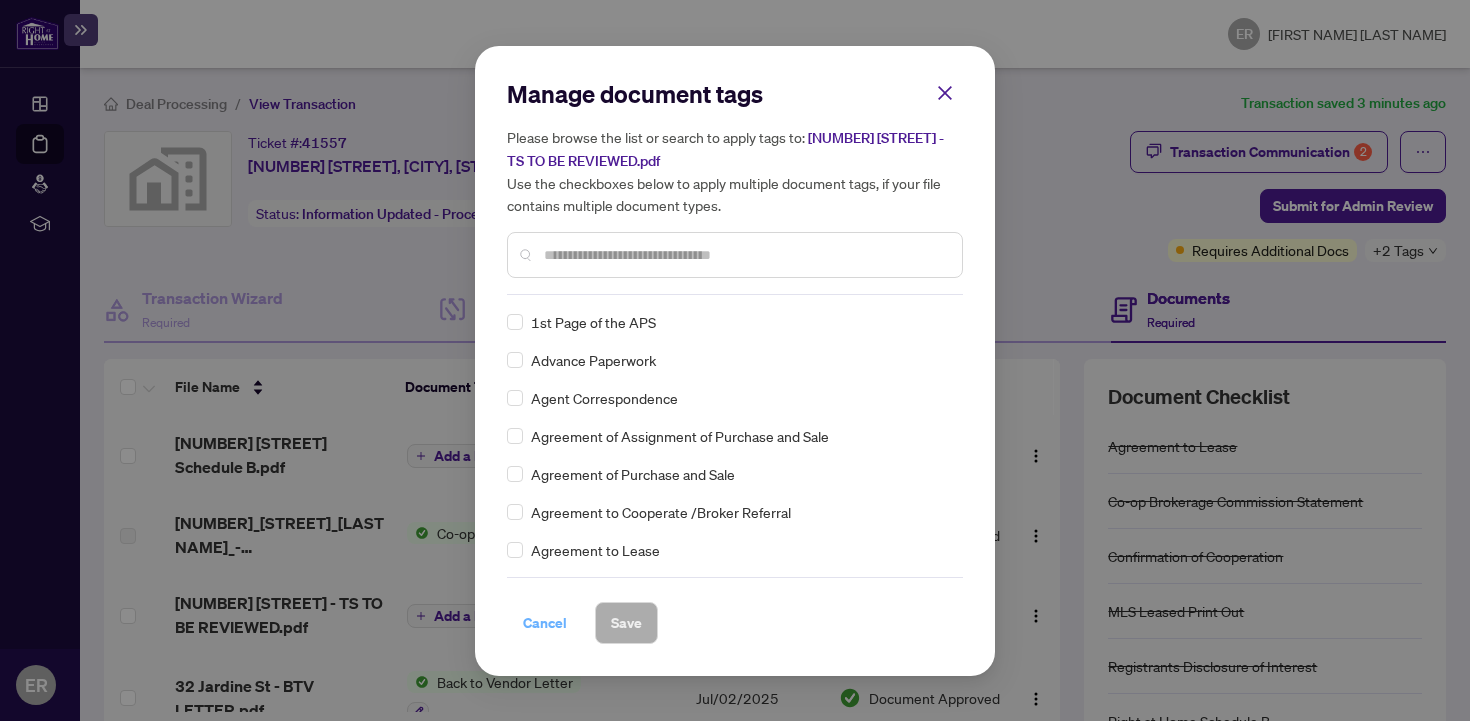 click on "Cancel" at bounding box center (545, 623) 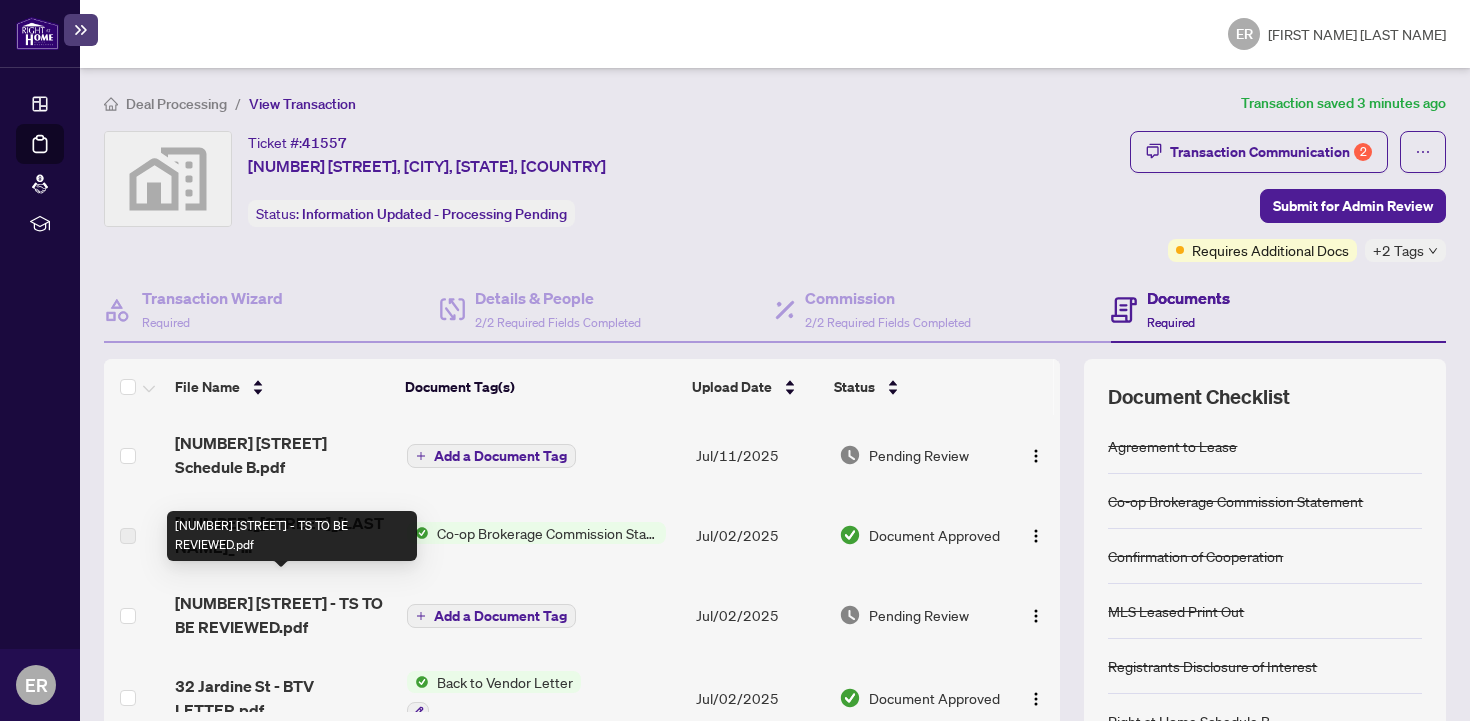 click on "[NUMBER] [STREET] - [DOCUMENT_TYPE]" at bounding box center (282, 615) 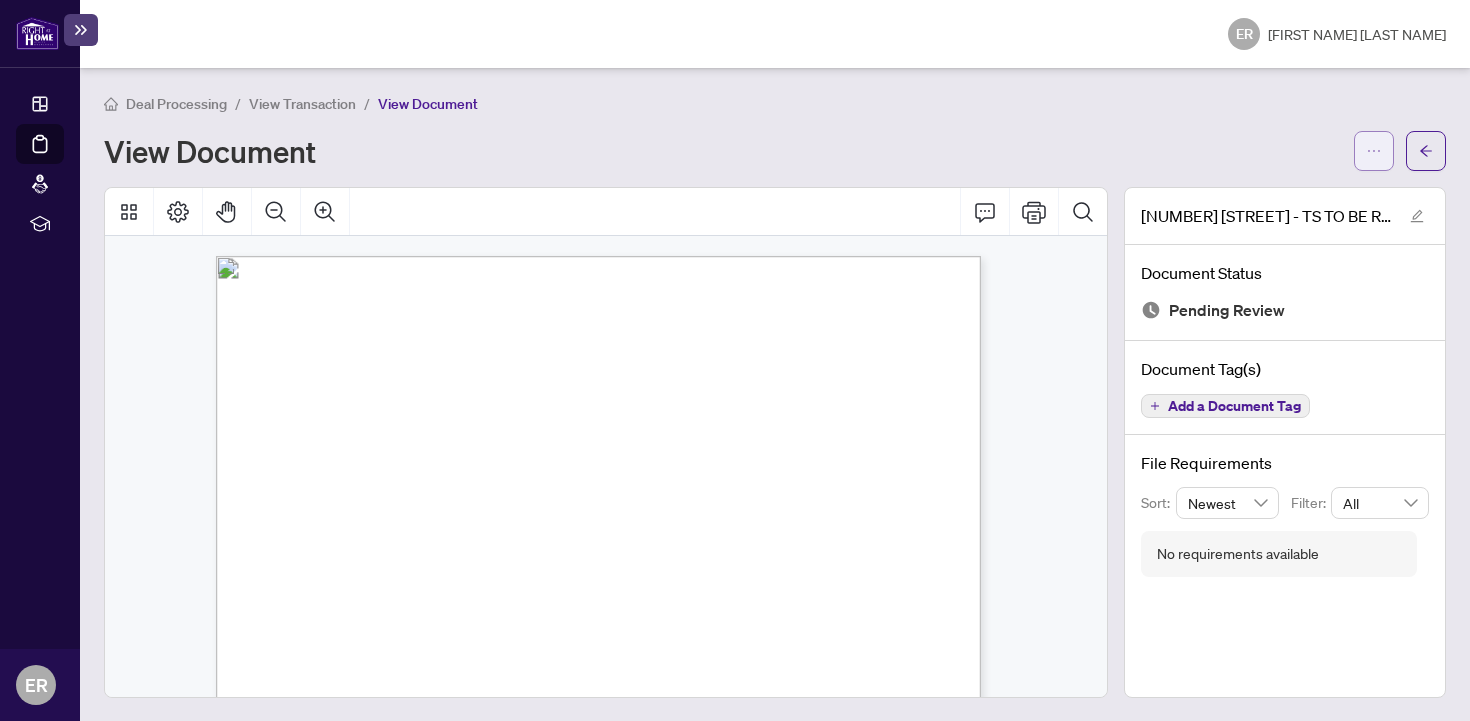 click 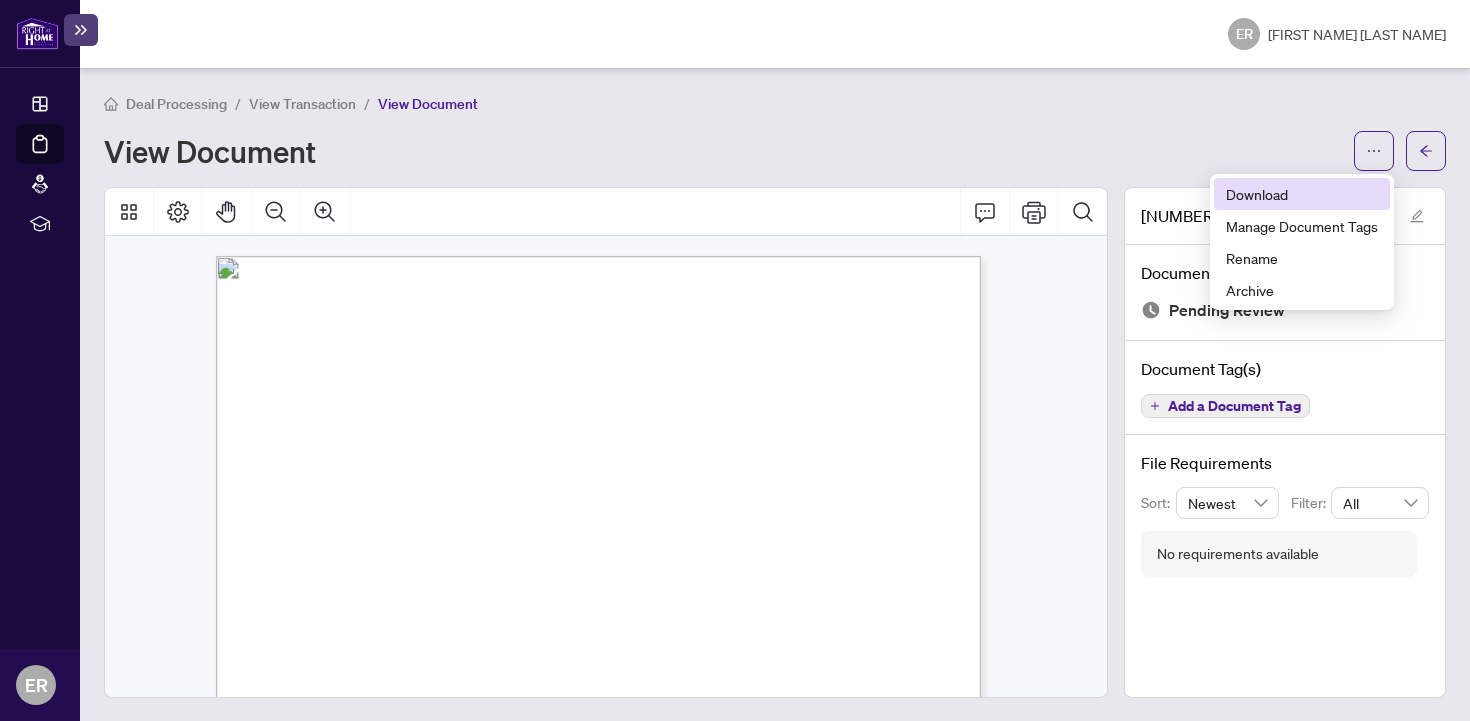 click on "Download" at bounding box center [1302, 194] 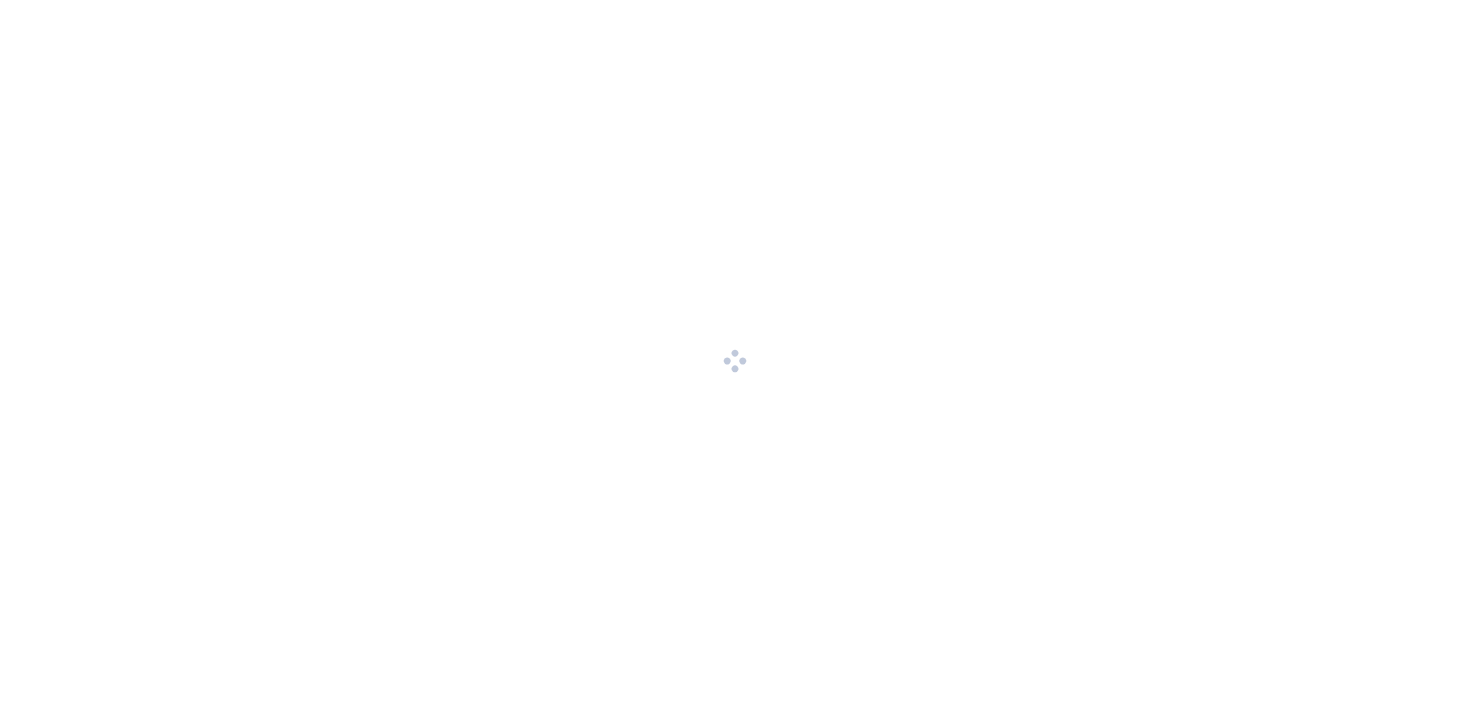 scroll, scrollTop: 0, scrollLeft: 0, axis: both 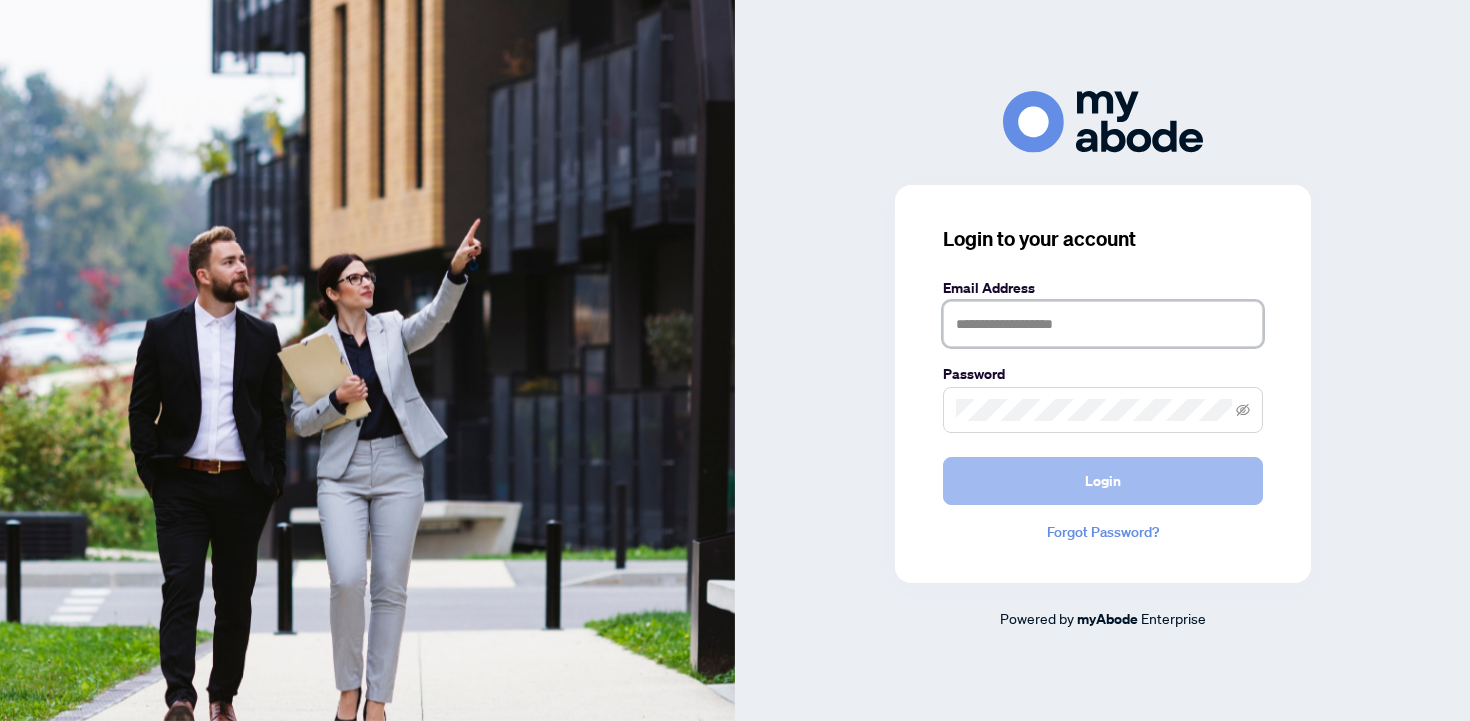 type on "**********" 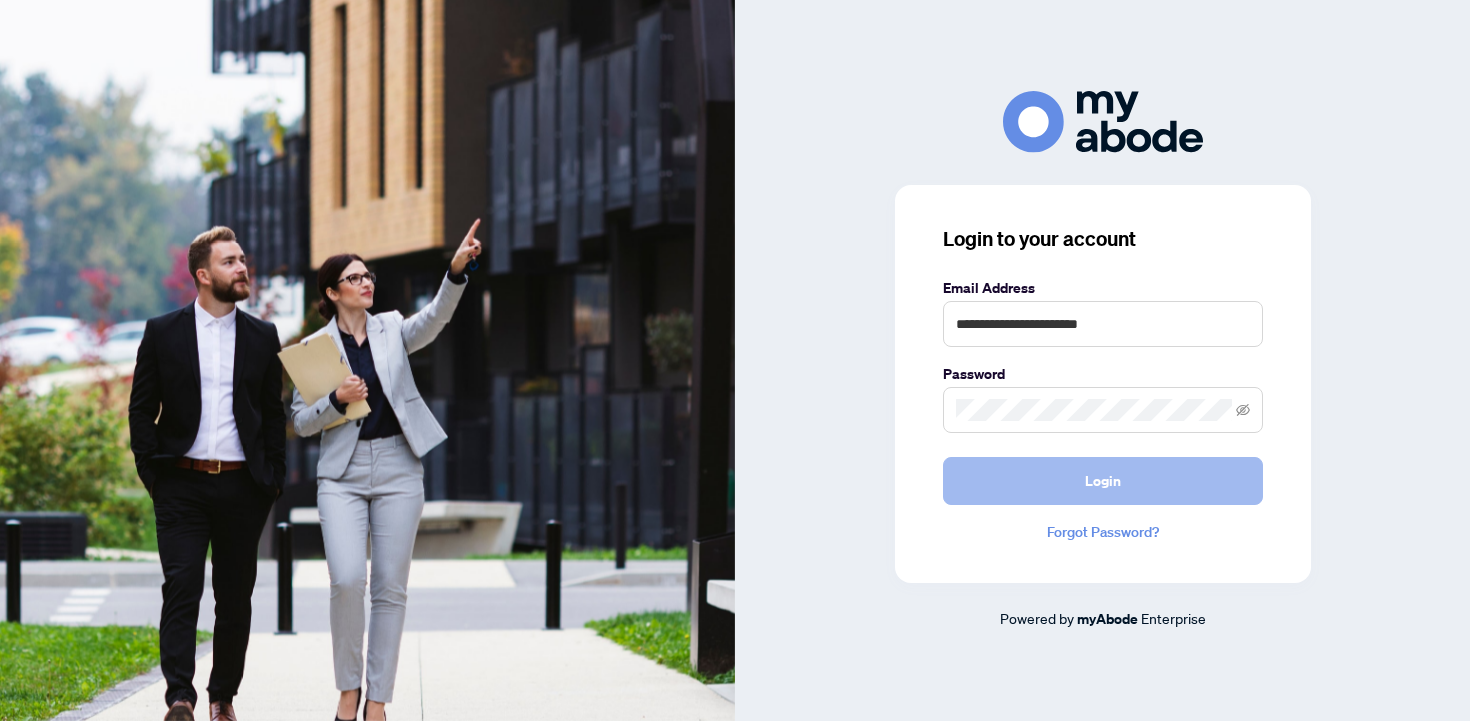 click on "Login" at bounding box center (1103, 481) 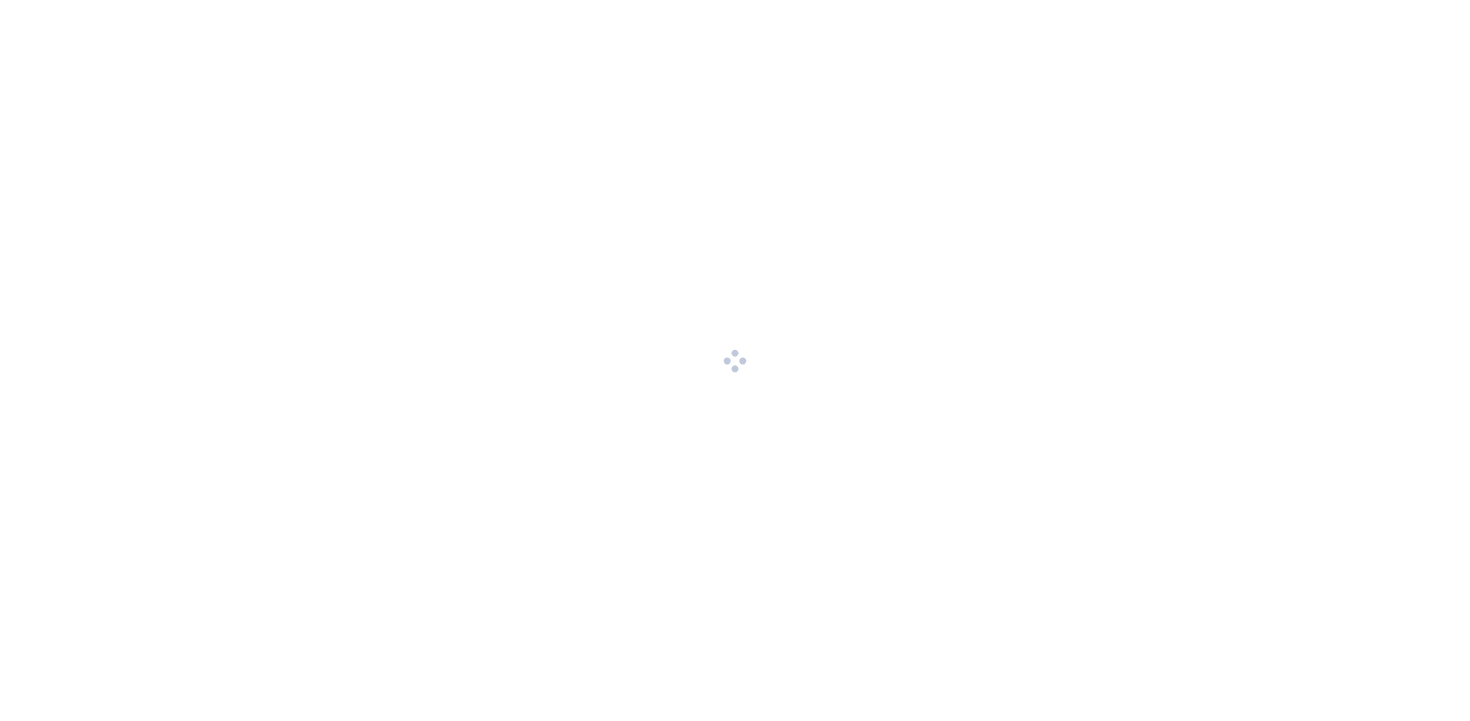scroll, scrollTop: 0, scrollLeft: 0, axis: both 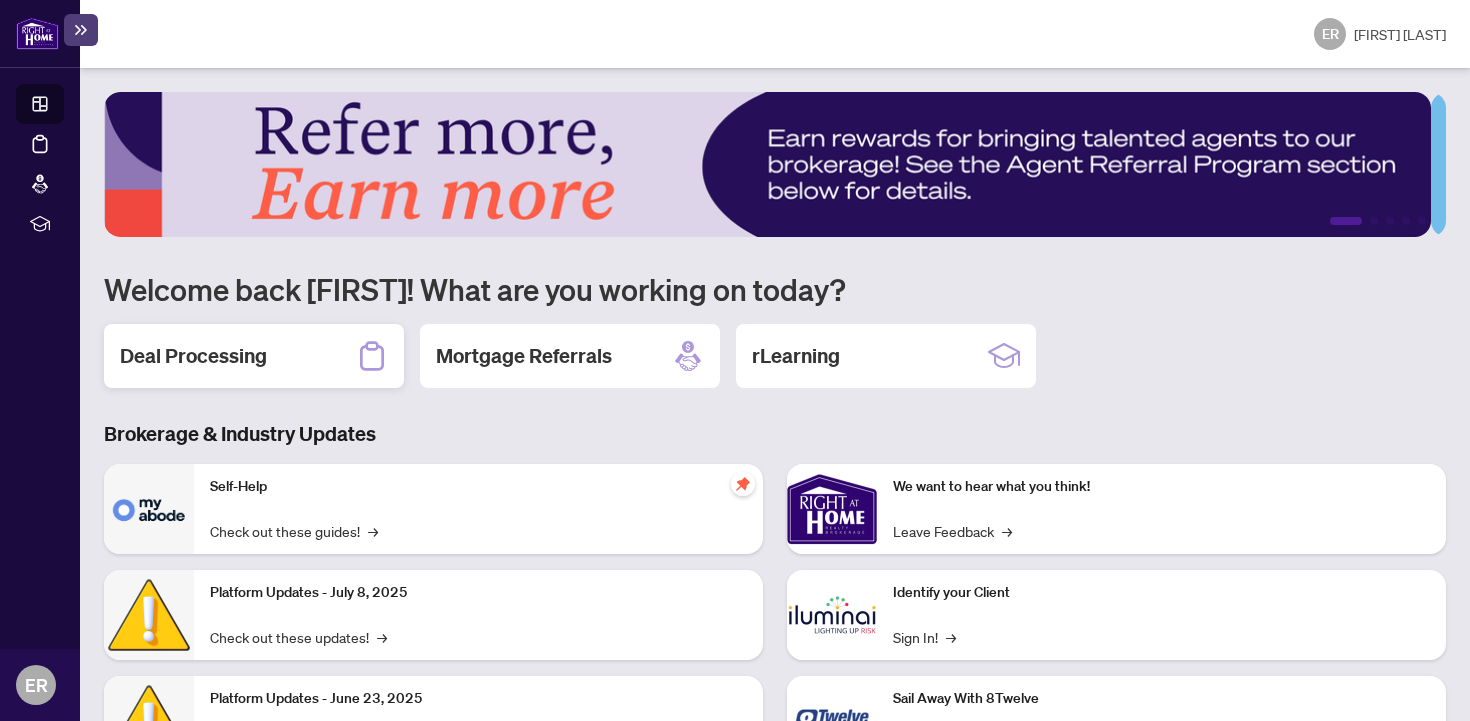 click on "Deal Processing" at bounding box center [193, 356] 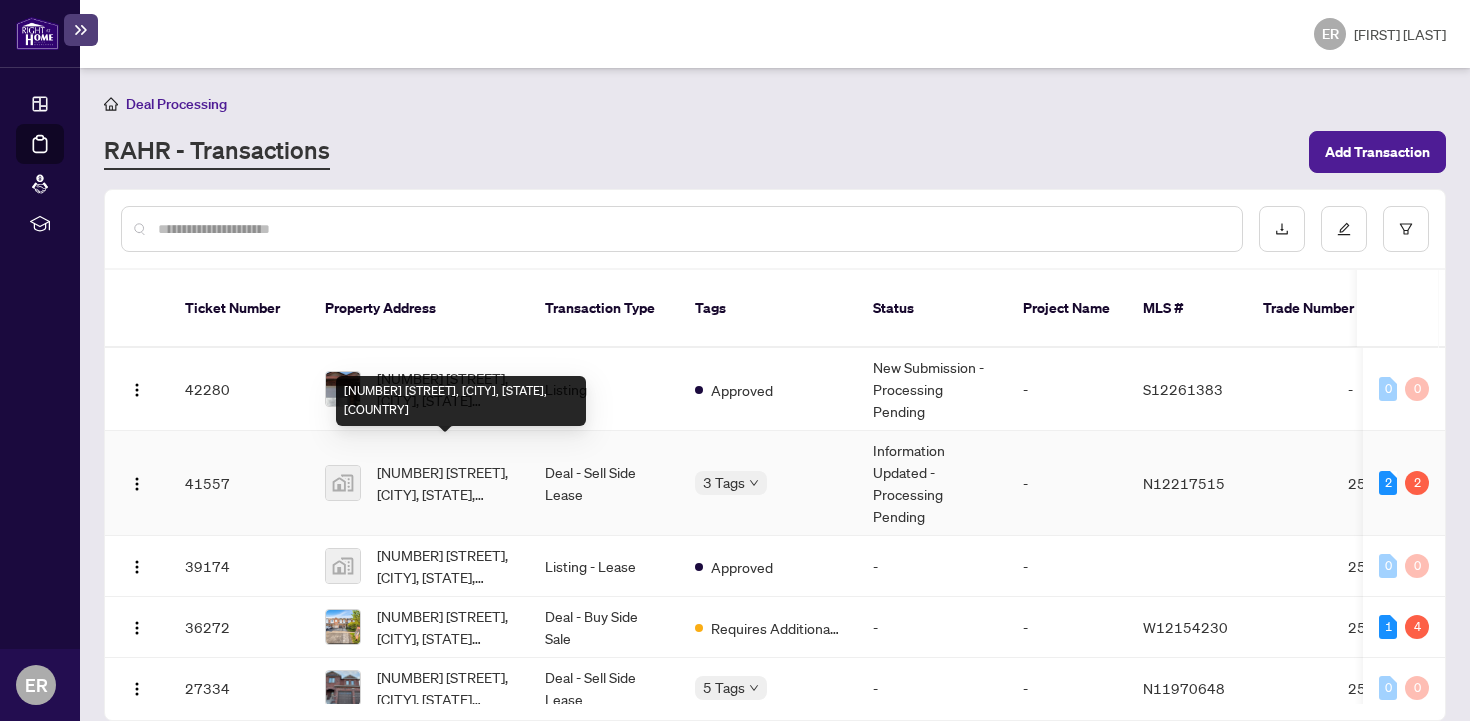 click on "[NUMBER] [STREET], [CITY], [STATE], [COUNTRY]" at bounding box center (445, 483) 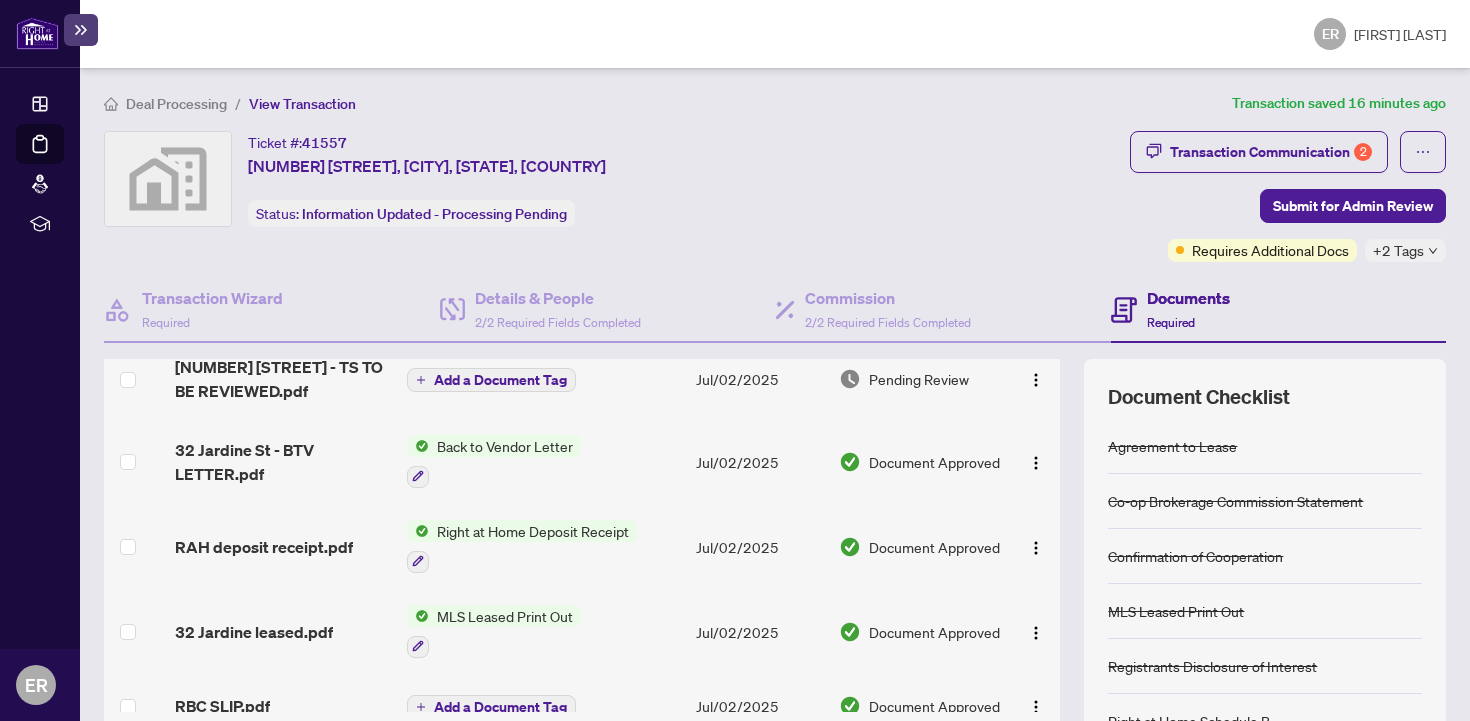 scroll, scrollTop: 733, scrollLeft: 0, axis: vertical 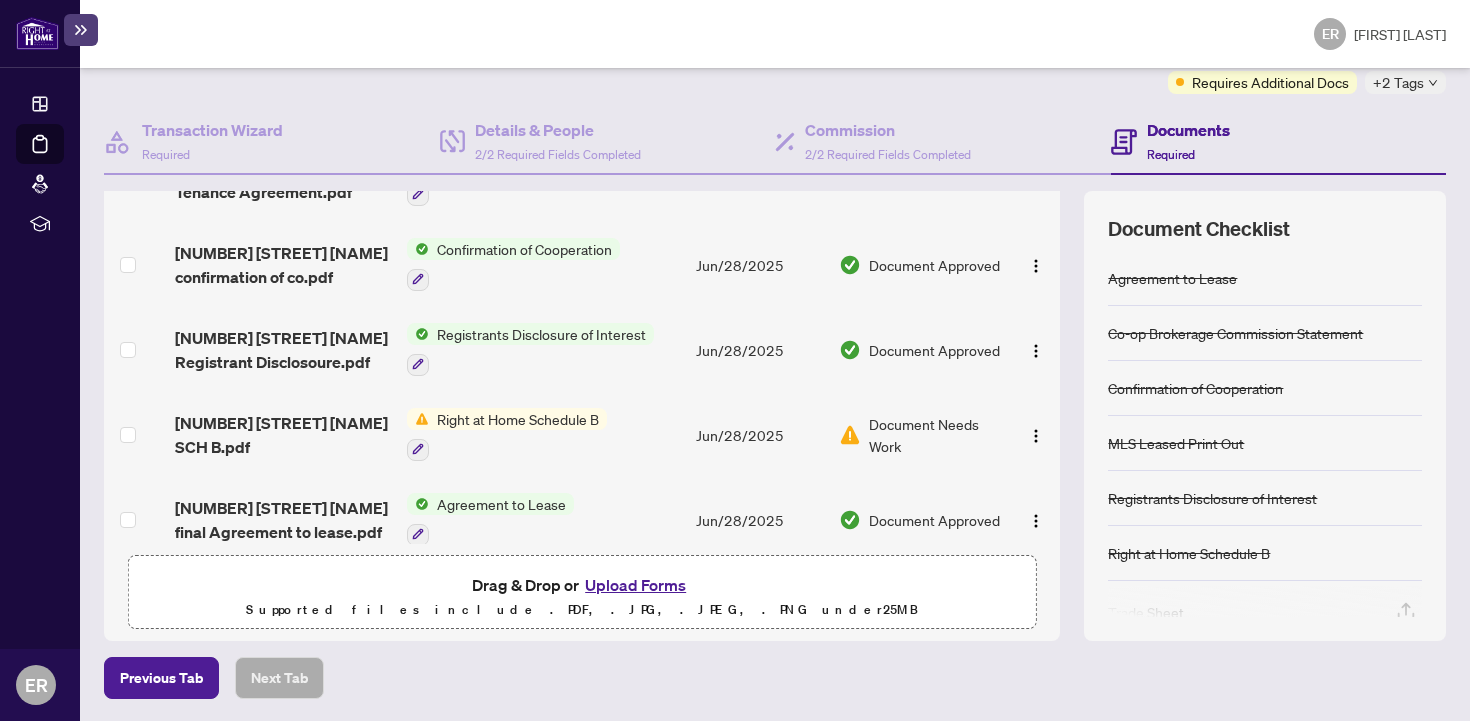 click on "Upload Forms" at bounding box center [635, 585] 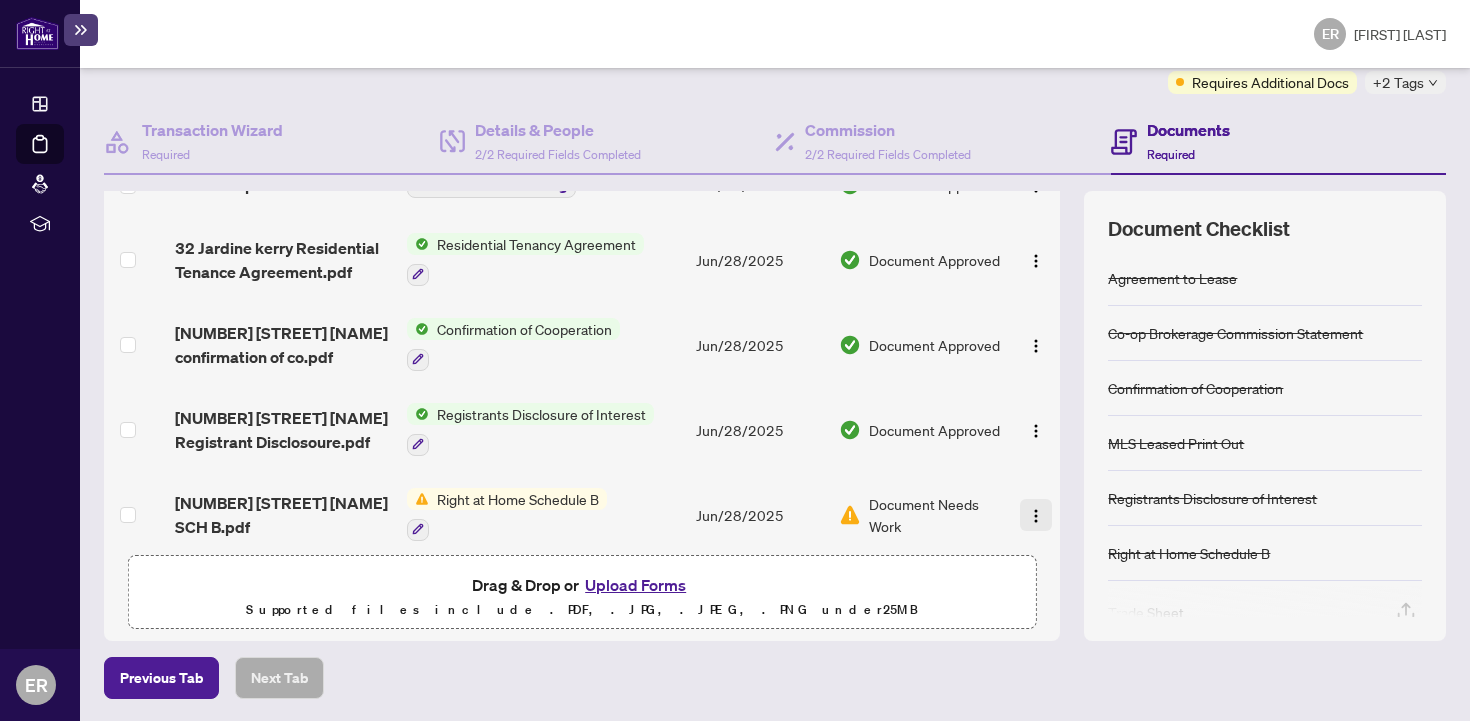 click at bounding box center [1036, 516] 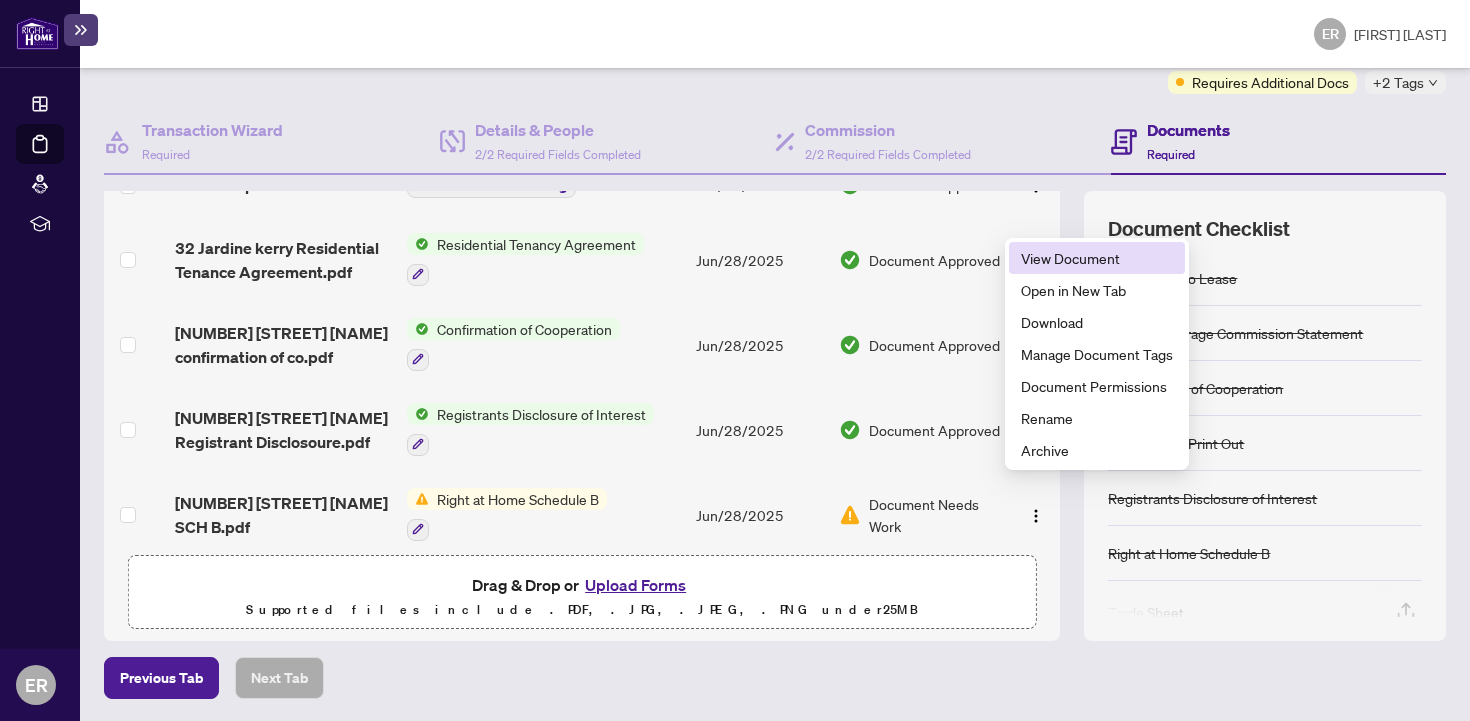 click on "View Document" at bounding box center (1097, 258) 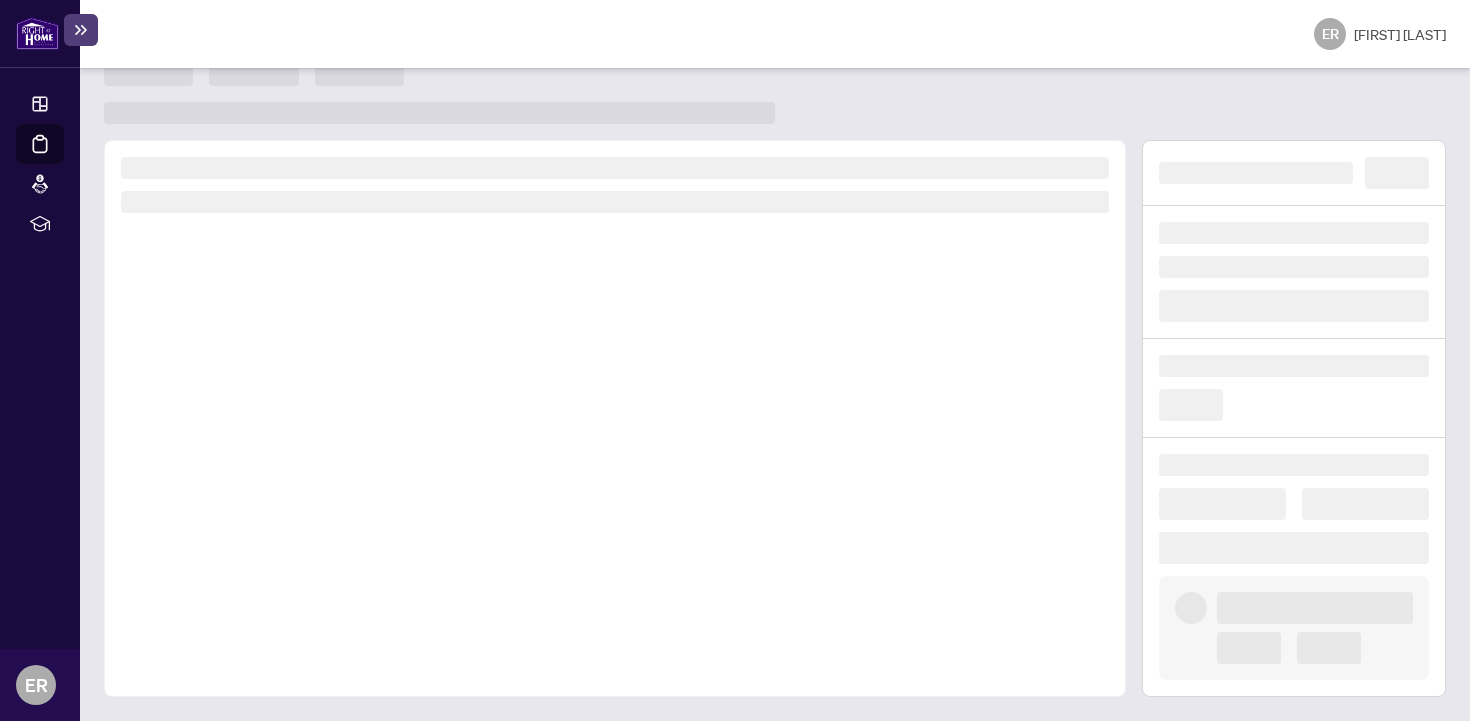 scroll, scrollTop: 0, scrollLeft: 0, axis: both 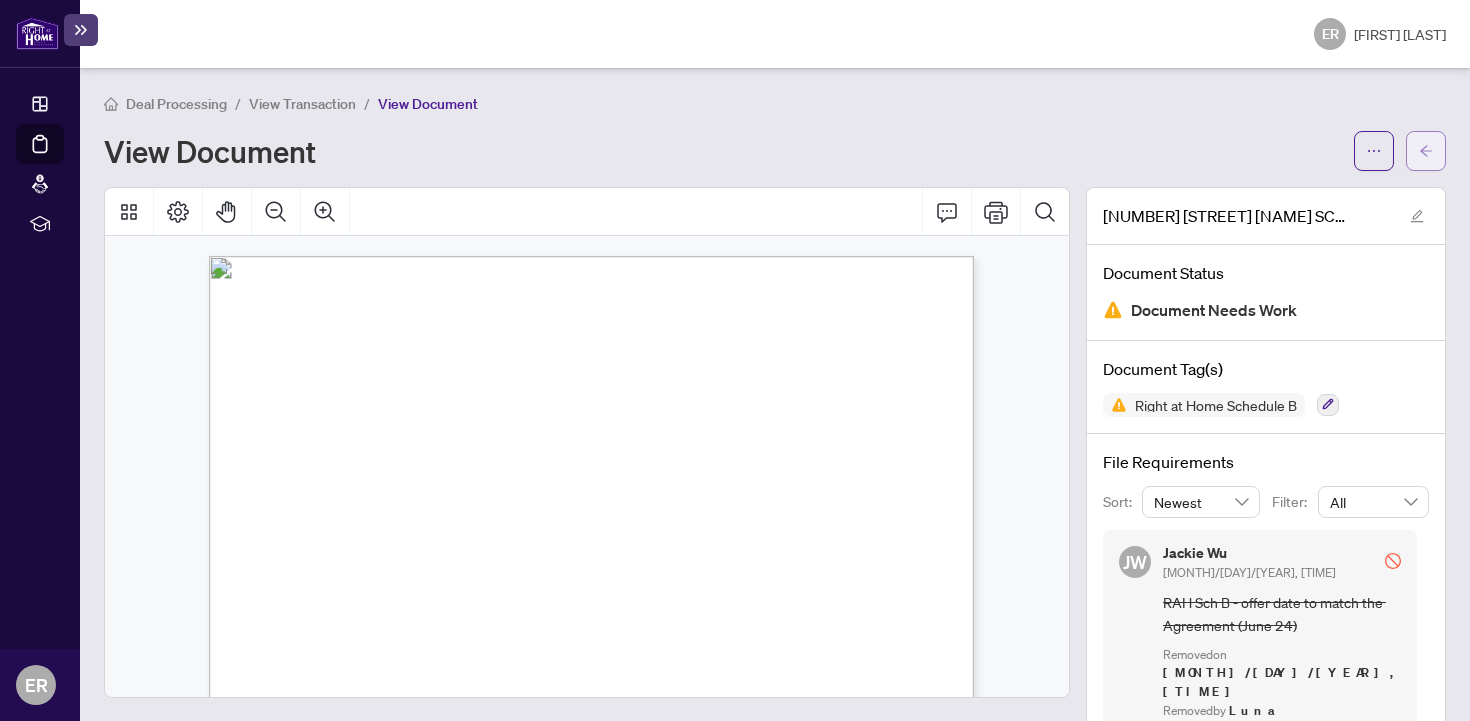 click 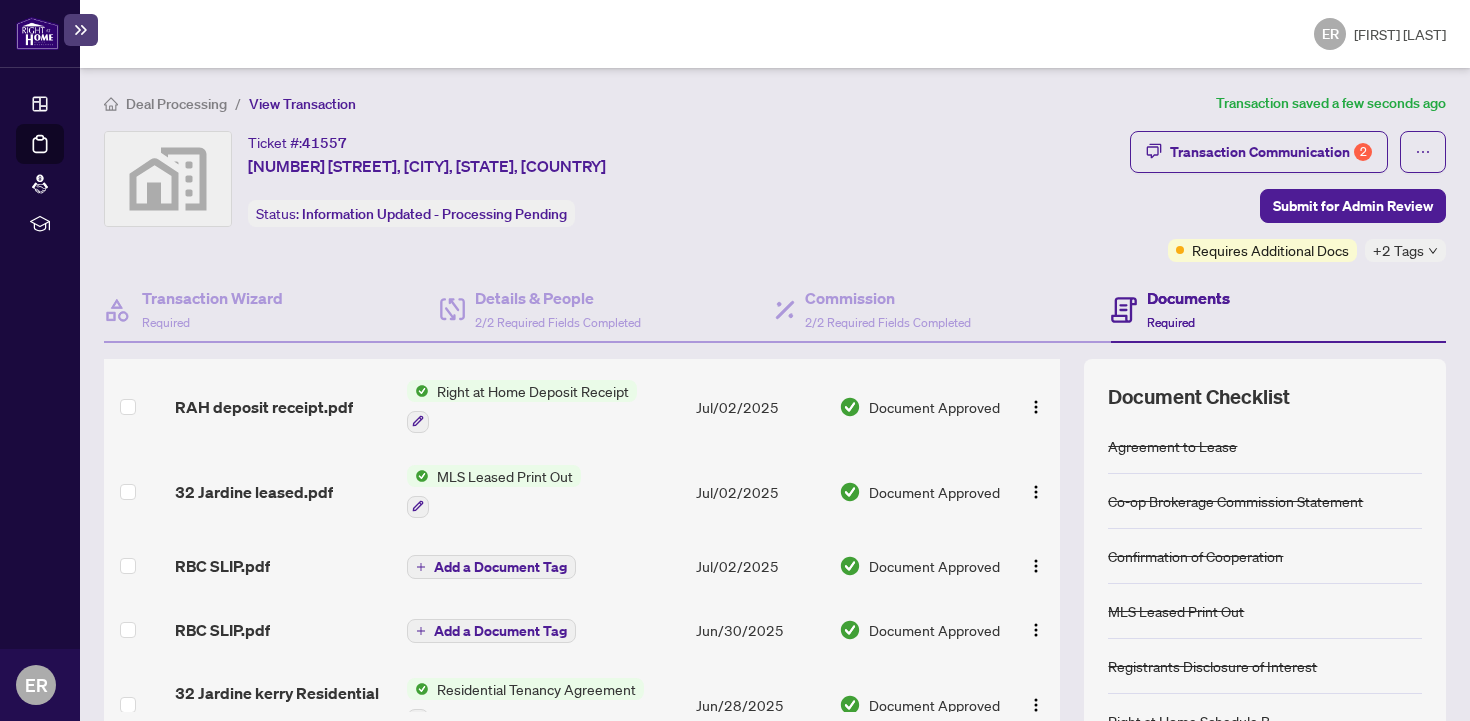 scroll, scrollTop: 813, scrollLeft: 0, axis: vertical 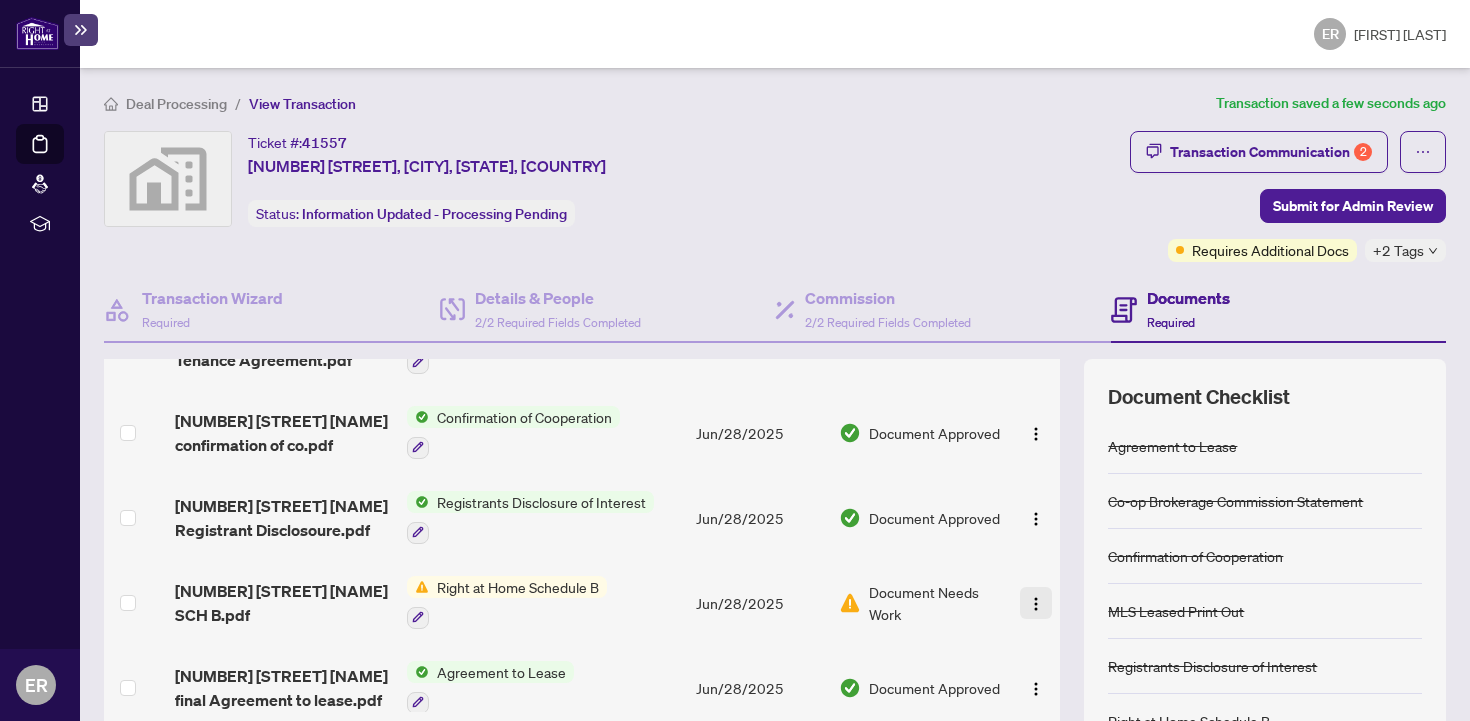 click at bounding box center [1036, 604] 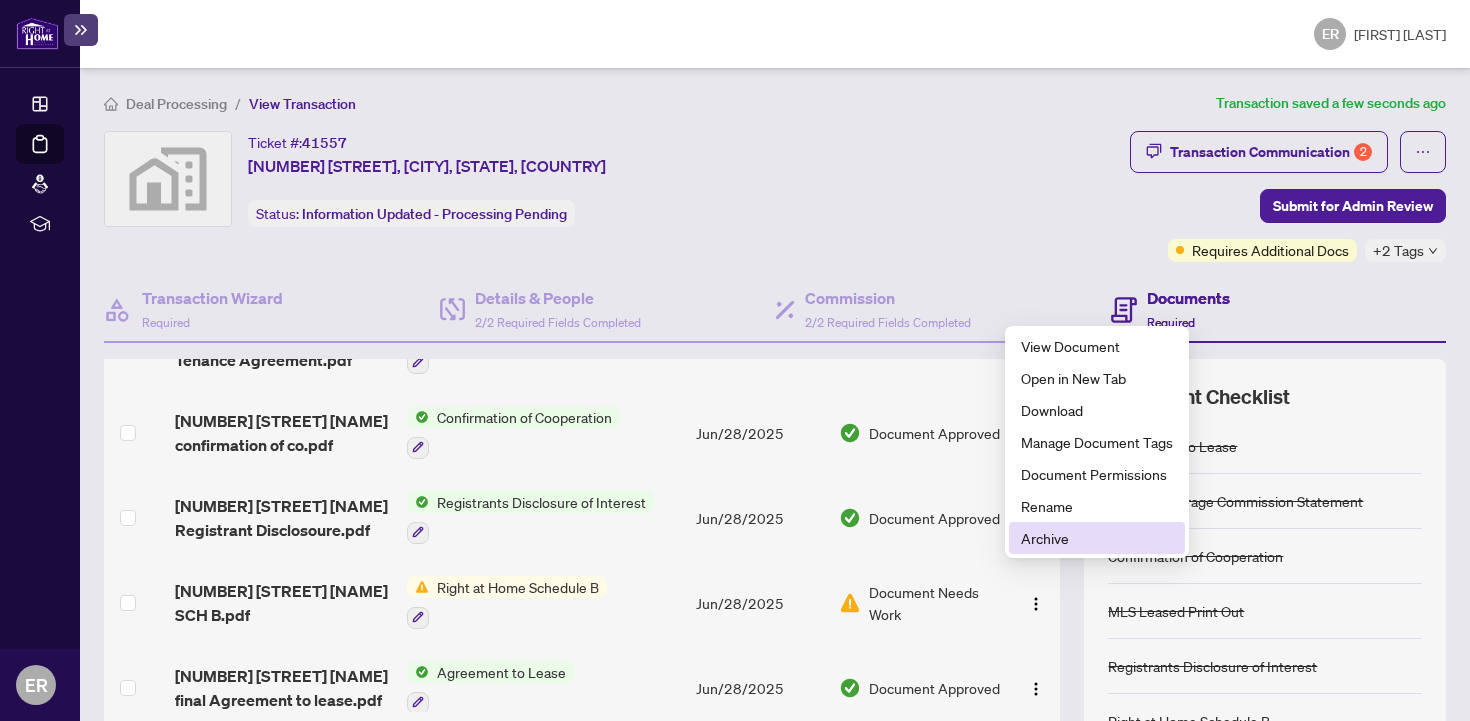 click on "Archive" at bounding box center (1097, 538) 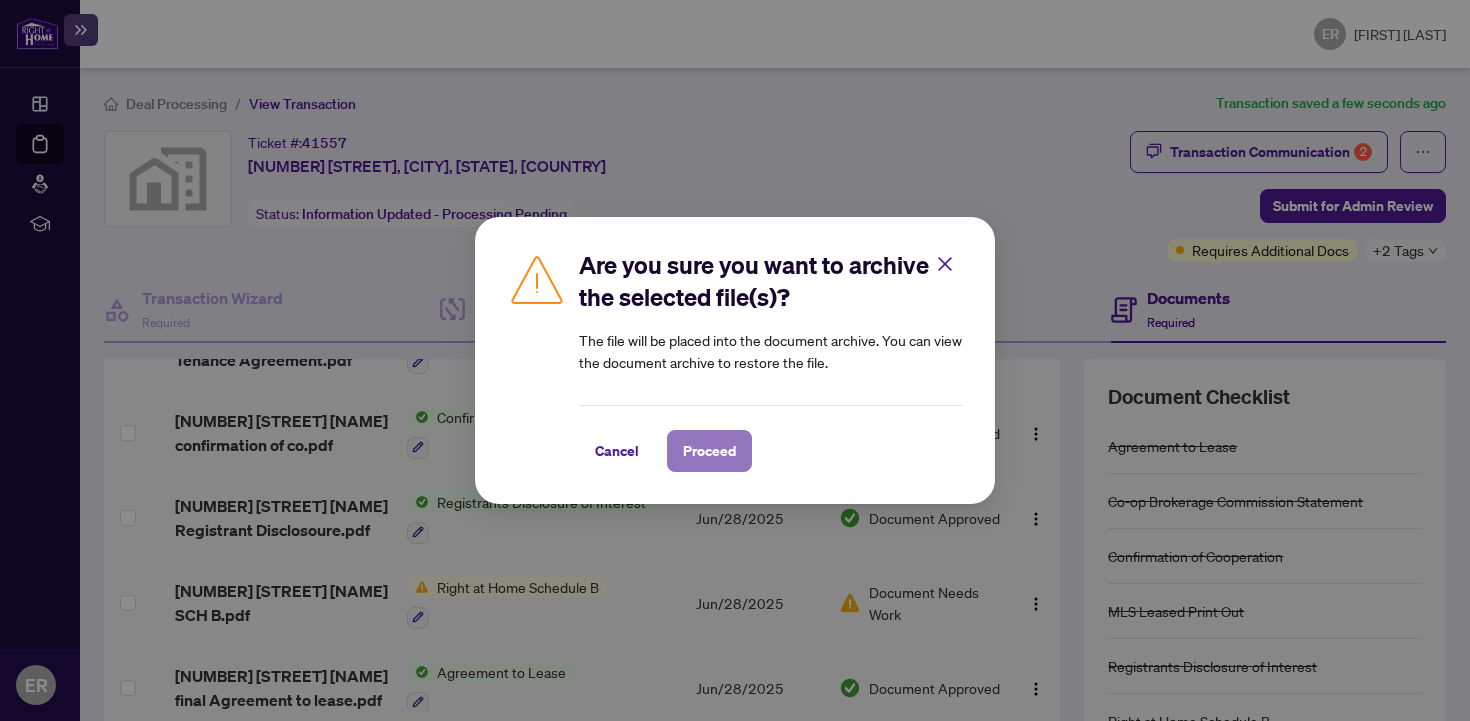 click on "Proceed" at bounding box center (709, 451) 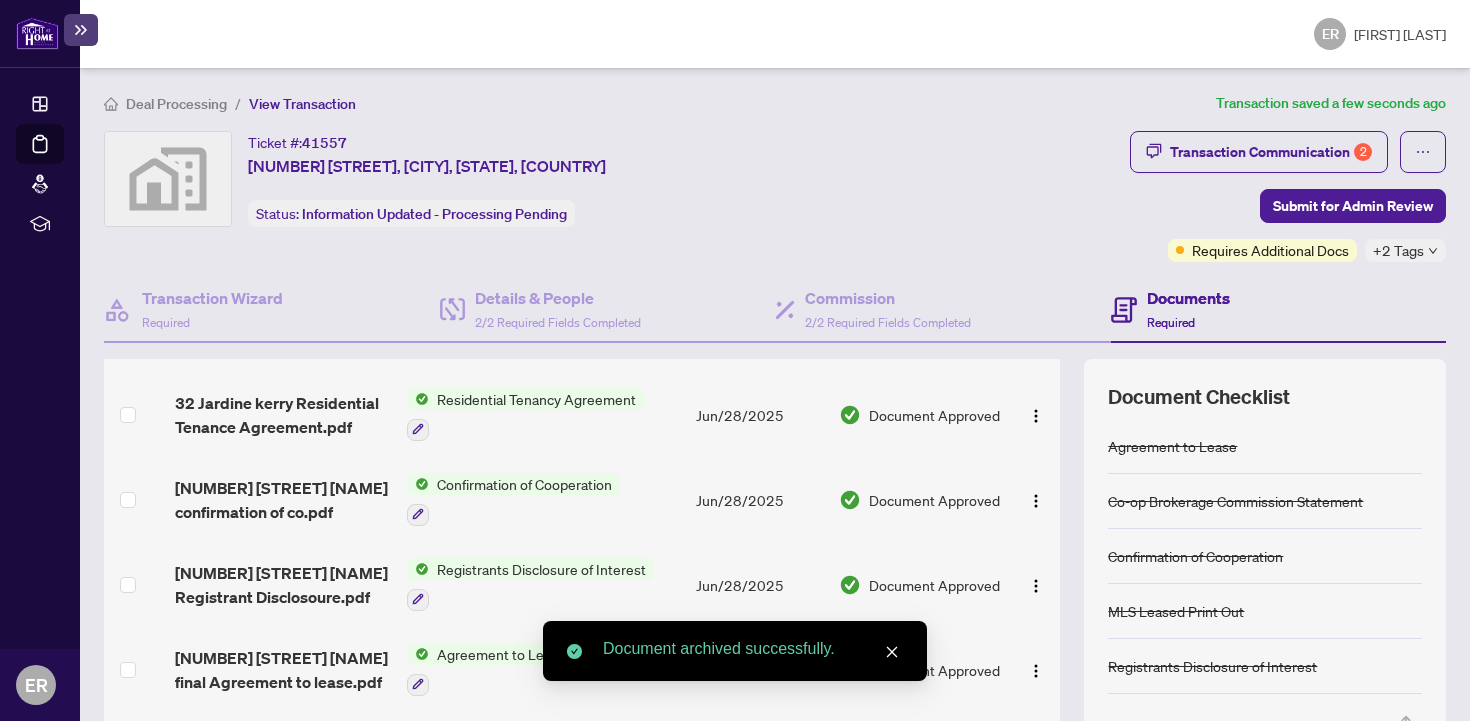 scroll, scrollTop: 729, scrollLeft: 0, axis: vertical 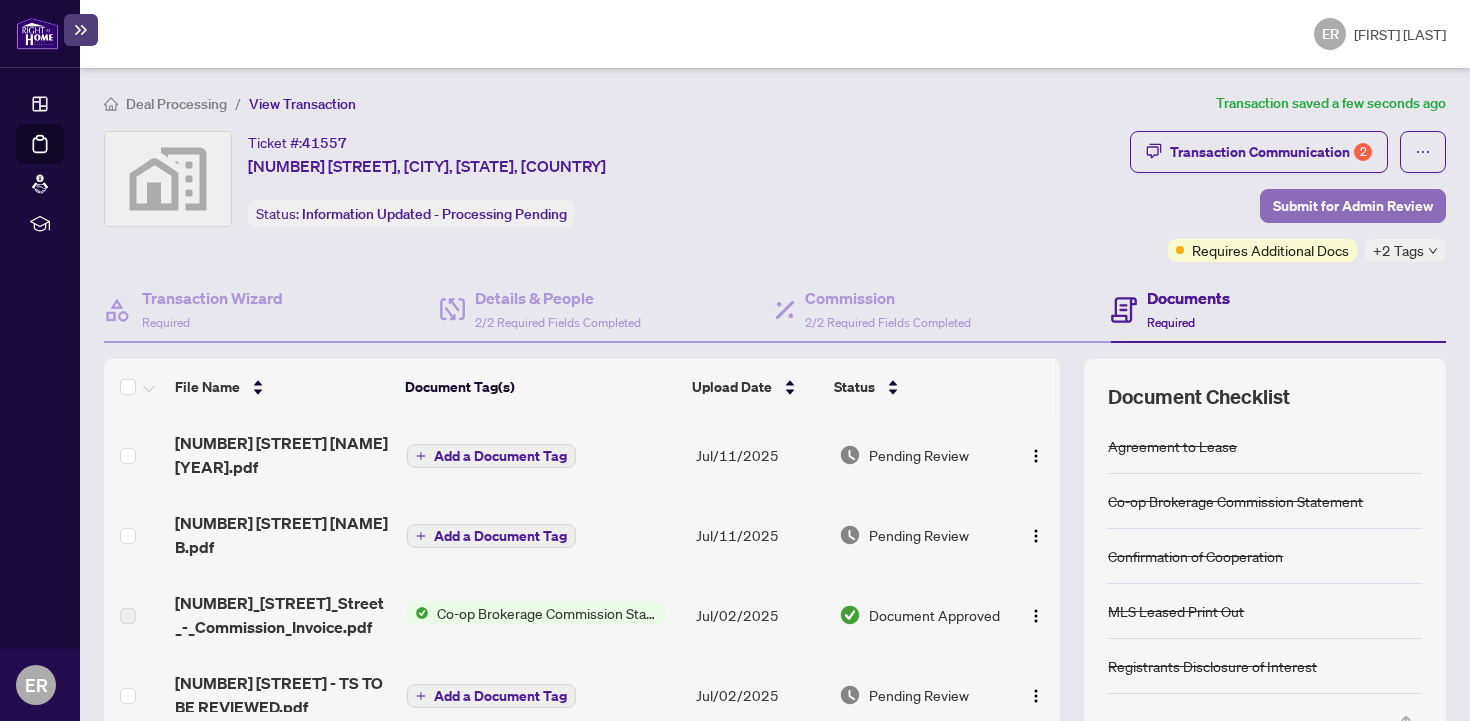 click on "Submit for Admin Review" at bounding box center [1353, 206] 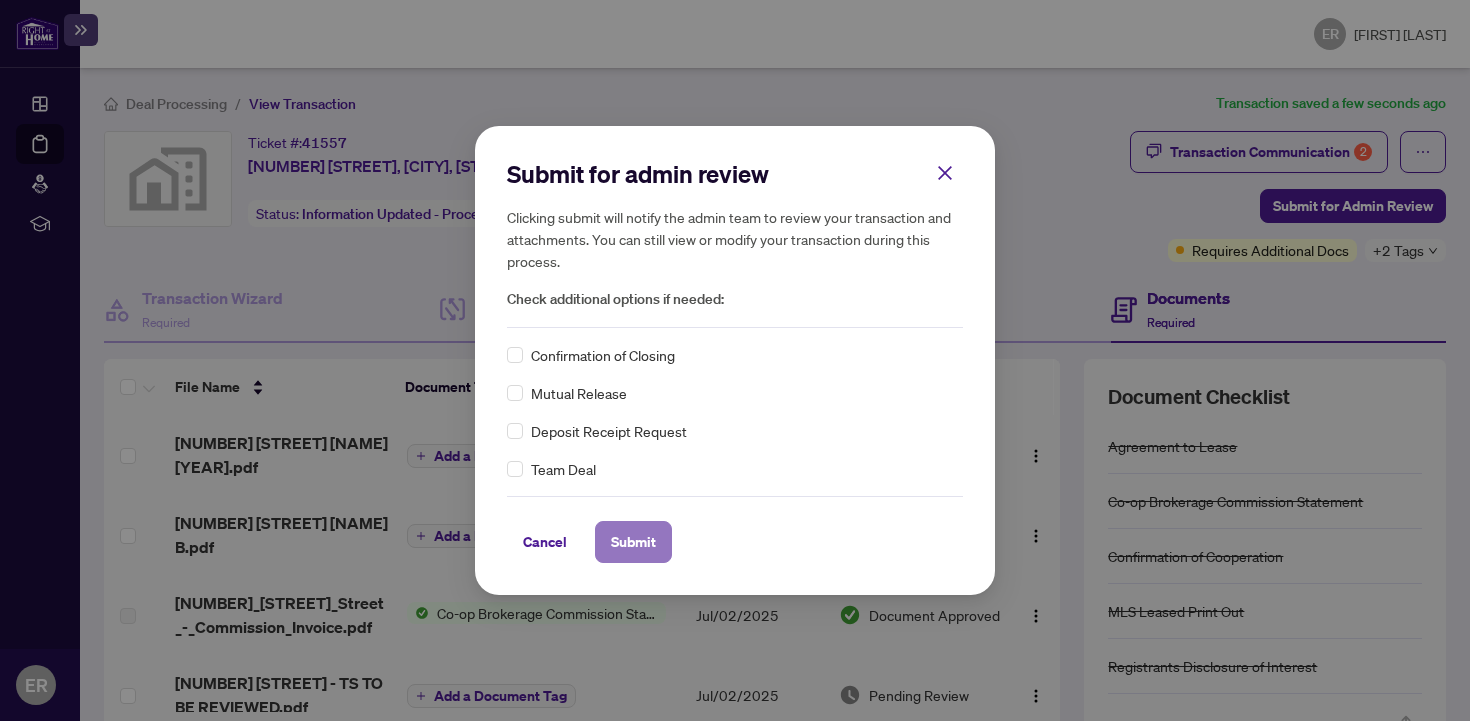 click on "Submit" at bounding box center (633, 542) 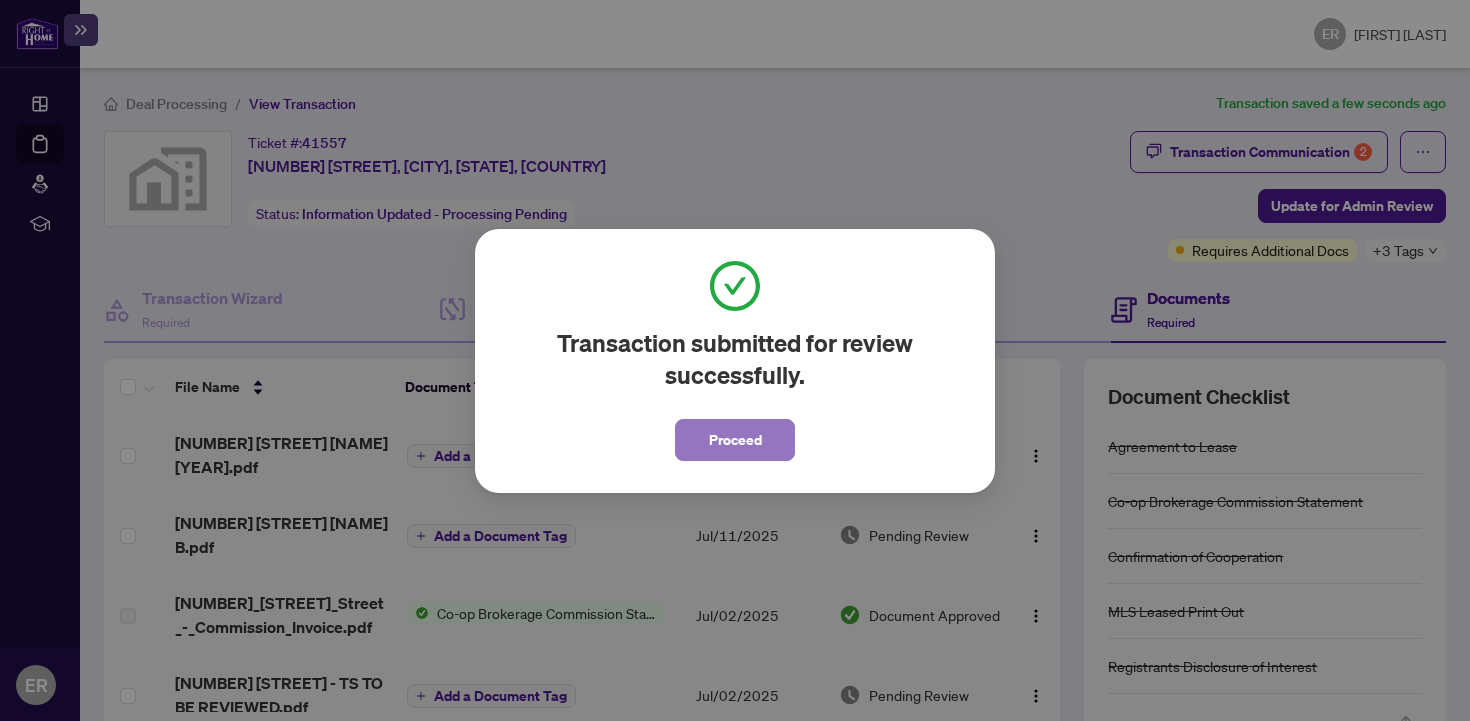click on "Proceed" at bounding box center (735, 440) 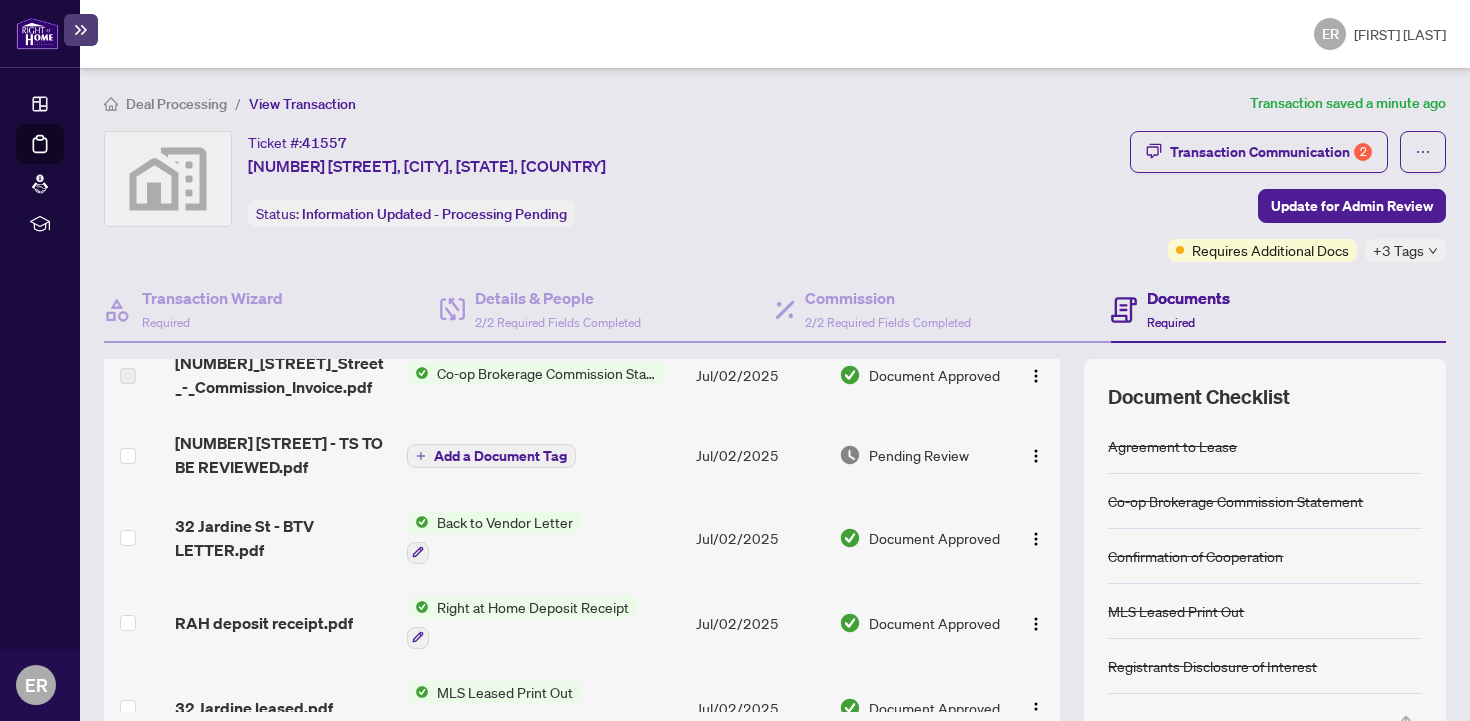 scroll, scrollTop: 243, scrollLeft: 0, axis: vertical 